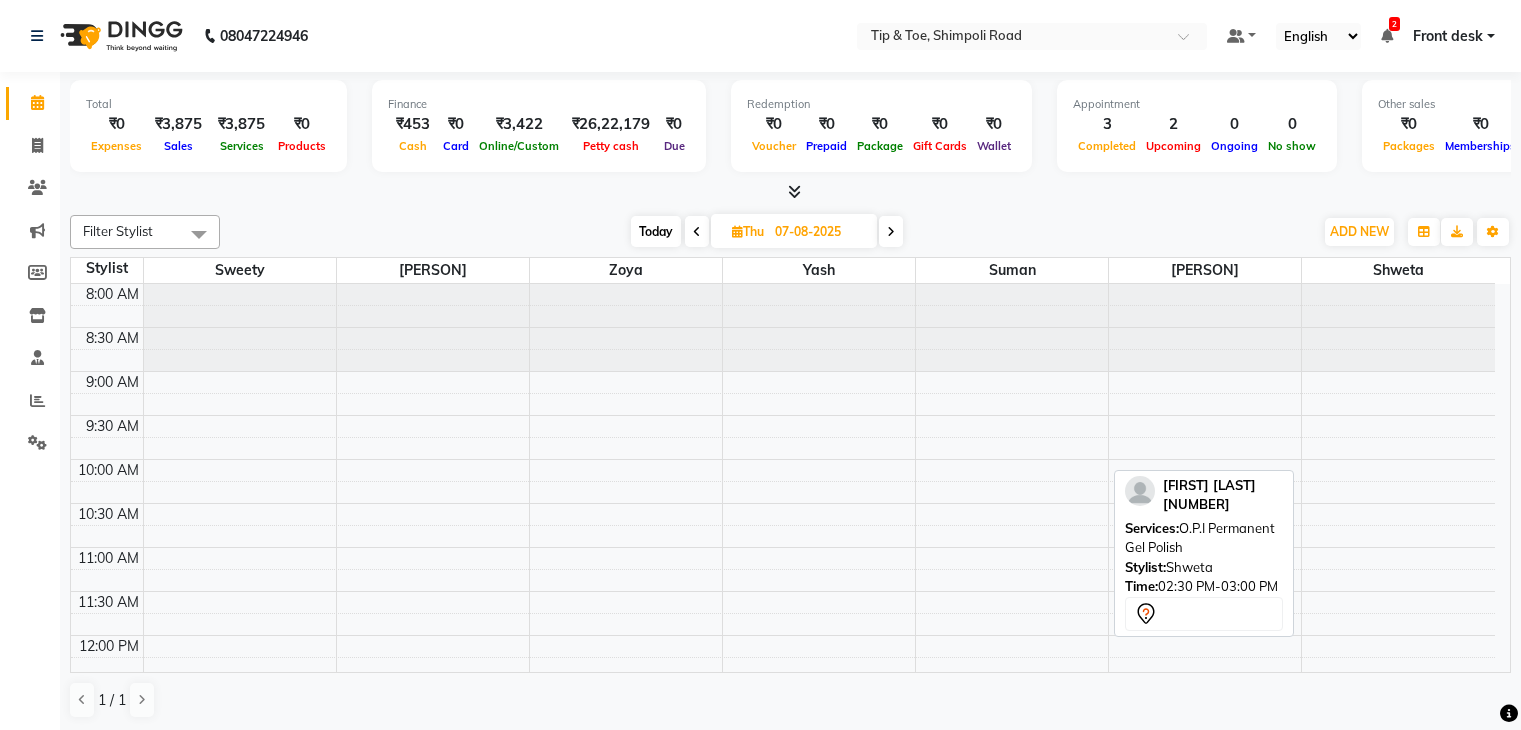 scroll, scrollTop: 0, scrollLeft: 0, axis: both 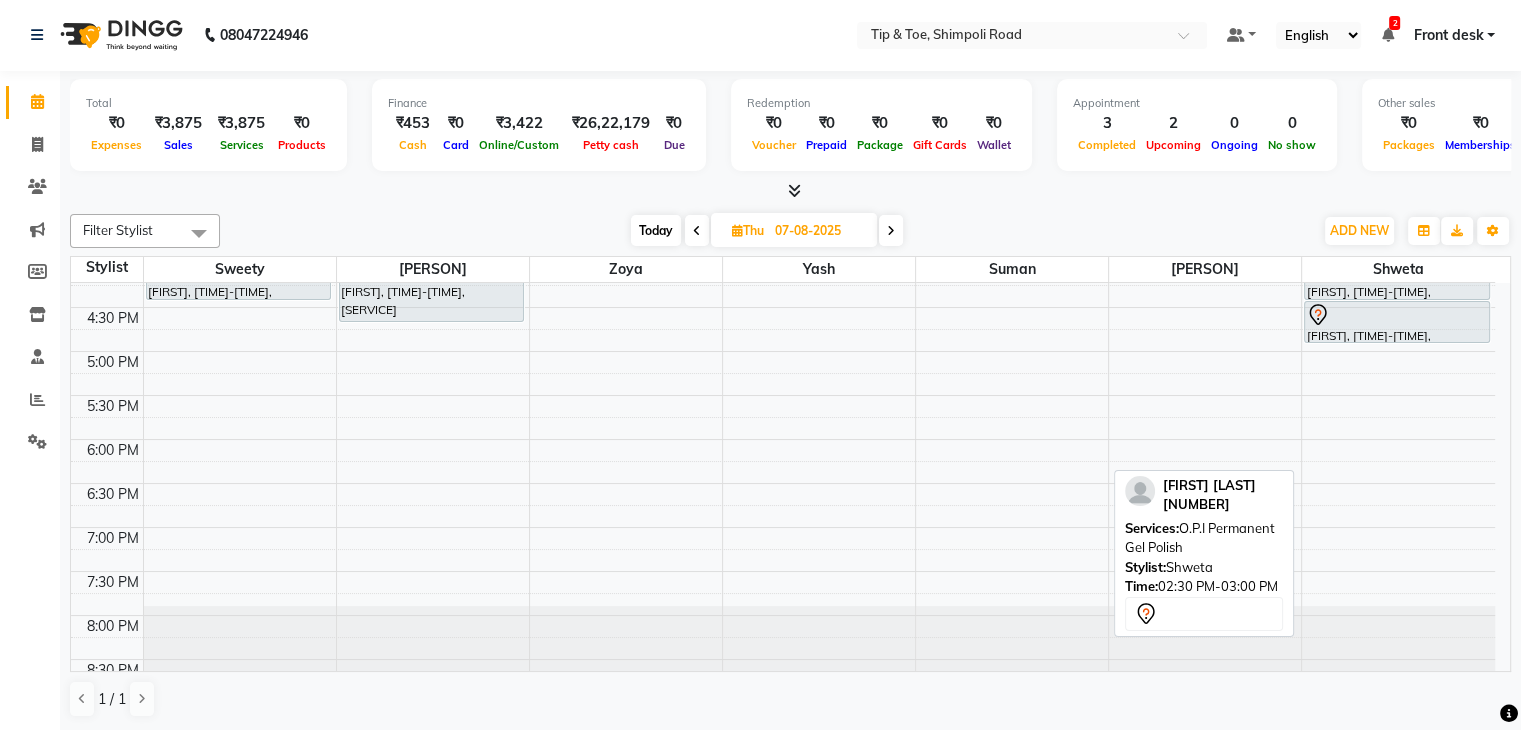 click on "8:00 AM 8:30 AM 9:00 AM 9:30 AM 10:00 AM 10:30 AM 11:00 AM 11:30 AM 12:00 PM 12:30 PM 1:00 PM 1:30 PM 2:00 PM 2:30 PM 3:00 PM 3:30 PM 4:00 PM 4:30 PM 5:00 PM 5:30 PM 6:00 PM 6:30 PM 7:00 PM 7:30 PM 8:00 PM 8:30 PM             Nikita Koshy, 04:00 PM-04:30 PM, Essential Manicure w Scrub             Nikita Koshy, 04:00 PM-04:45 PM, Essential Pedicure w Scrub             Nikita Koshy, 04:00 PM-04:30 PM, Essential Manicure w Scrub             Nikita Koshy, 04:30 PM-05:00 PM, O.P.I Permanent Gel Polish" at bounding box center [783, 131] 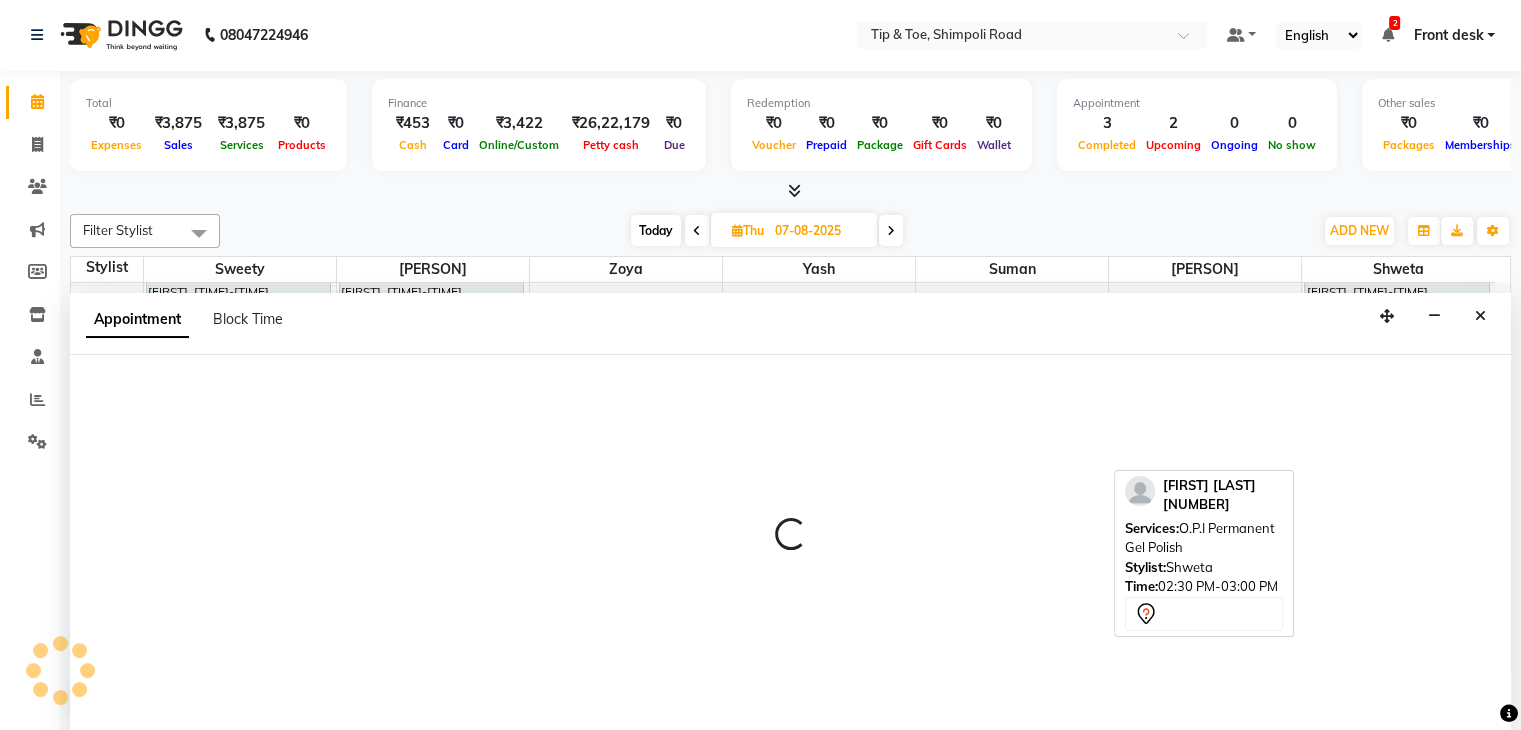select on "67779" 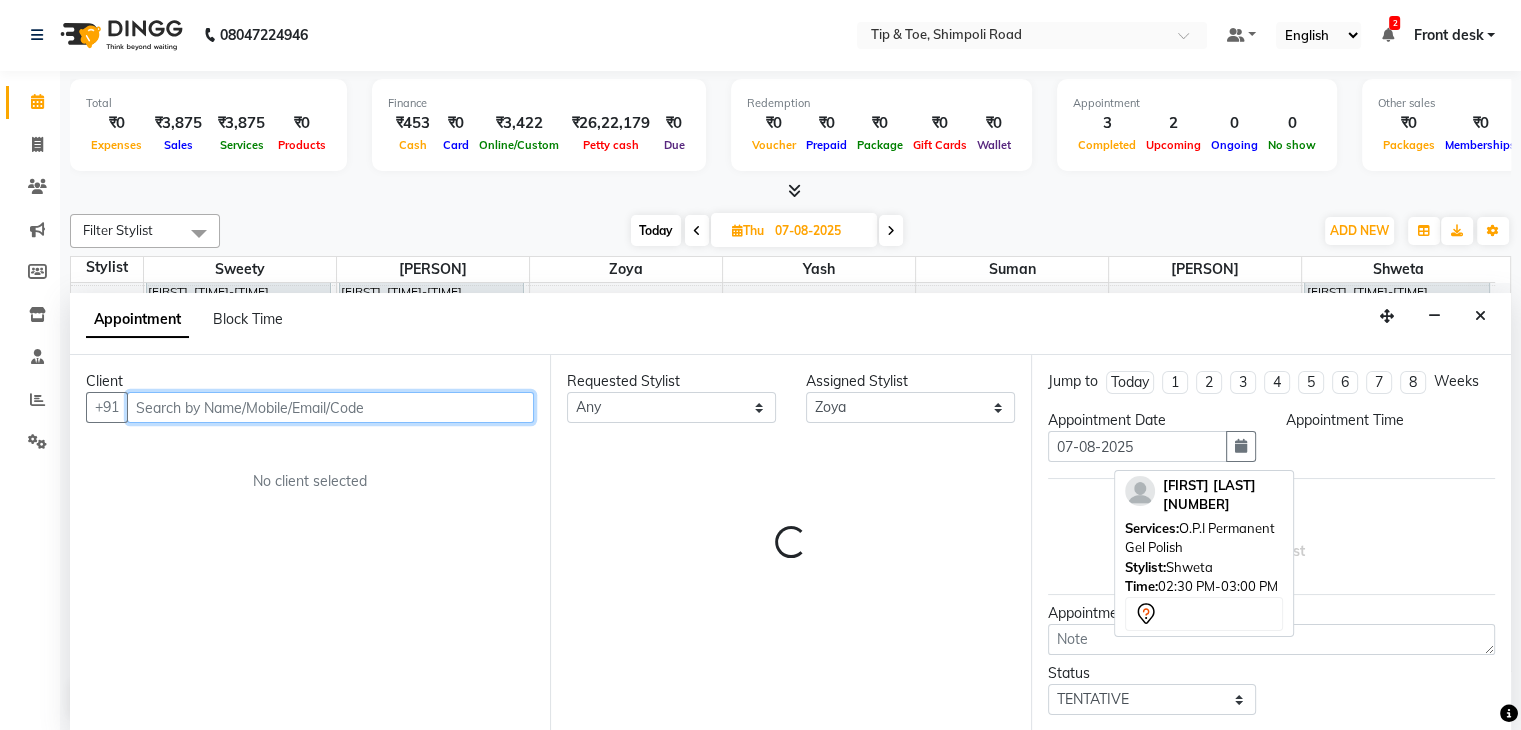 select on "1140" 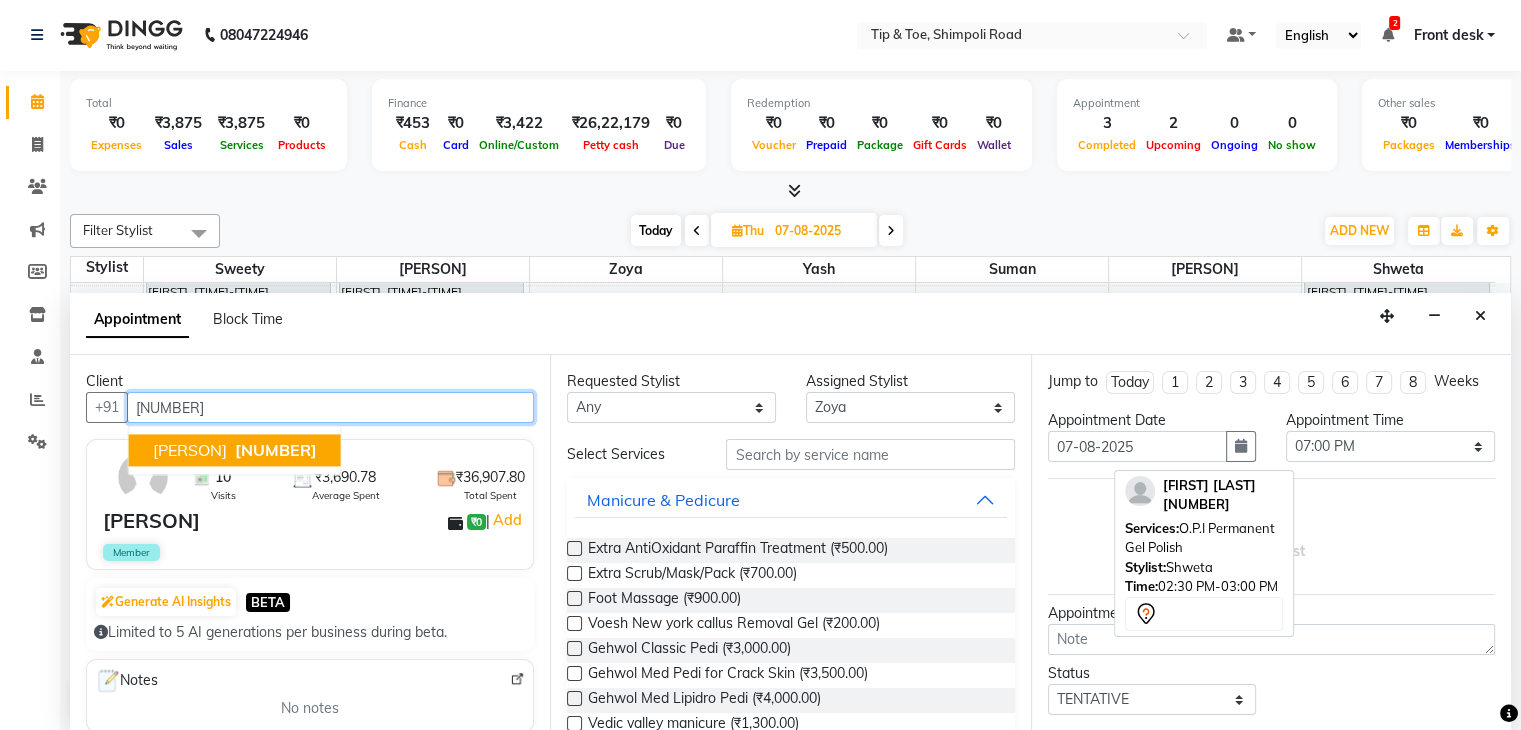 click on "[PHONE]" at bounding box center [276, 451] 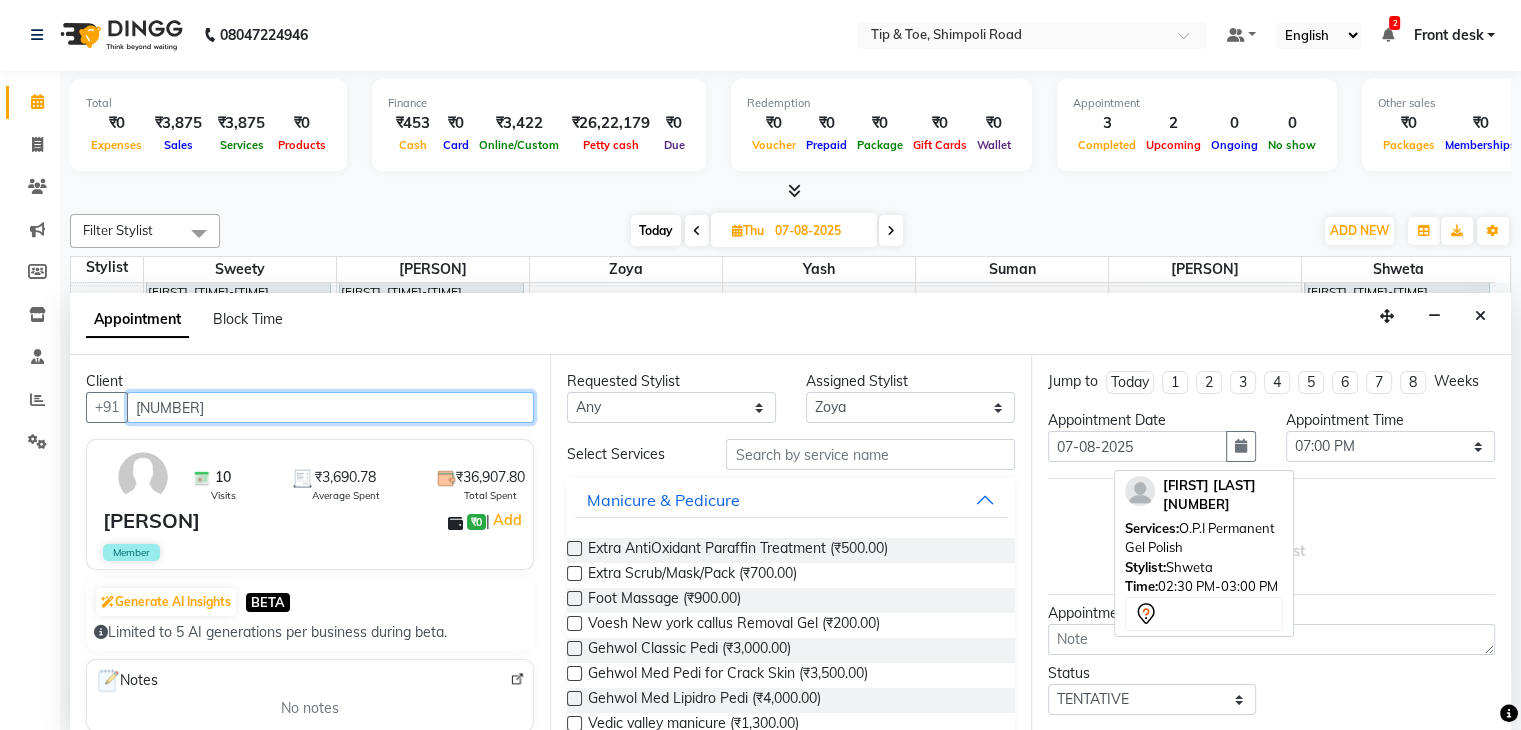 type on "[PHONE]" 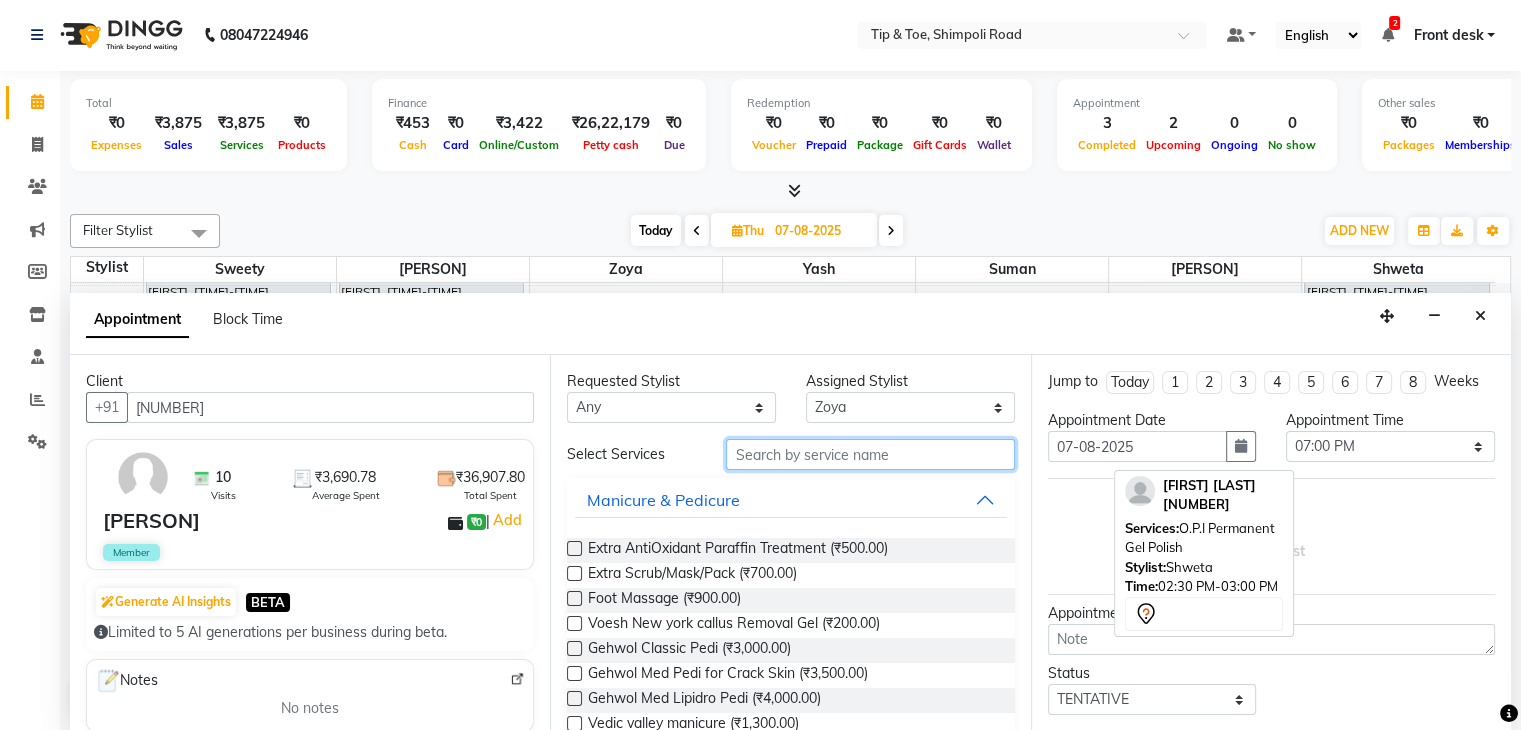 click at bounding box center (870, 454) 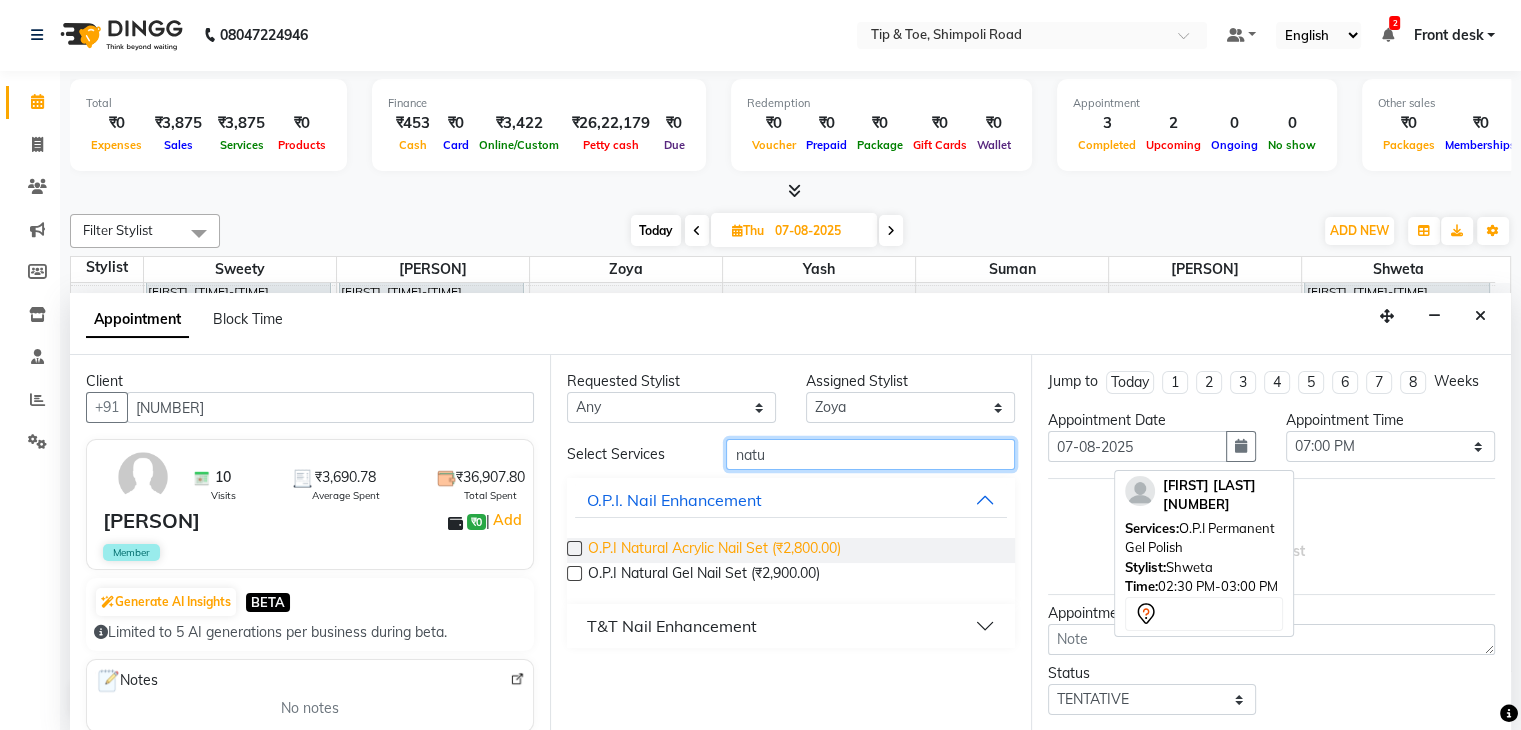type on "natu" 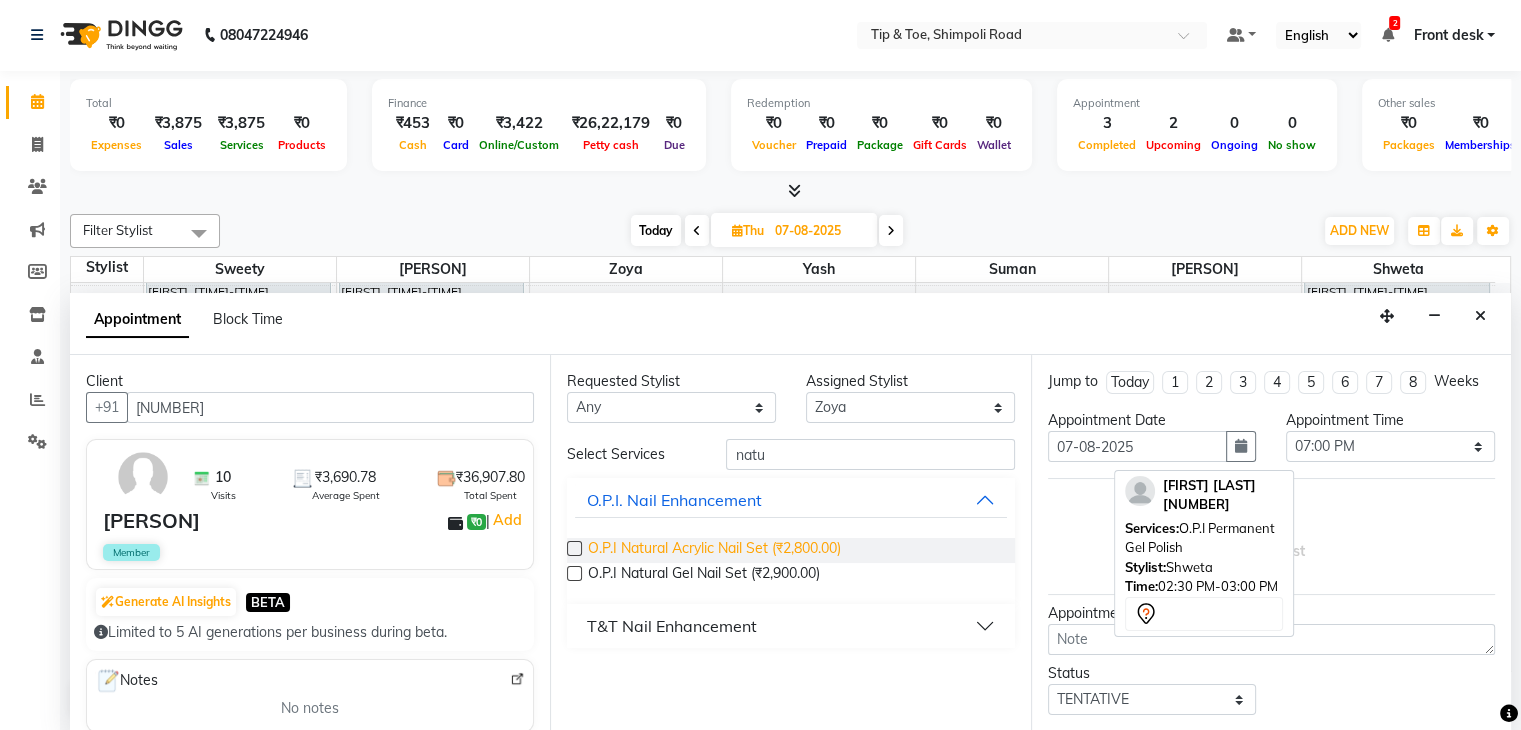 click on "O.P.I Natural Acrylic Nail Set (₹2,800.00)" at bounding box center (714, 550) 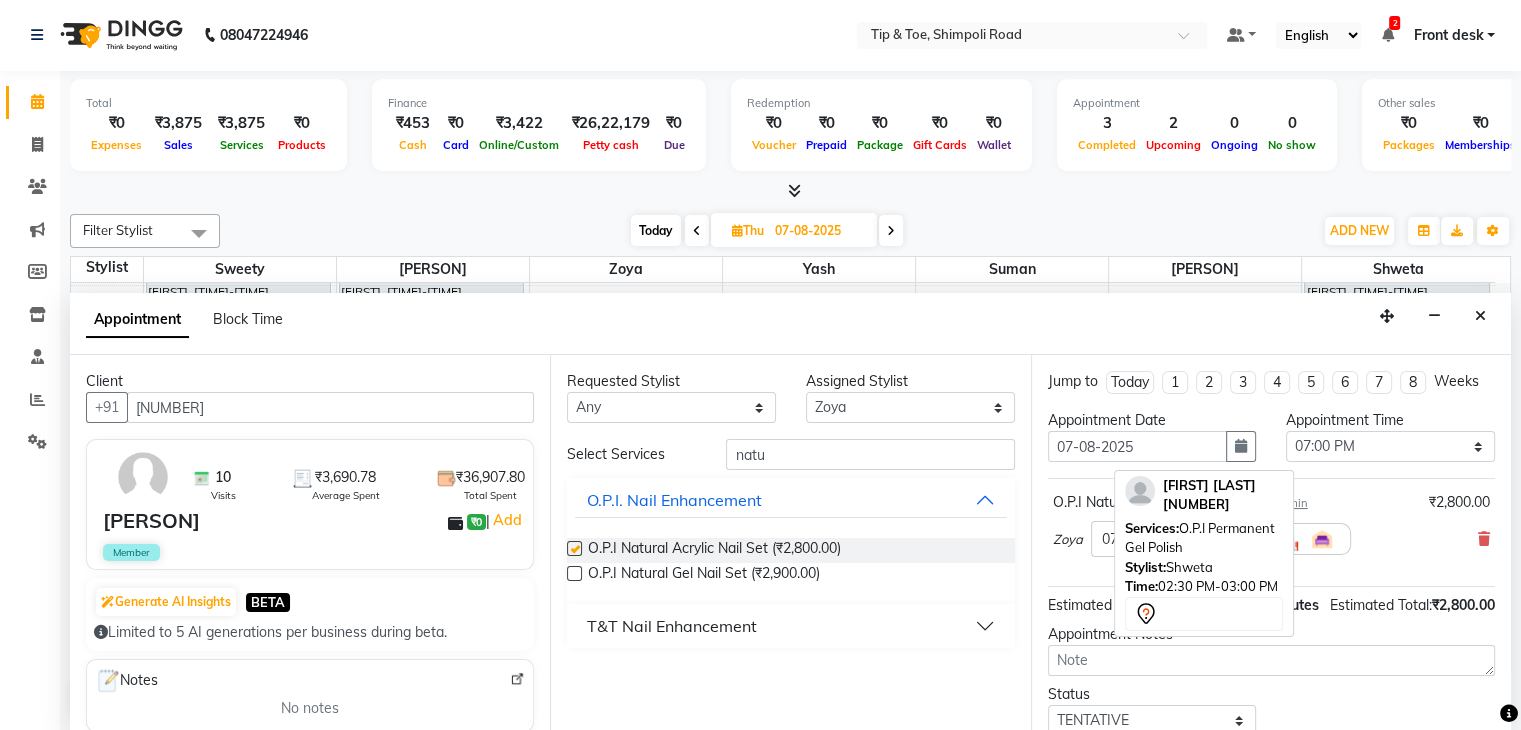 checkbox on "false" 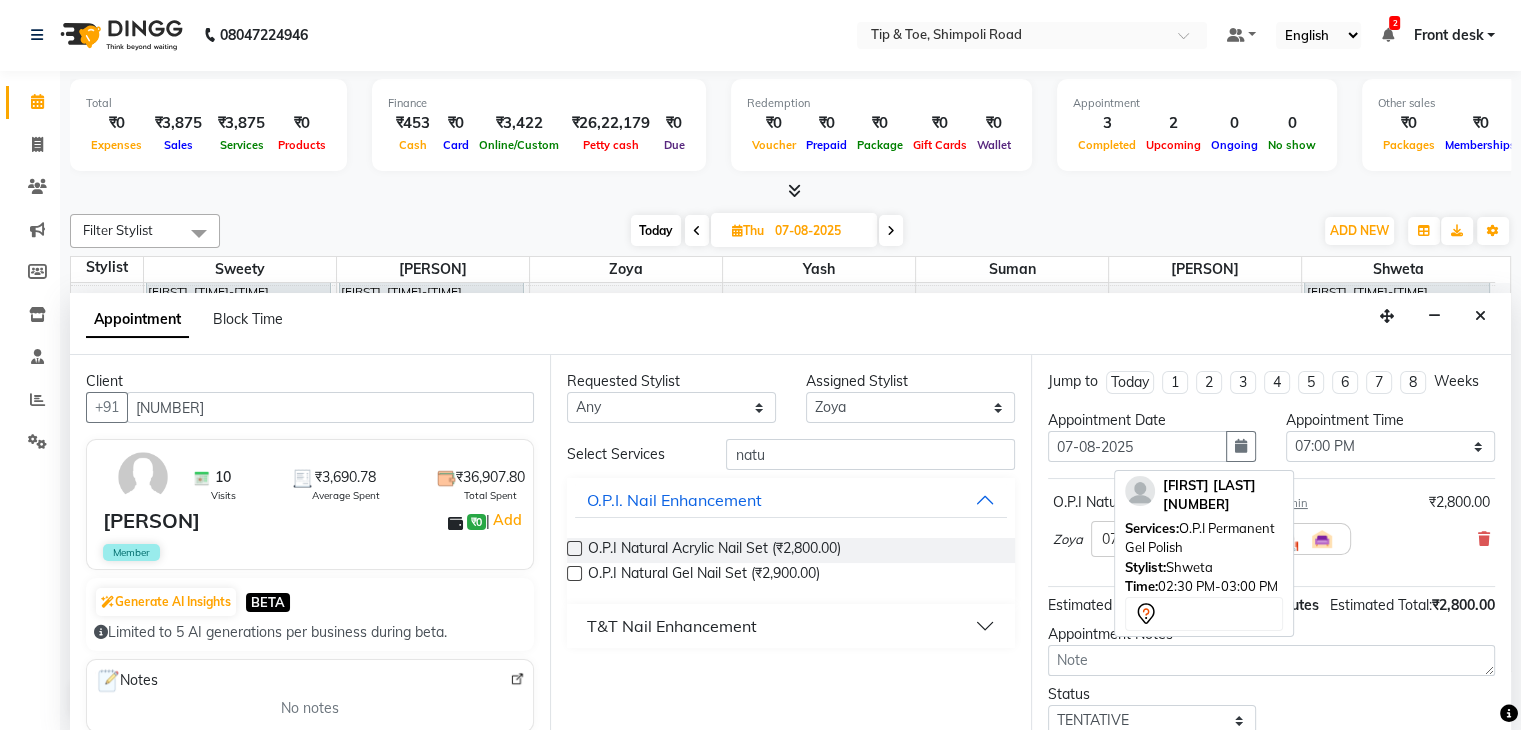 scroll, scrollTop: 151, scrollLeft: 0, axis: vertical 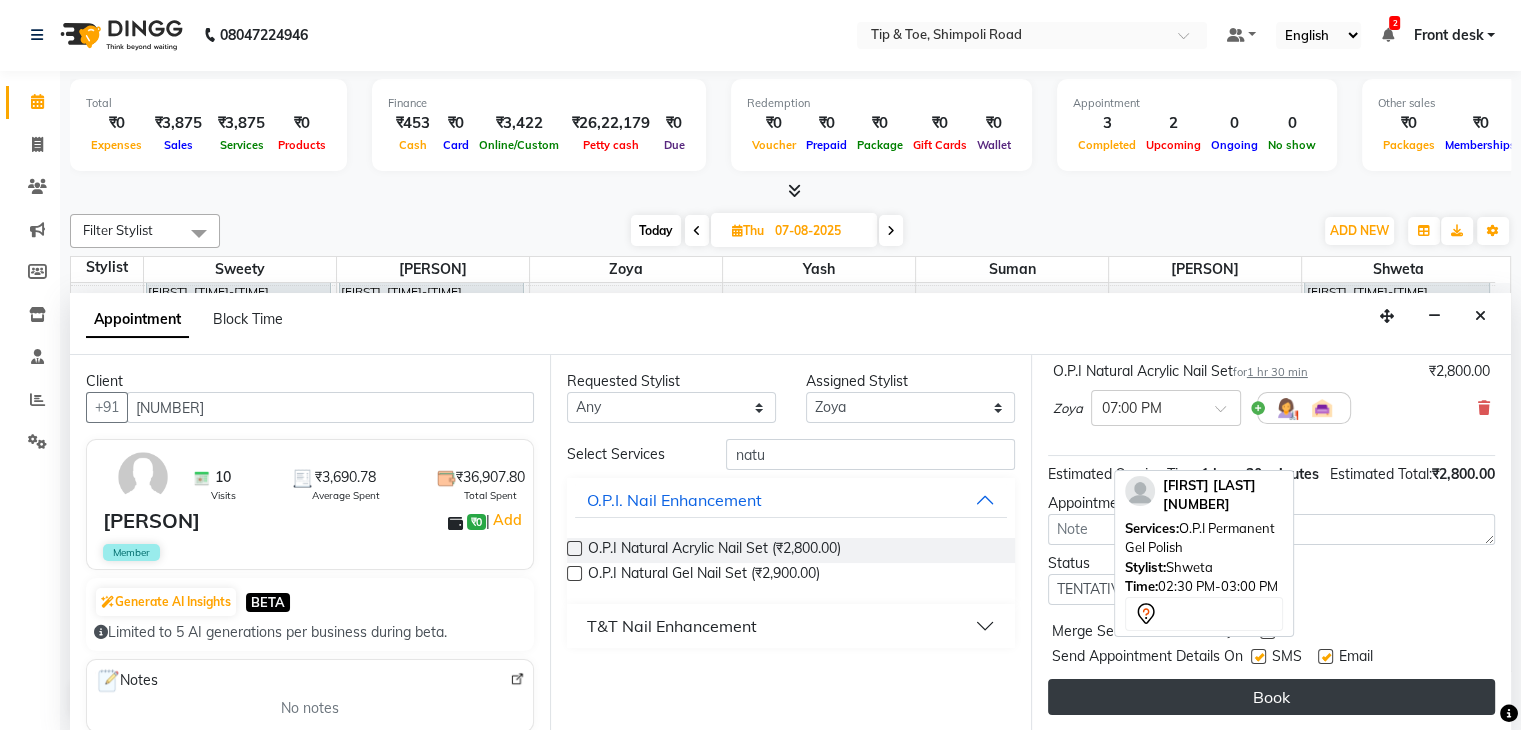 click on "Book" at bounding box center [1271, 697] 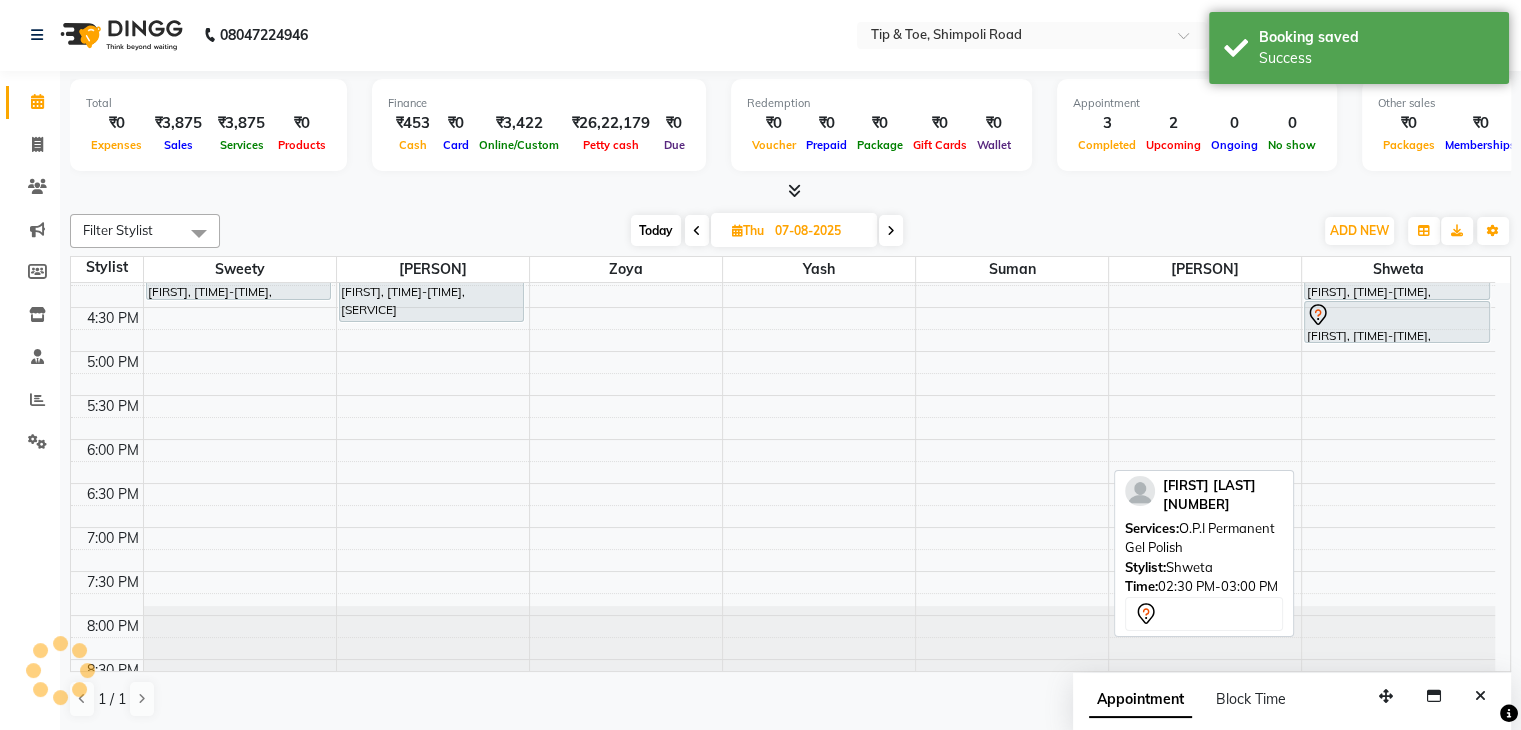 scroll, scrollTop: 0, scrollLeft: 0, axis: both 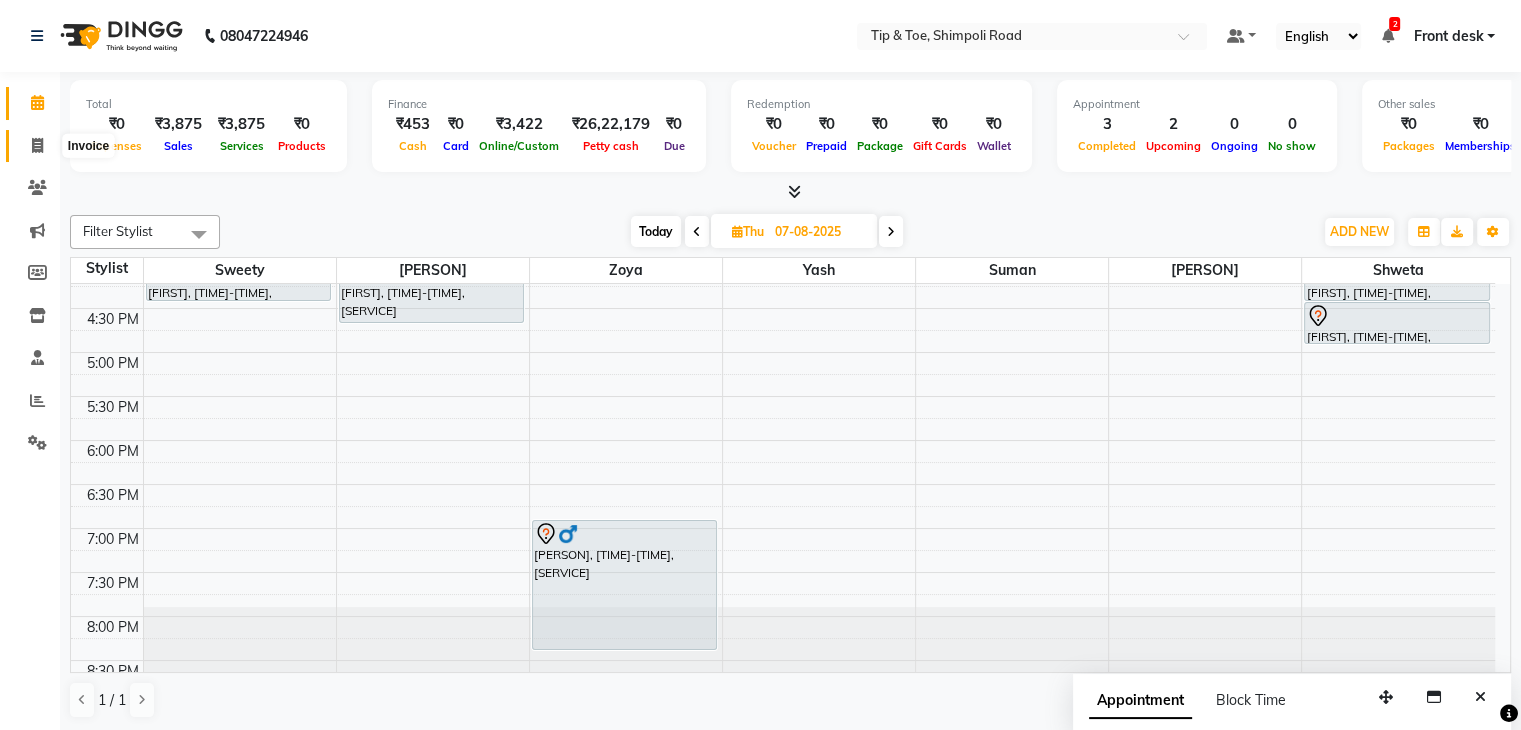 click 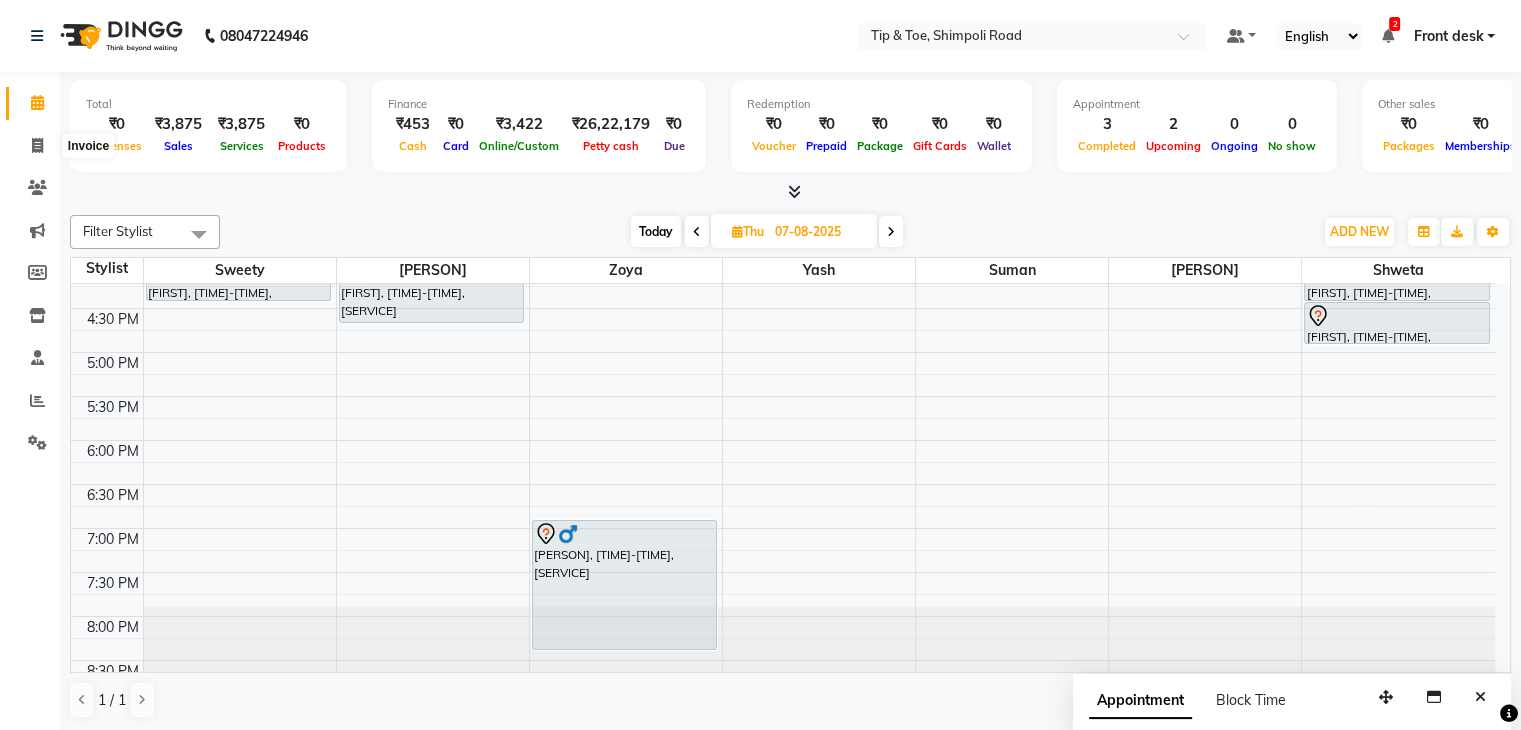 select on "service" 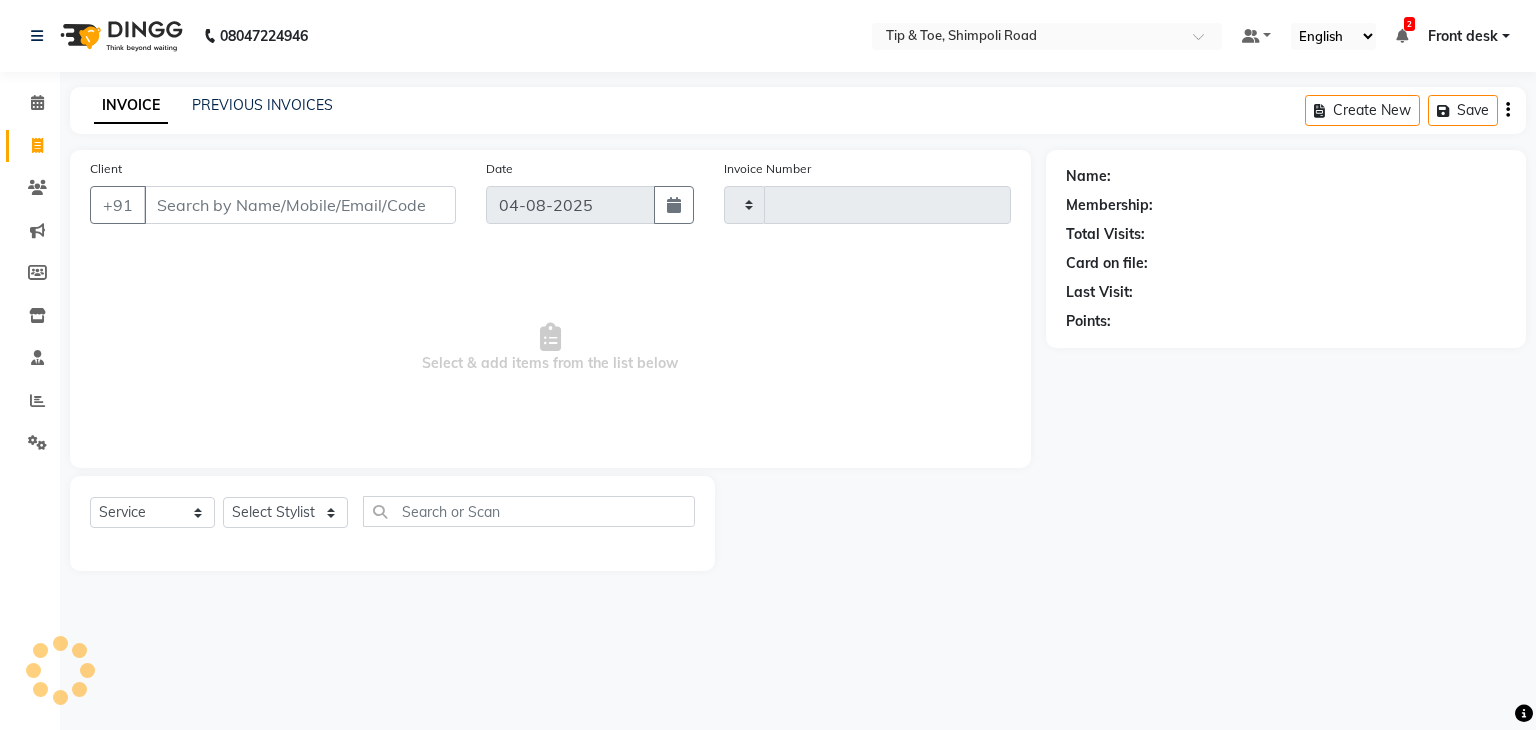 type on "0876" 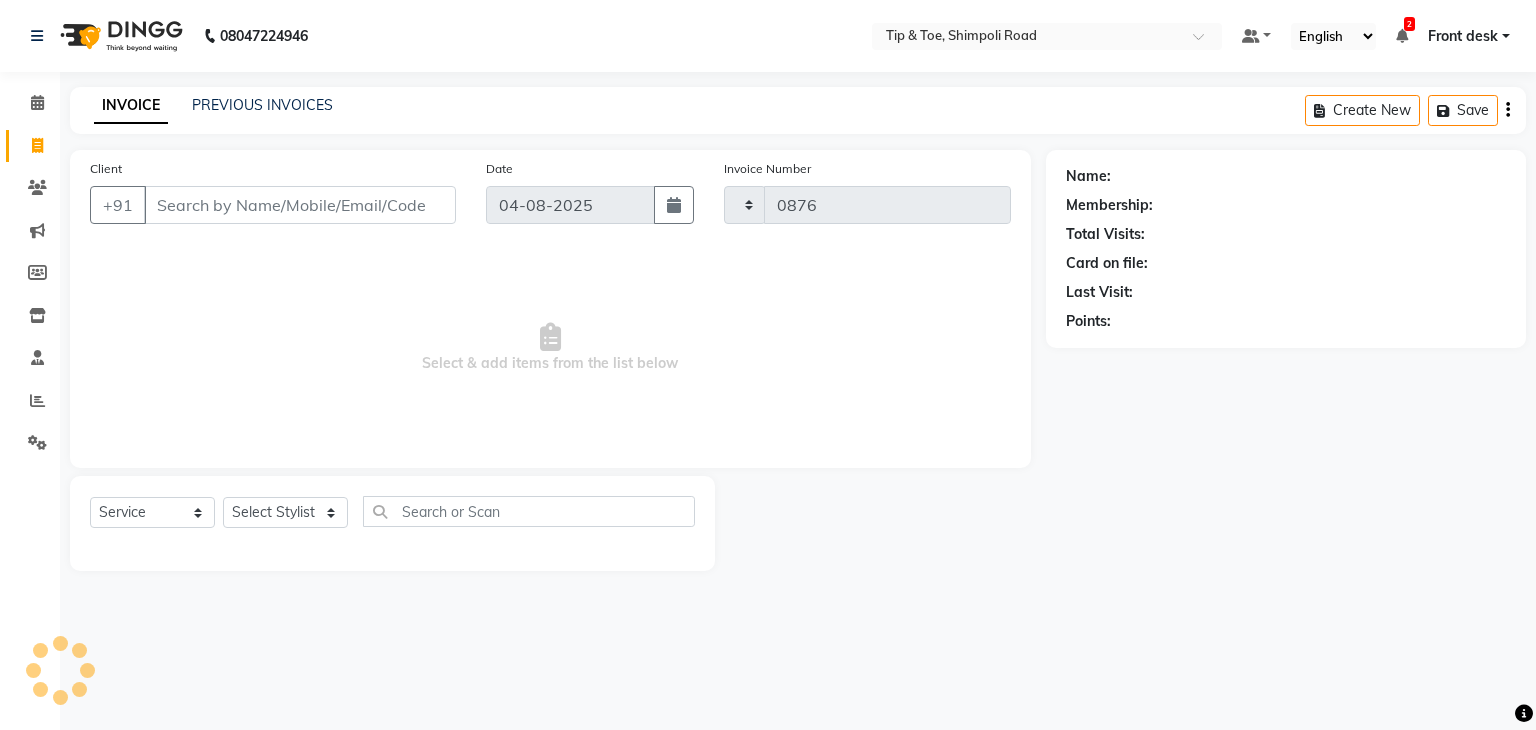 select on "5942" 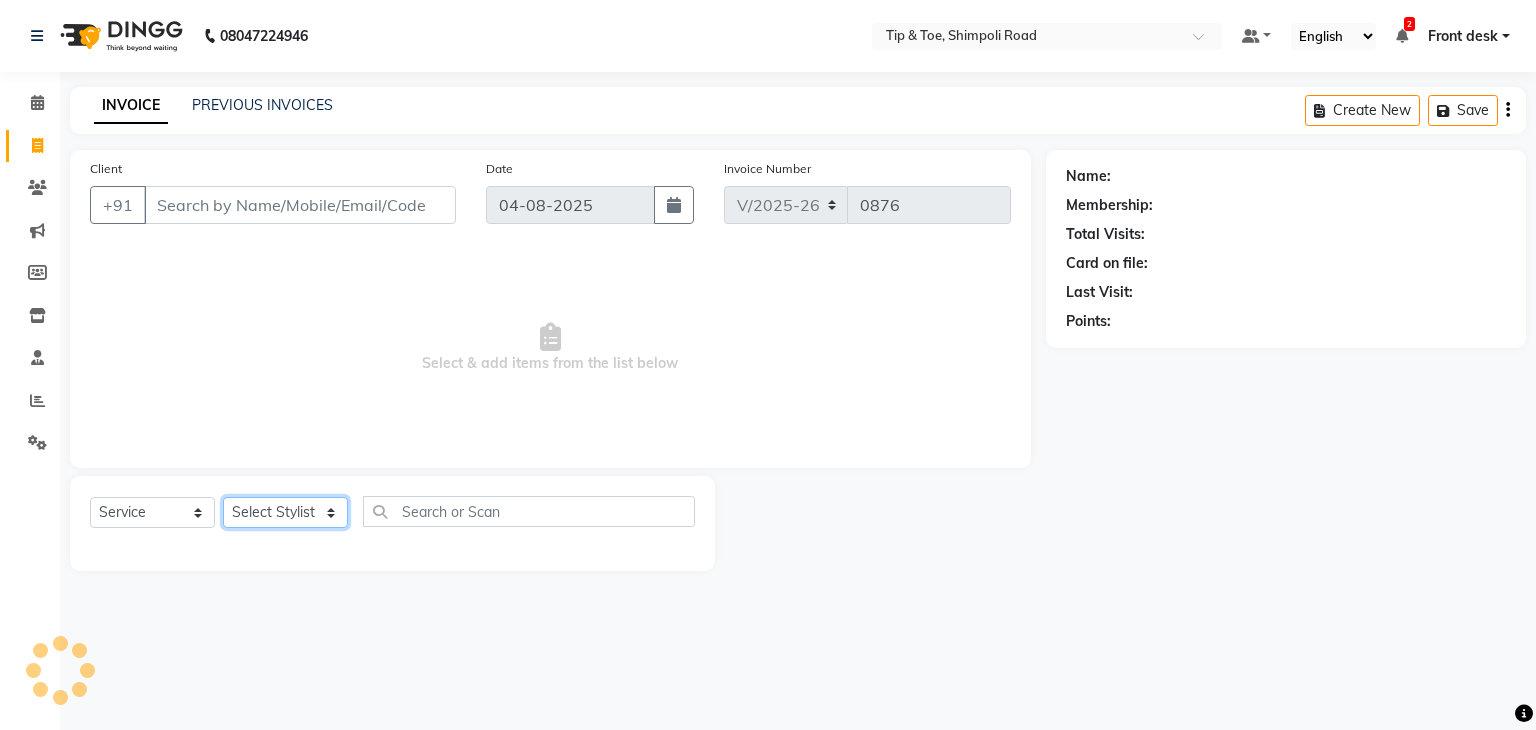 click on "Select Stylist" 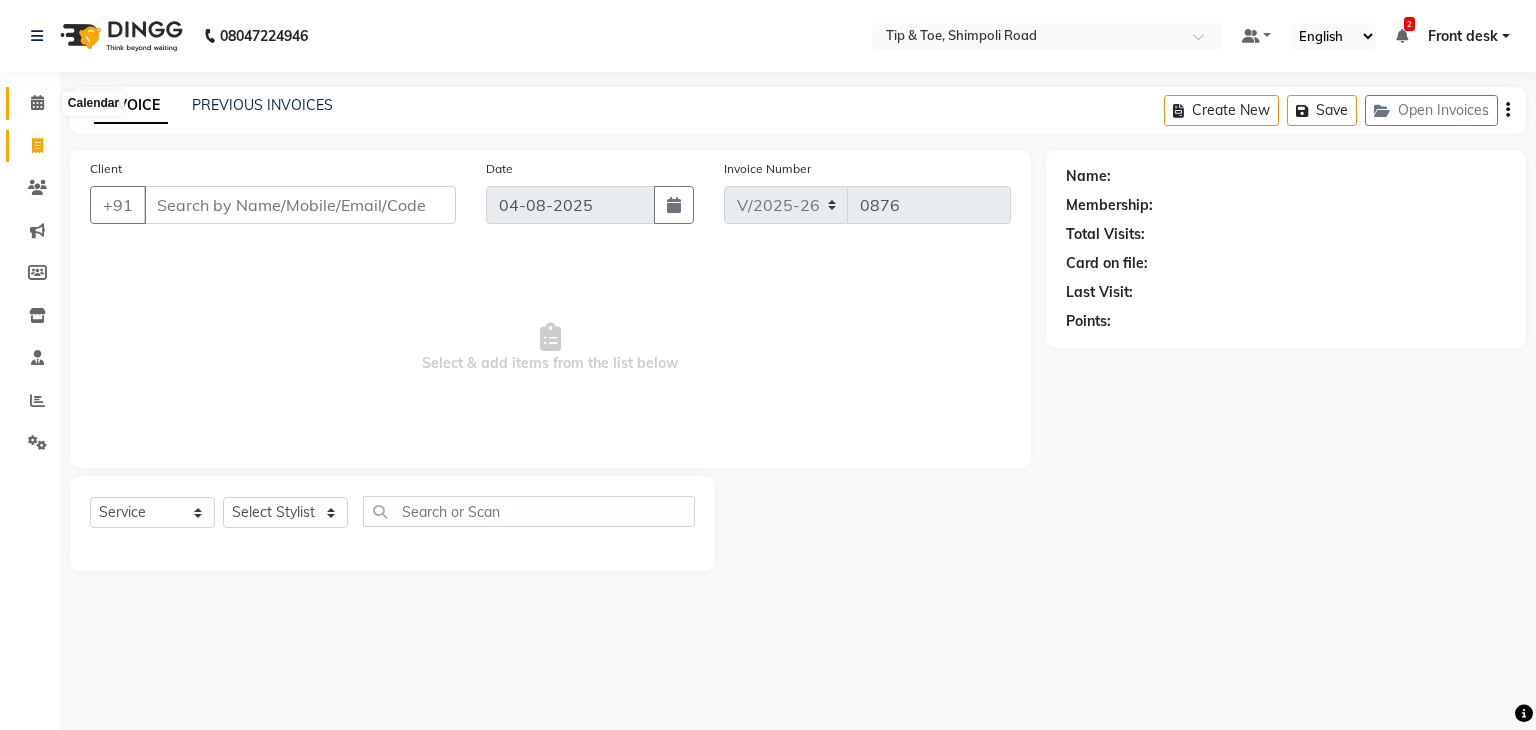 drag, startPoint x: 28, startPoint y: 101, endPoint x: 48, endPoint y: 110, distance: 21.931713 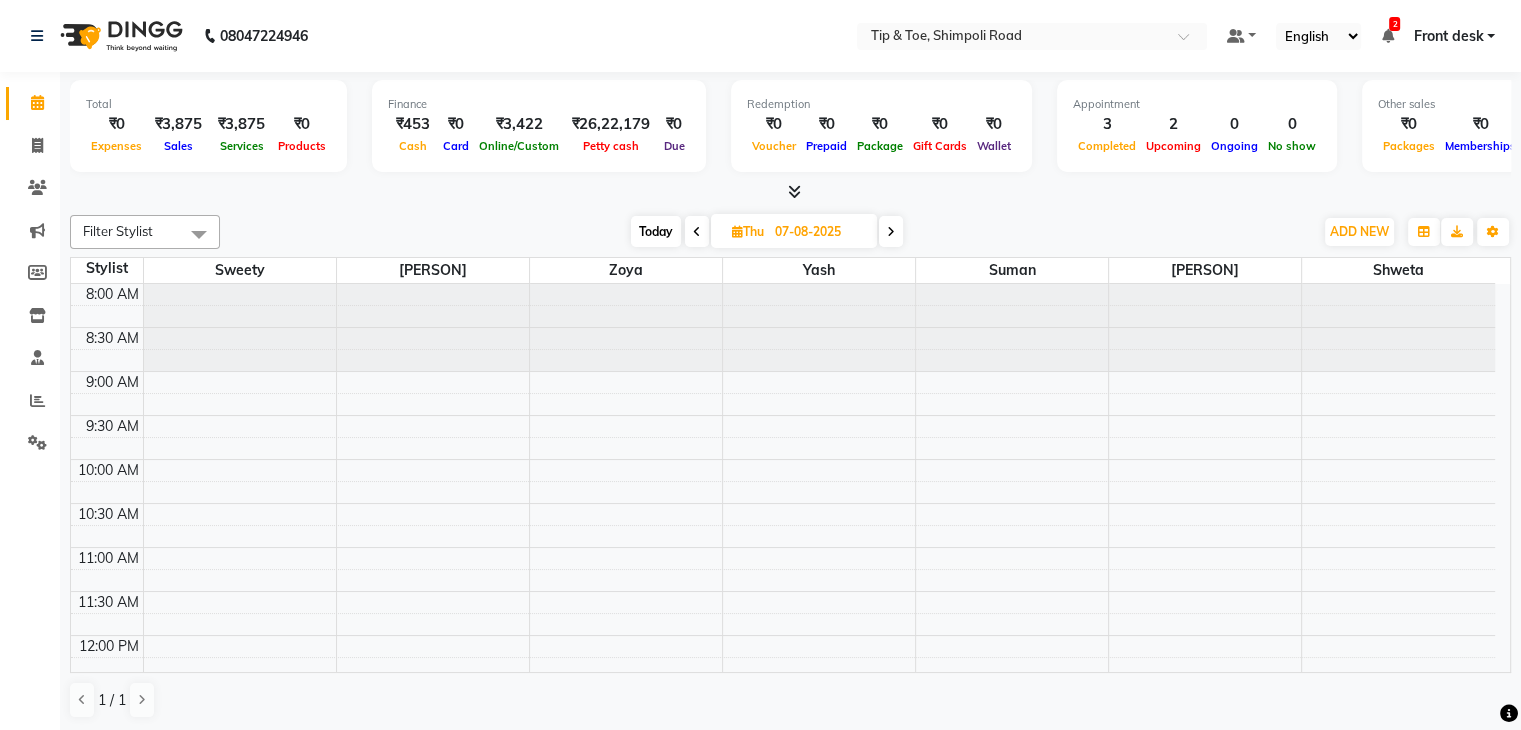 scroll, scrollTop: 0, scrollLeft: 0, axis: both 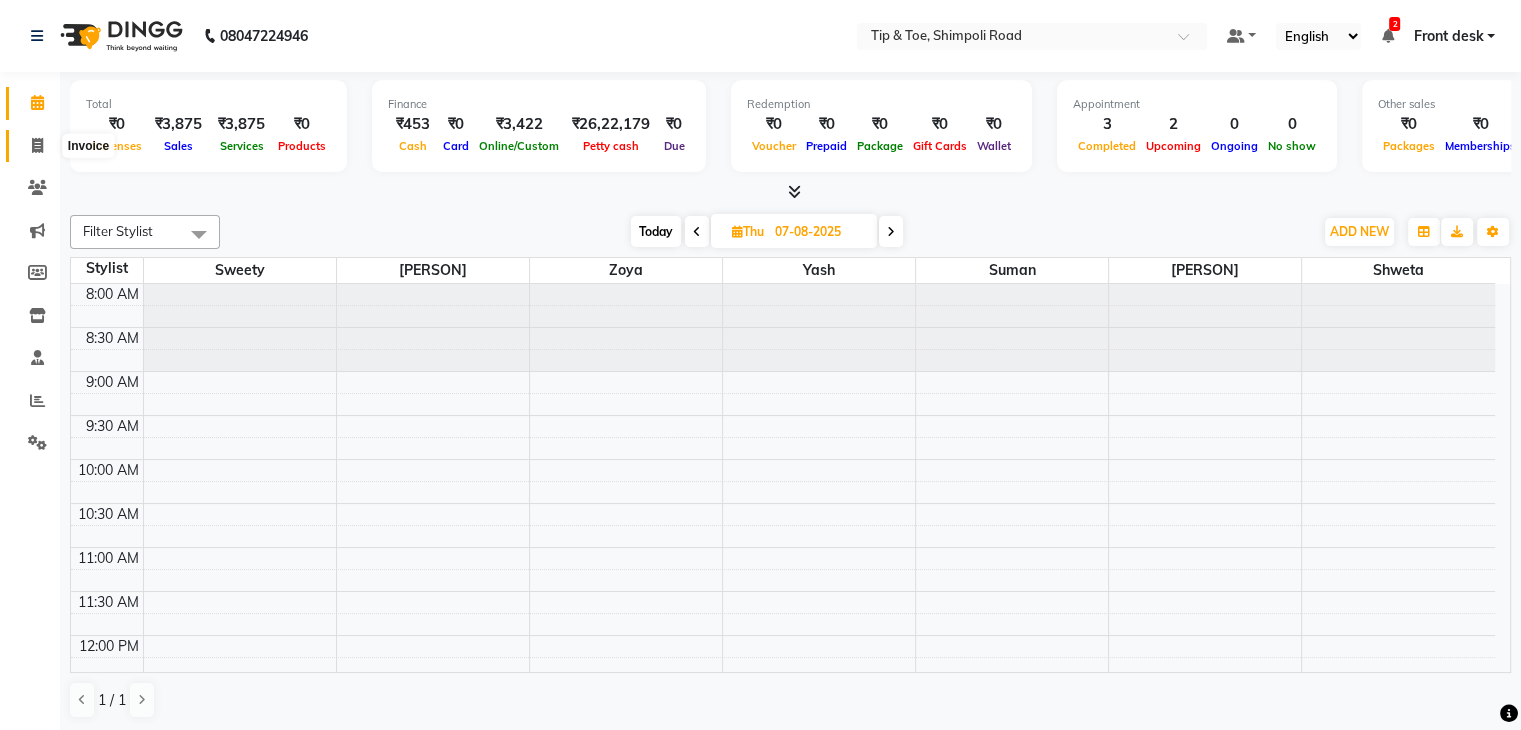 click 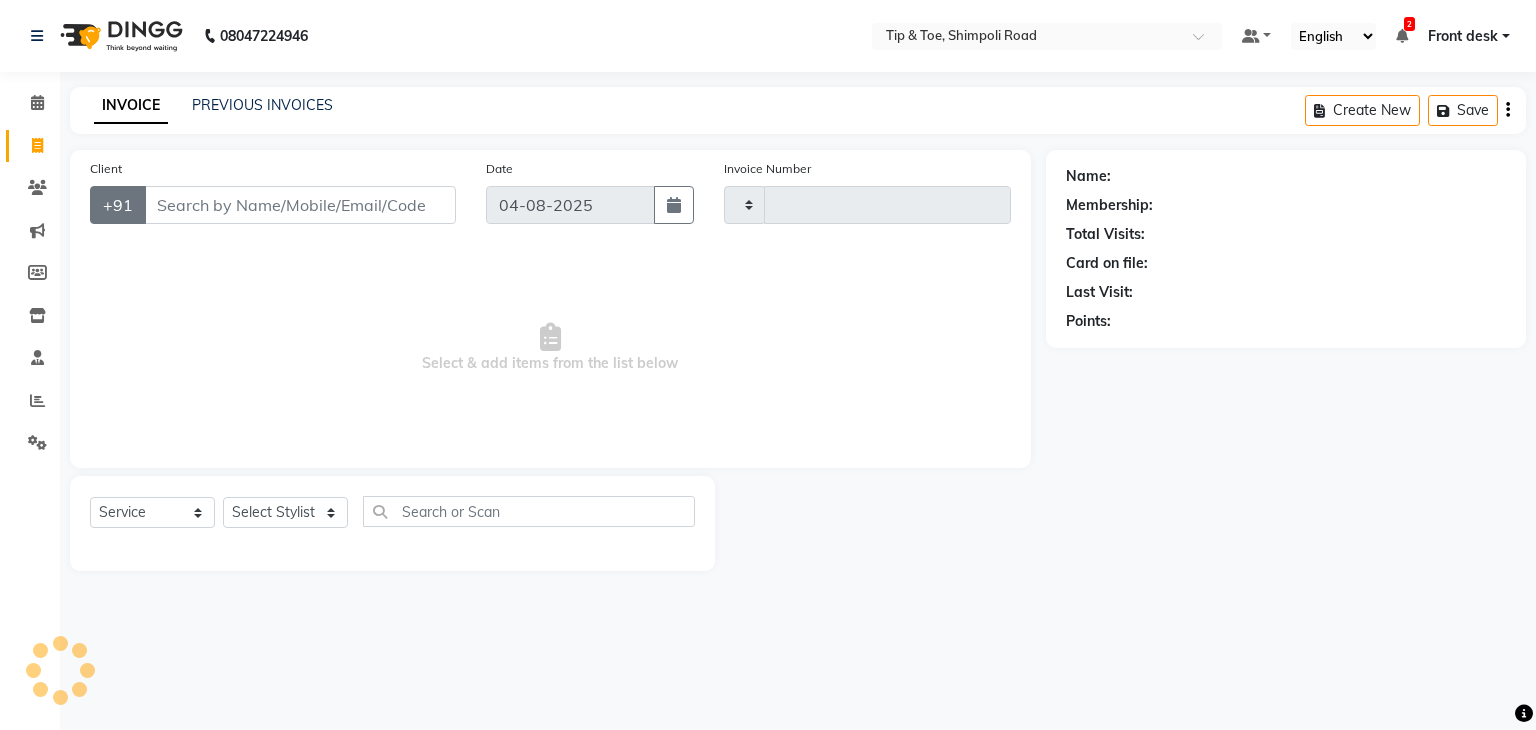 type on "0876" 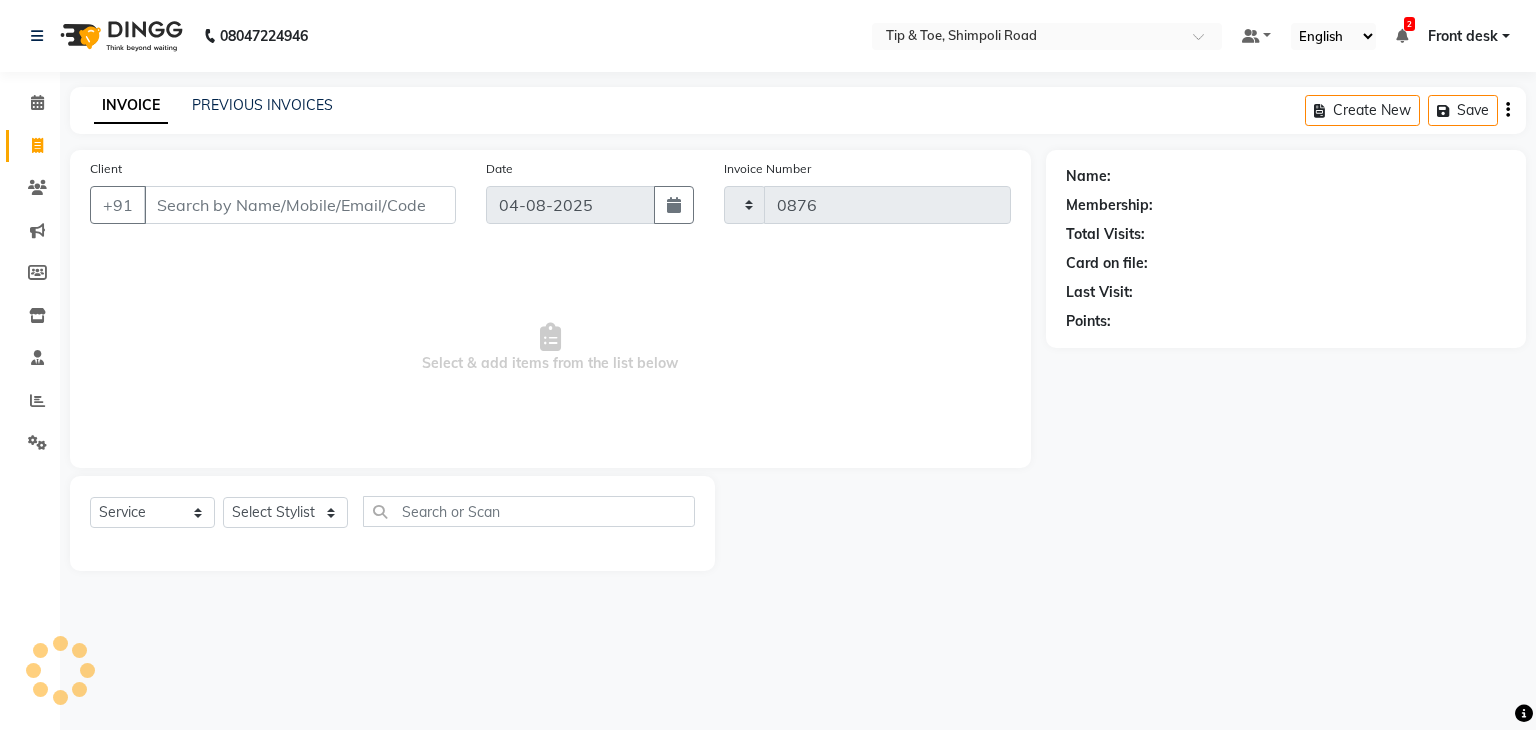 select on "5942" 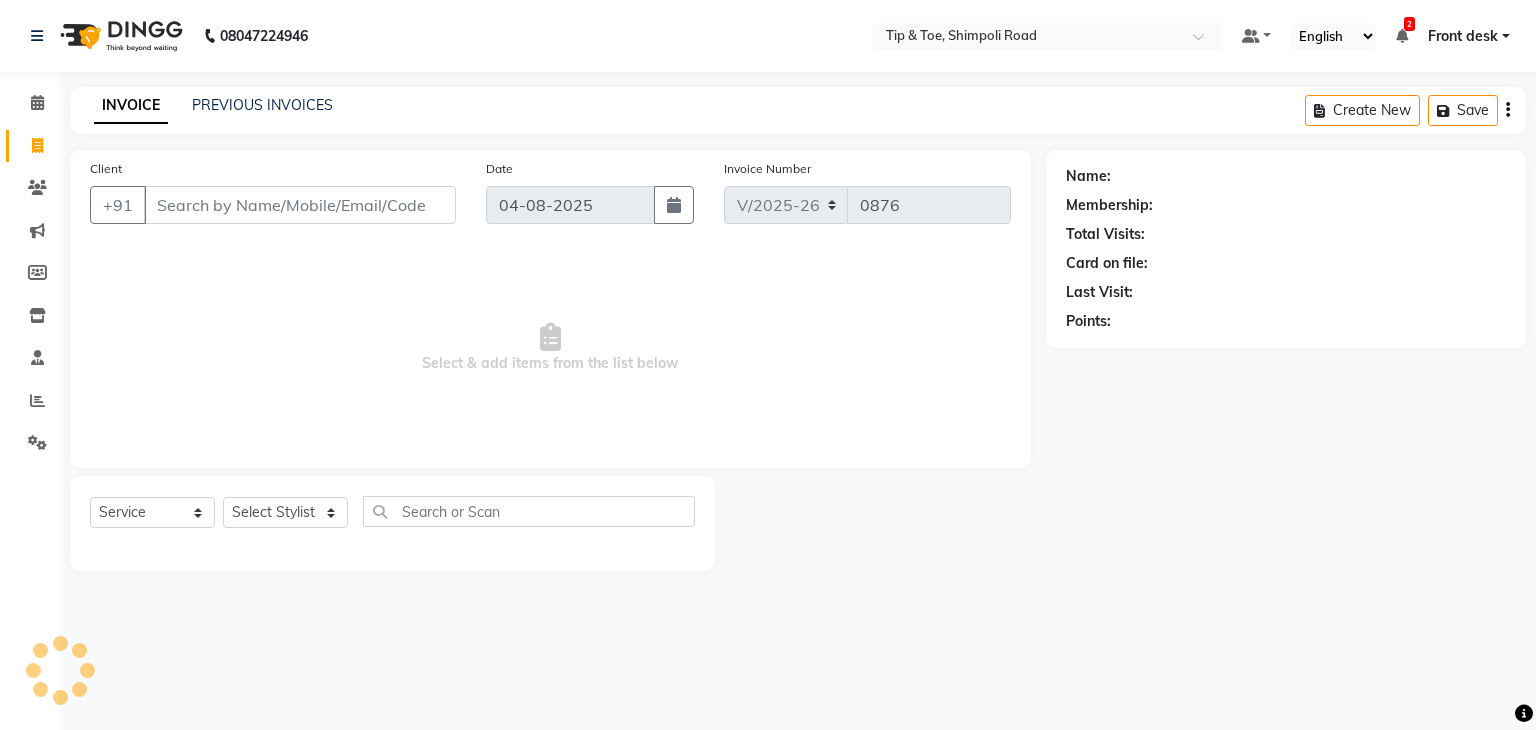 click on "Client" at bounding box center [300, 205] 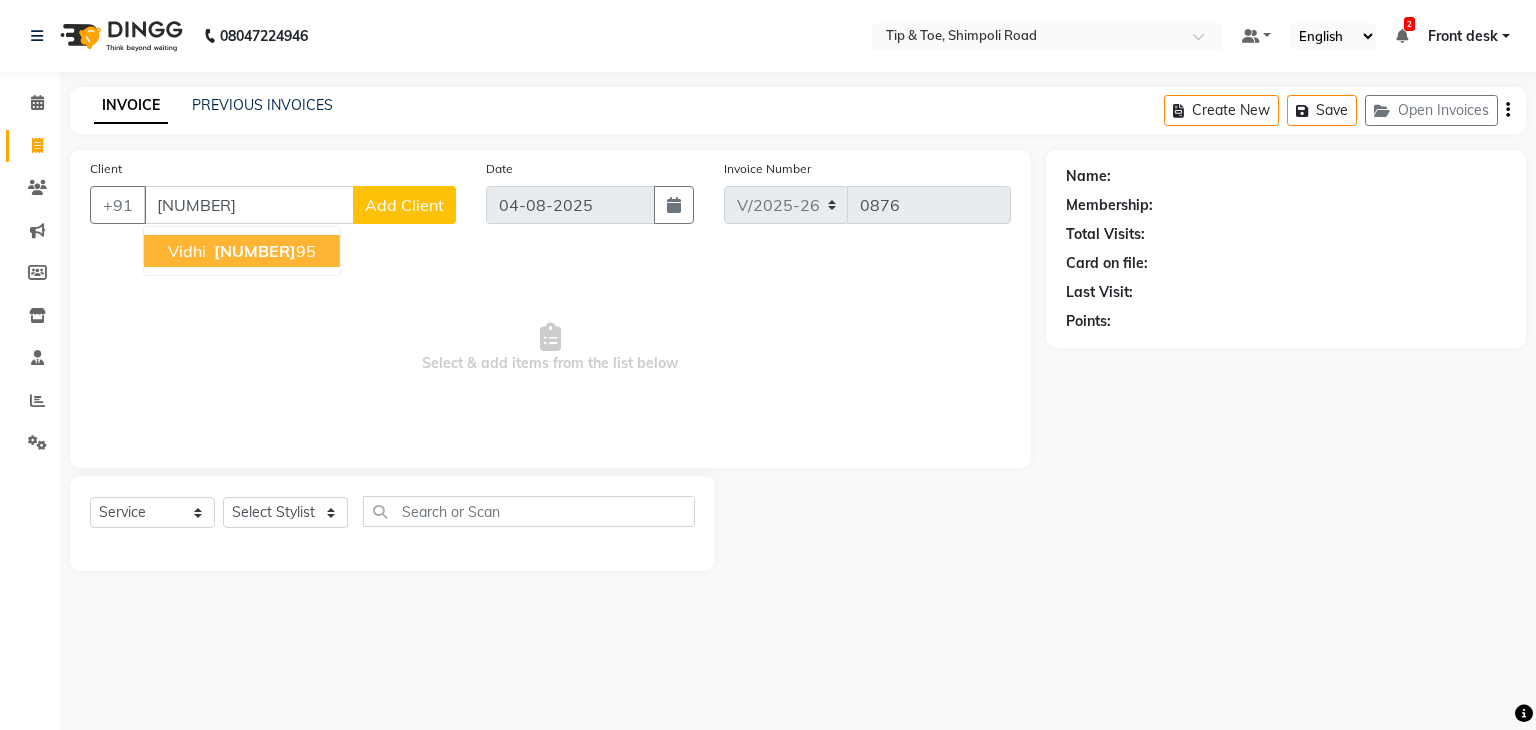 click on "98335520" at bounding box center [255, 251] 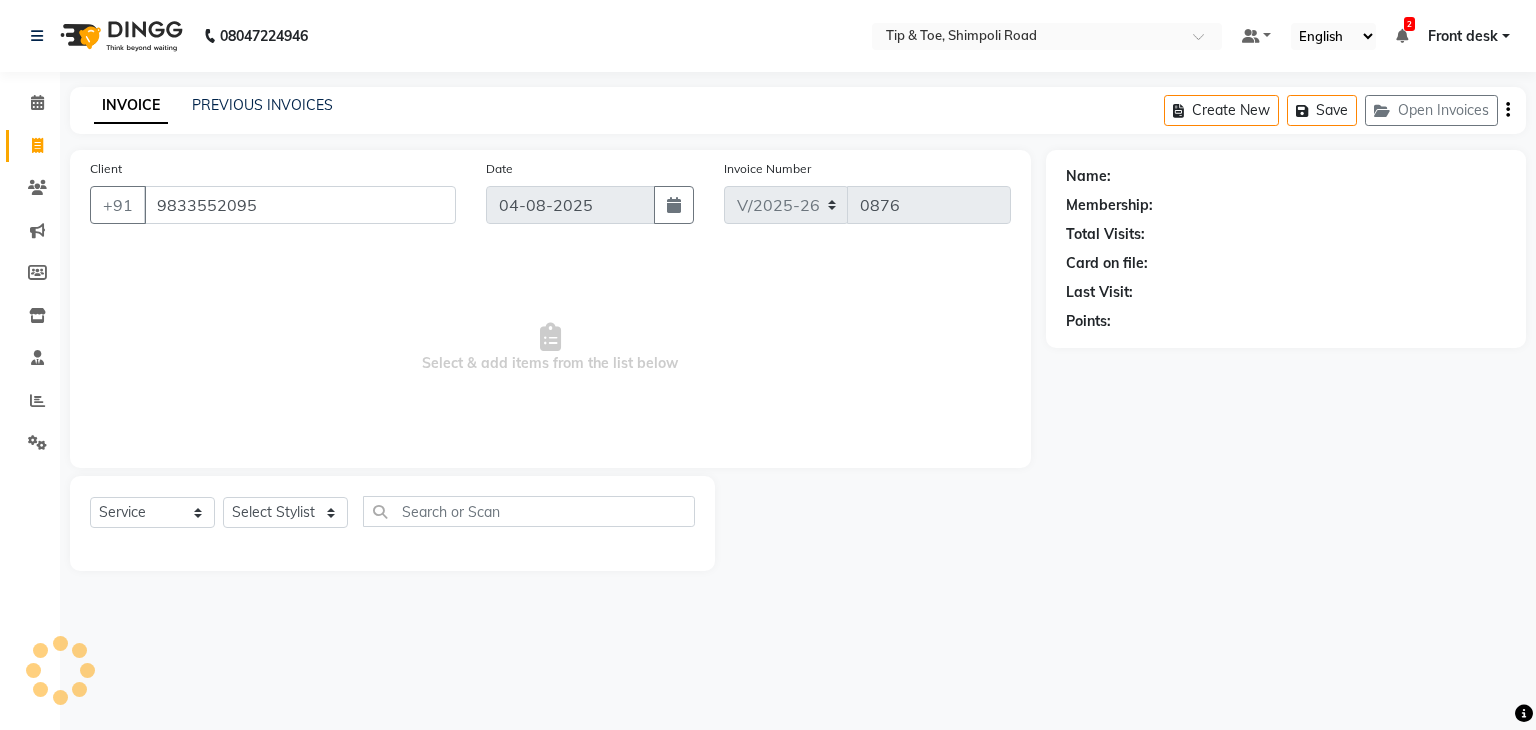 type on "9833552095" 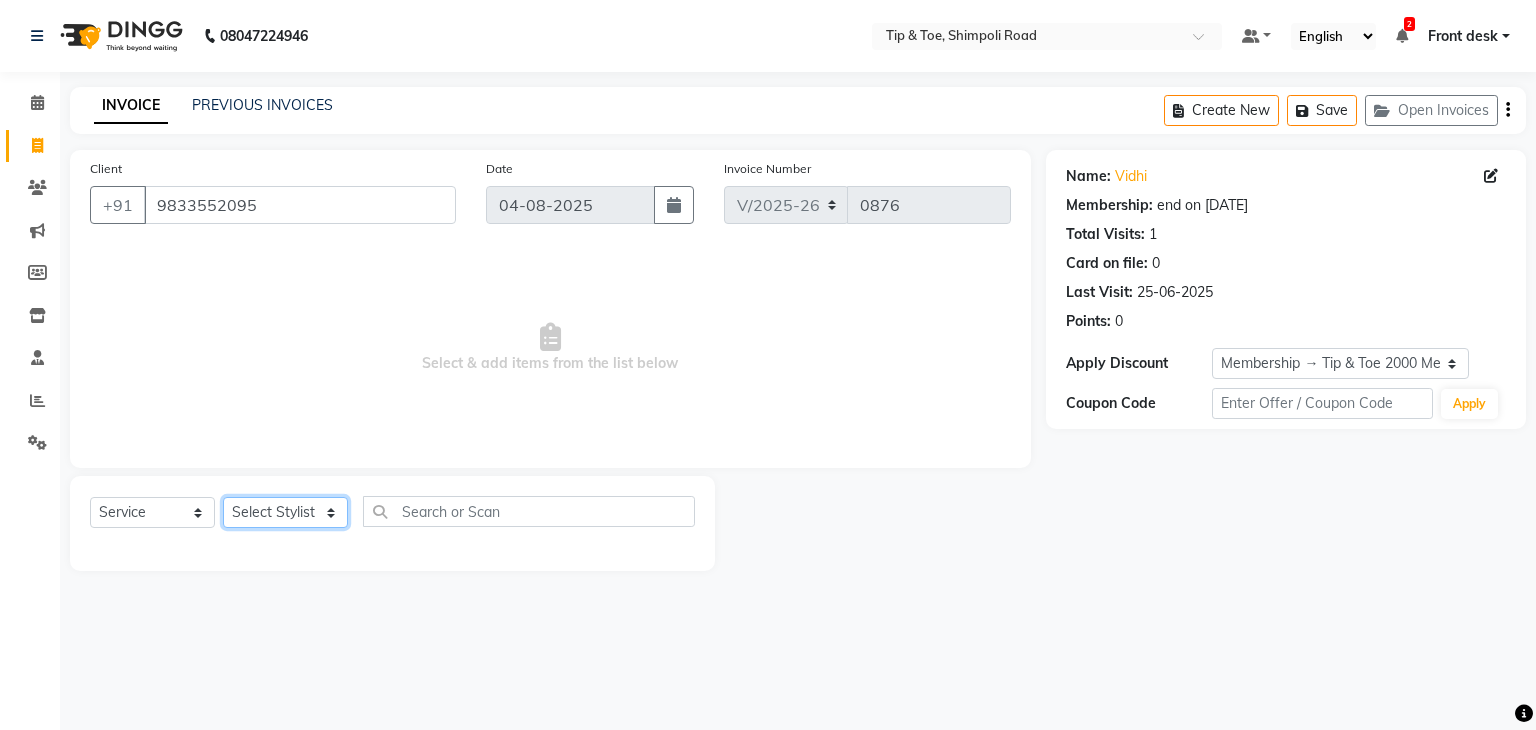 click on "Select Stylist Front desk [NAME] [NAME] [NAME] [NAME] [NAME] [NAME] [NAME] [NAME] [NAME] [NAME] Extra AntiOxidant Paraffin Treatment Extra Scrub/Mask/Pack Foot Massage Voesh New york callus Removal Gel Gehwol Classic Pedi Gehwol Med Pedi for Crack Skin Gehwol Med Lipidro Pedi Vedic valley manicure Vedic valley pedicure Essential Manicure w Scrub Essential Pedicure w Scrub T&T Nail Art Set (10 Fingers) T&T Acrylic Single Design T&T Single Nail Design T&T Glitter Color Change Permanent Alga Spa Manicure Eyebrow Lamination Lashes Tinting Eyebrow Tinting Russian Lashes Touch-Up Russian Lashes Extension Waiting charge 1 hr Lashes Removal Single Line Lashes Extension Barbie Lashes Extension Lashes Touch-Up O.P.I Ombre Gel Nail Set O.P.I Ombre Acrylic Nail Set O.P.I French Acrylic Nail Set O.P.I Natural Acrylic Nail Set O.P.I French Gel Nail Set O.P.I Natural Gel Nail Set O.P.I Gel Overlays O.P.I Gel Coat" 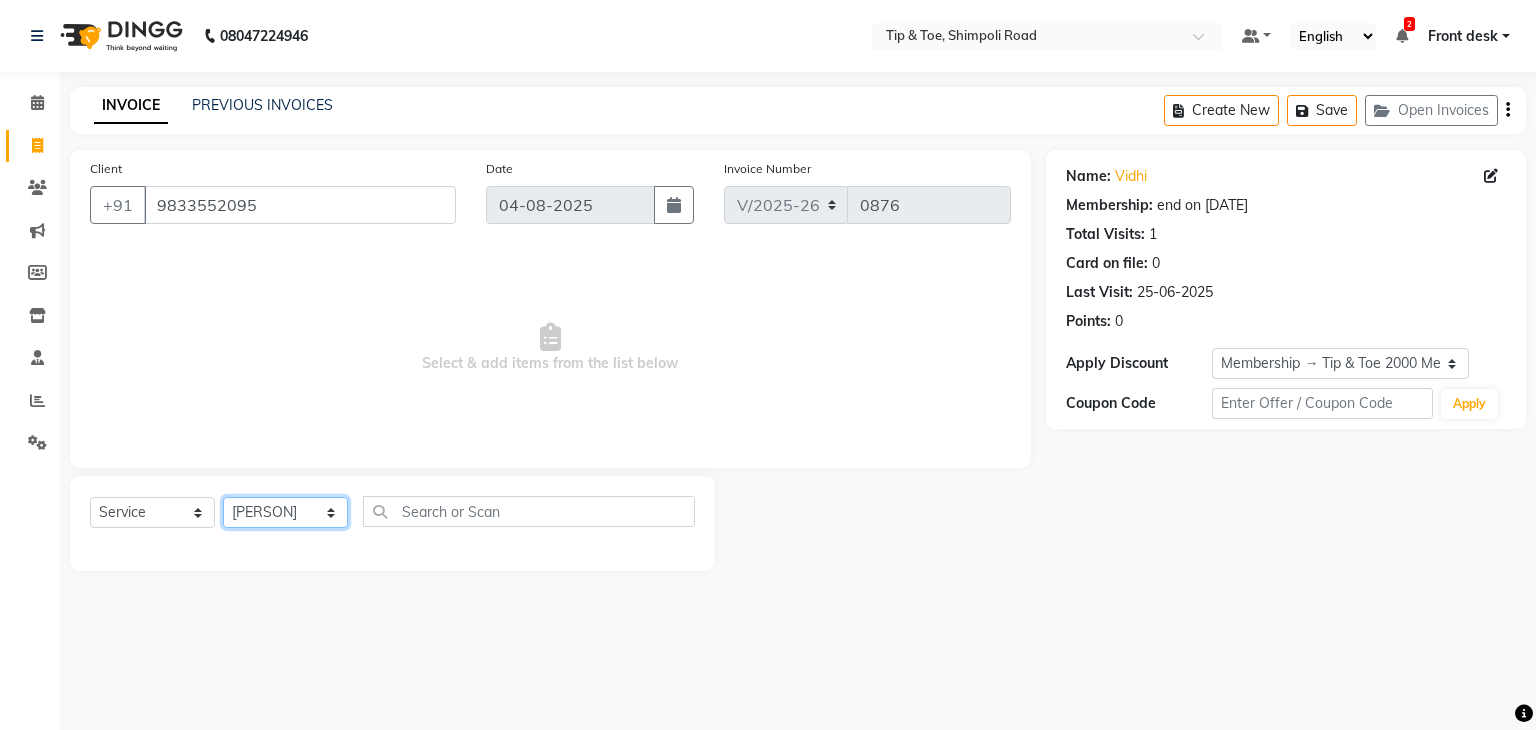 click on "Select Stylist Front desk [NAME] [NAME] [NAME] [NAME] [NAME] [NAME] [NAME] [NAME] [NAME] [NAME] Extra AntiOxidant Paraffin Treatment Extra Scrub/Mask/Pack Foot Massage Voesh New york callus Removal Gel Gehwol Classic Pedi Gehwol Med Pedi for Crack Skin Gehwol Med Lipidro Pedi Vedic valley manicure Vedic valley pedicure Essential Manicure w Scrub Essential Pedicure w Scrub T&T Nail Art Set (10 Fingers) T&T Acrylic Single Design T&T Single Nail Design T&T Glitter Color Change Permanent Alga Spa Manicure Eyebrow Lamination Lashes Tinting Eyebrow Tinting Russian Lashes Touch-Up Russian Lashes Extension Waiting charge 1 hr Lashes Removal Single Line Lashes Extension Barbie Lashes Extension Lashes Touch-Up O.P.I Ombre Gel Nail Set O.P.I Ombre Acrylic Nail Set O.P.I French Acrylic Nail Set O.P.I Natural Acrylic Nail Set O.P.I French Gel Nail Set O.P.I Natural Gel Nail Set O.P.I Gel Overlays O.P.I Gel Coat" 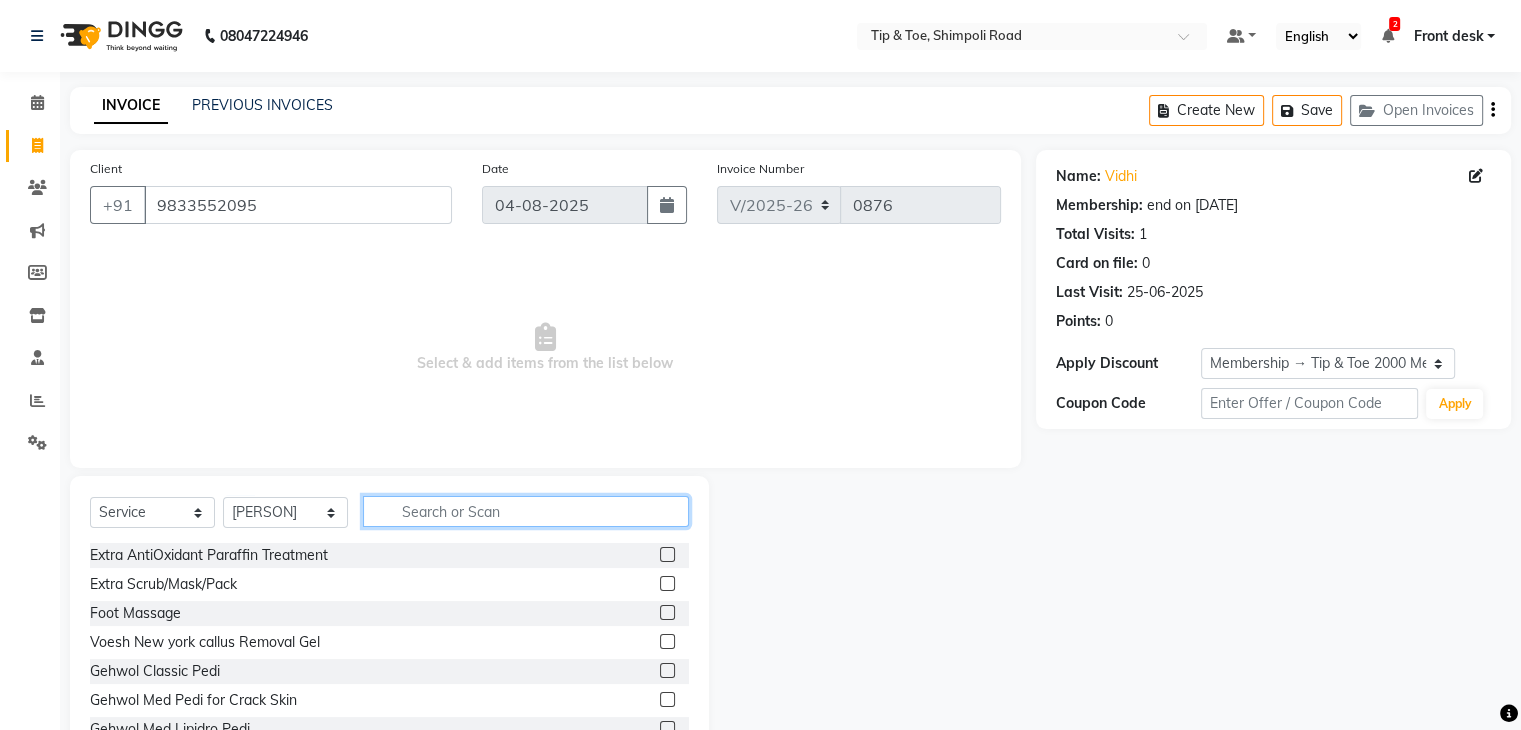 click 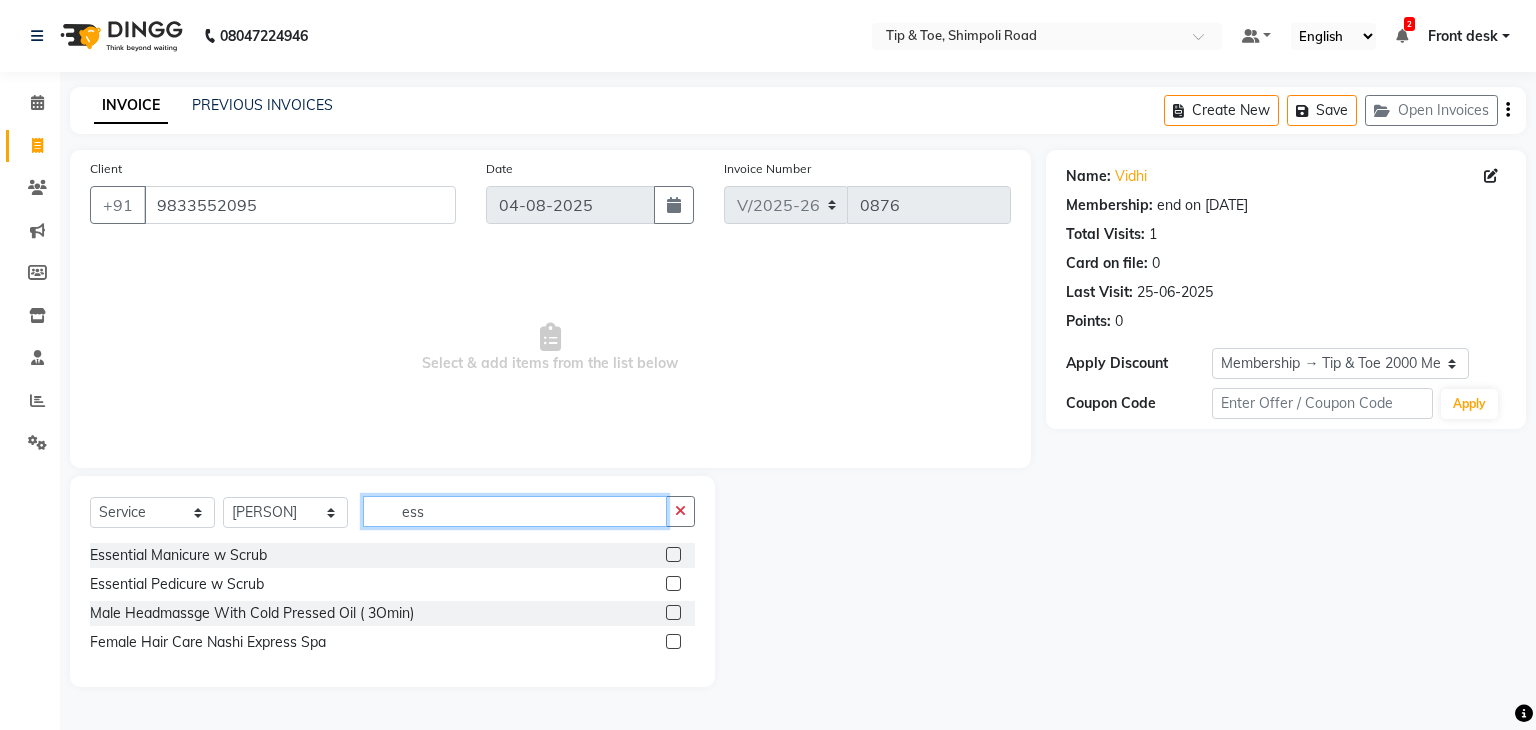 type on "ess" 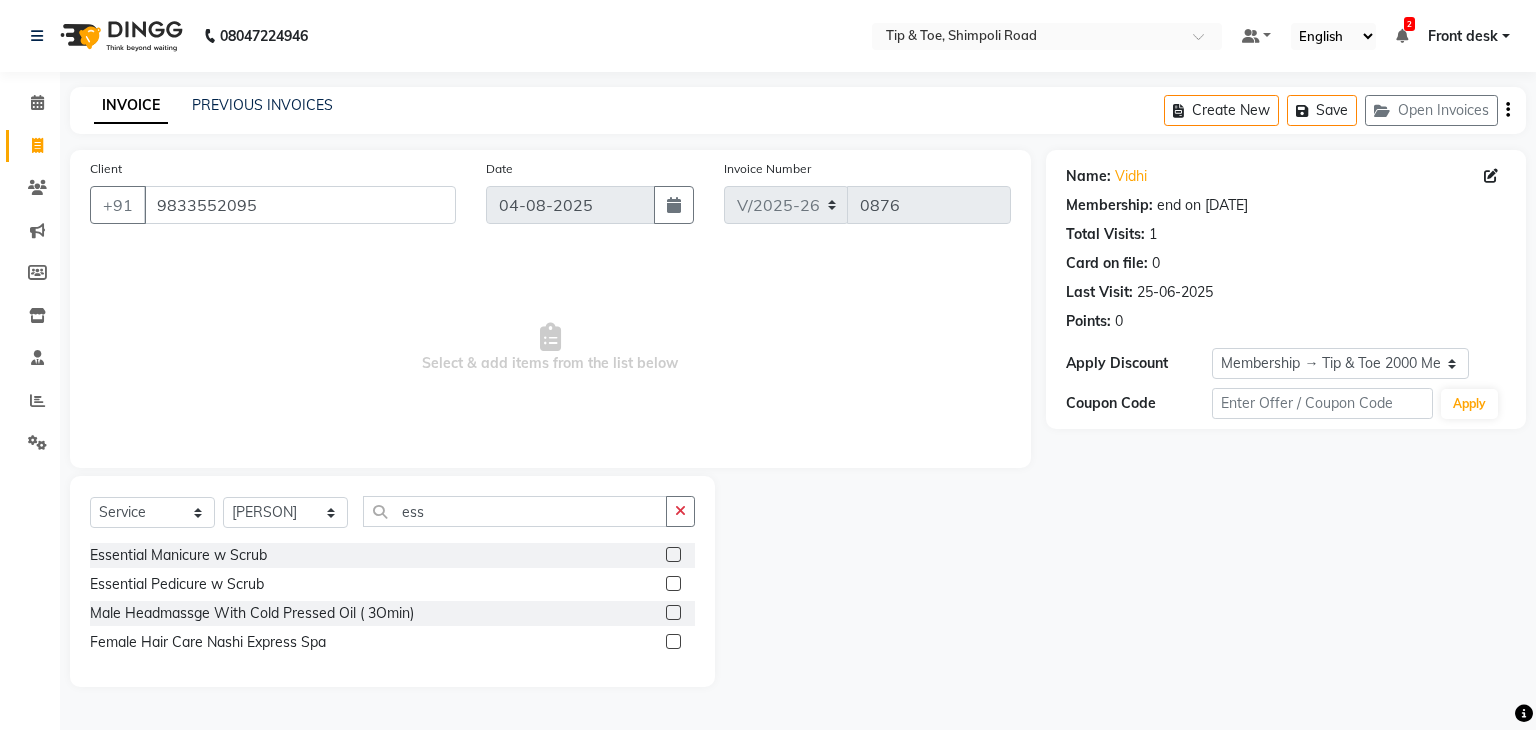 click 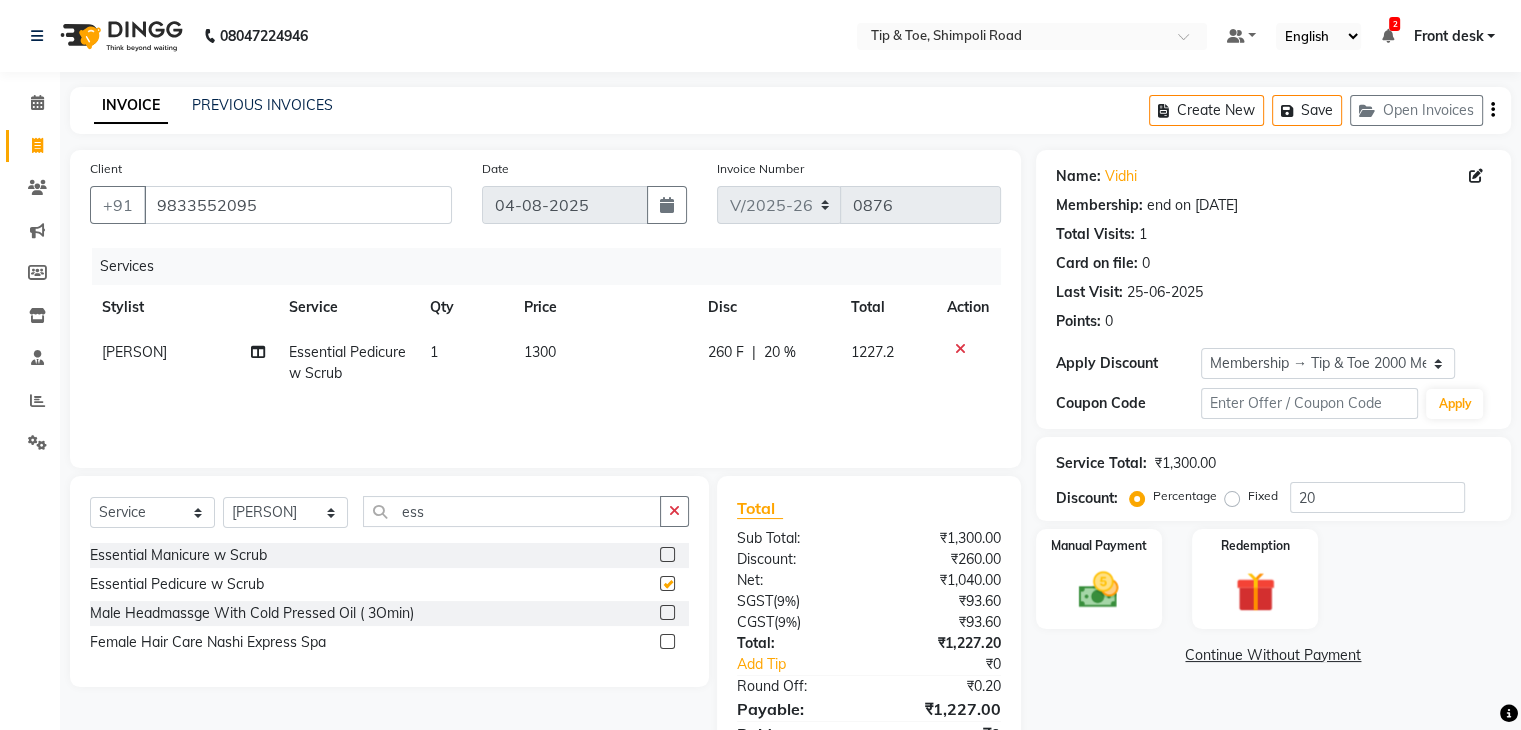 checkbox on "false" 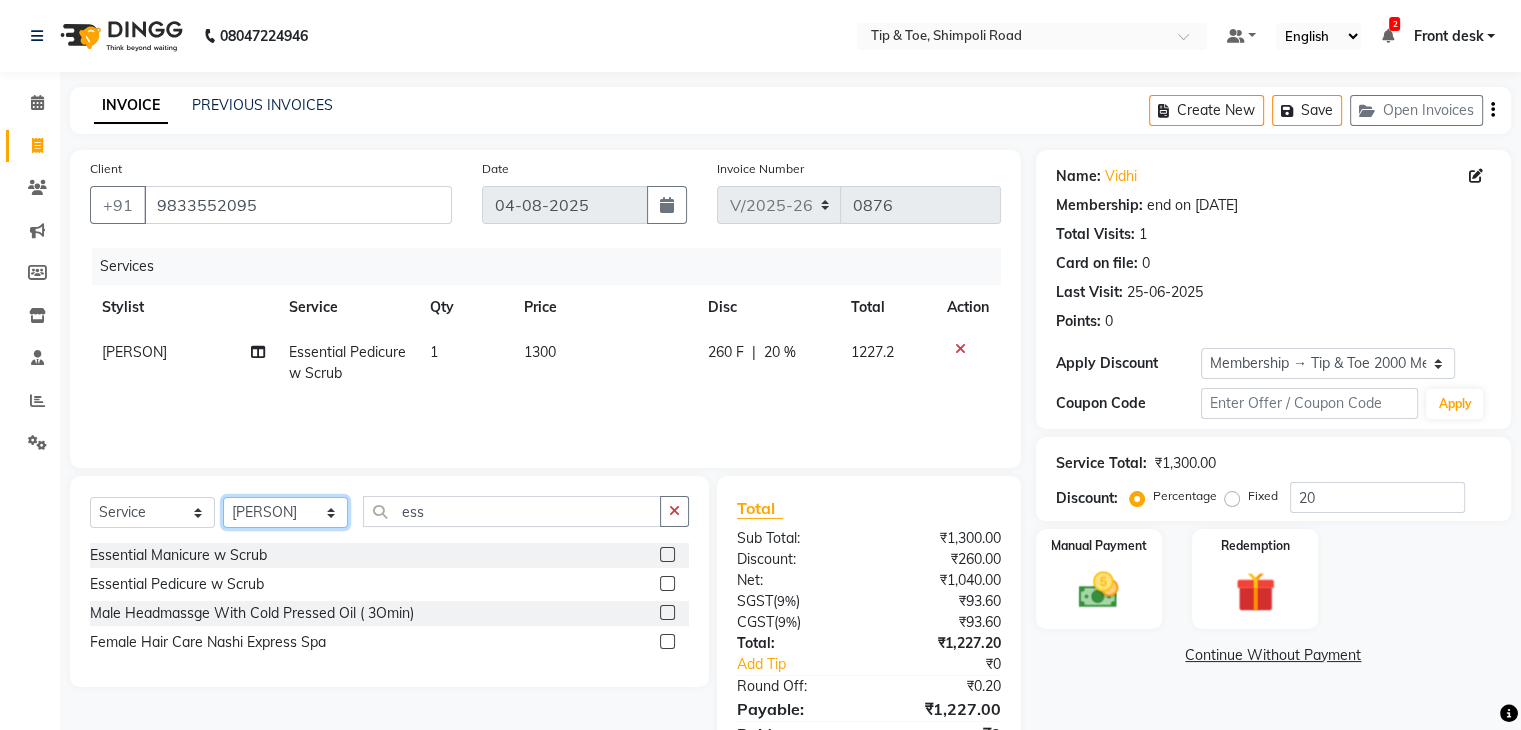 click on "Select Stylist Front desk [NAME] [NAME] [NAME] [NAME] [NAME] [NAME] [NAME] [NAME] [NAME] [NAME] Extra AntiOxidant Paraffin Treatment Extra Scrub/Mask/Pack Foot Massage Voesh New york callus Removal Gel Gehwol Classic Pedi Gehwol Med Pedi for Crack Skin Gehwol Med Lipidro Pedi Vedic valley manicure Vedic valley pedicure Essential Manicure w Scrub Essential Pedicure w Scrub T&T Nail Art Set (10 Fingers) T&T Acrylic Single Design T&T Single Nail Design T&T Glitter Color Change Permanent Alga Spa Manicure Eyebrow Lamination Lashes Tinting Eyebrow Tinting Russian Lashes Touch-Up Russian Lashes Extension Waiting charge 1 hr Lashes Removal Single Line Lashes Extension Barbie Lashes Extension Lashes Touch-Up O.P.I Ombre Gel Nail Set O.P.I Ombre Acrylic Nail Set O.P.I French Acrylic Nail Set O.P.I Natural Acrylic Nail Set O.P.I French Gel Nail Set O.P.I Natural Gel Nail Set O.P.I Gel Overlays O.P.I Gel Coat" 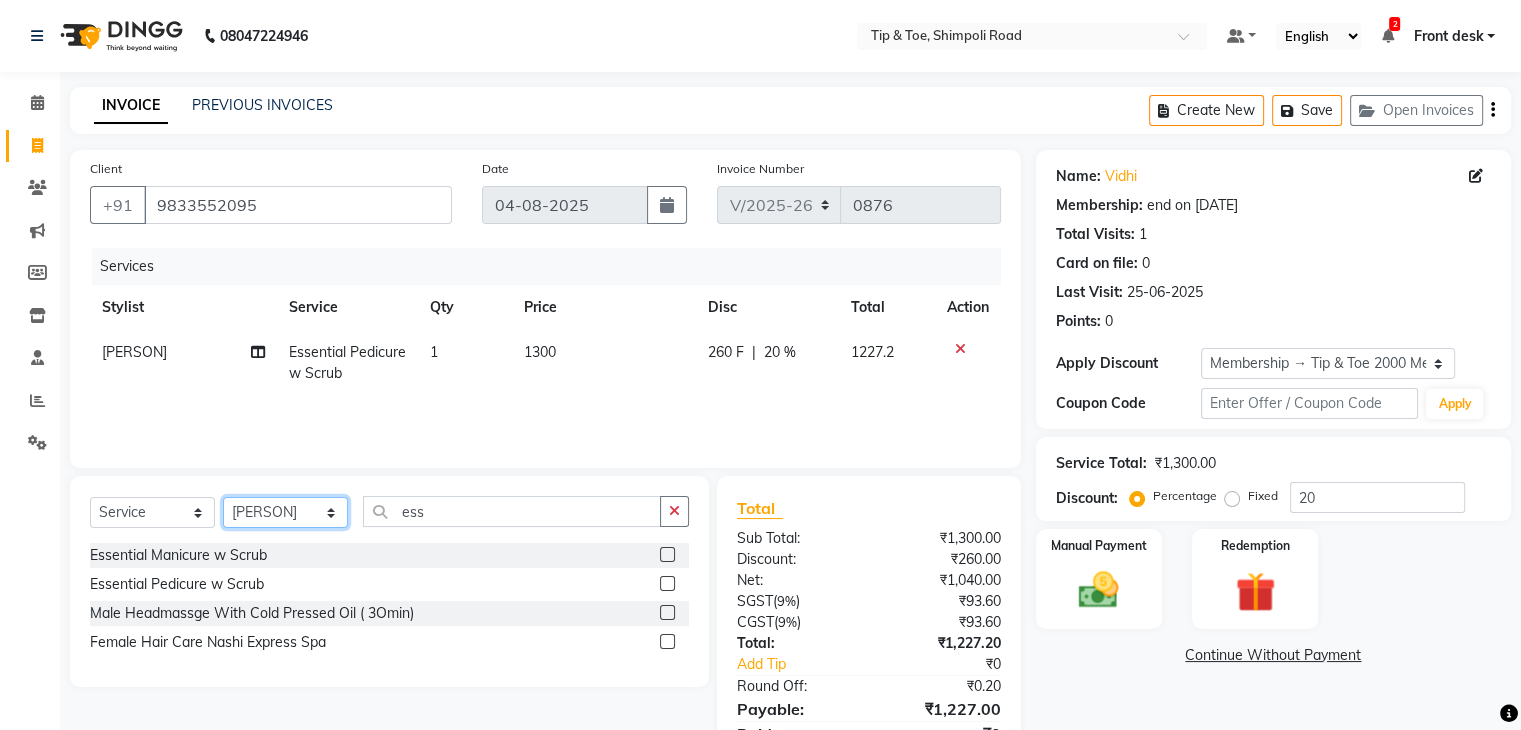 click on "Select Stylist Front desk [NAME] [NAME] [NAME] [NAME] [NAME] [NAME] [NAME] [NAME] [NAME] [NAME] Extra AntiOxidant Paraffin Treatment Extra Scrub/Mask/Pack Foot Massage Voesh New york callus Removal Gel Gehwol Classic Pedi Gehwol Med Pedi for Crack Skin Gehwol Med Lipidro Pedi Vedic valley manicure Vedic valley pedicure Essential Manicure w Scrub Essential Pedicure w Scrub T&T Nail Art Set (10 Fingers) T&T Acrylic Single Design T&T Single Nail Design T&T Glitter Color Change Permanent Alga Spa Manicure Eyebrow Lamination Lashes Tinting Eyebrow Tinting Russian Lashes Touch-Up Russian Lashes Extension Waiting charge 1 hr Lashes Removal Single Line Lashes Extension Barbie Lashes Extension Lashes Touch-Up O.P.I Ombre Gel Nail Set O.P.I Ombre Acrylic Nail Set O.P.I French Acrylic Nail Set O.P.I Natural Acrylic Nail Set O.P.I French Gel Nail Set O.P.I Natural Gel Nail Set O.P.I Gel Overlays O.P.I Gel Coat" 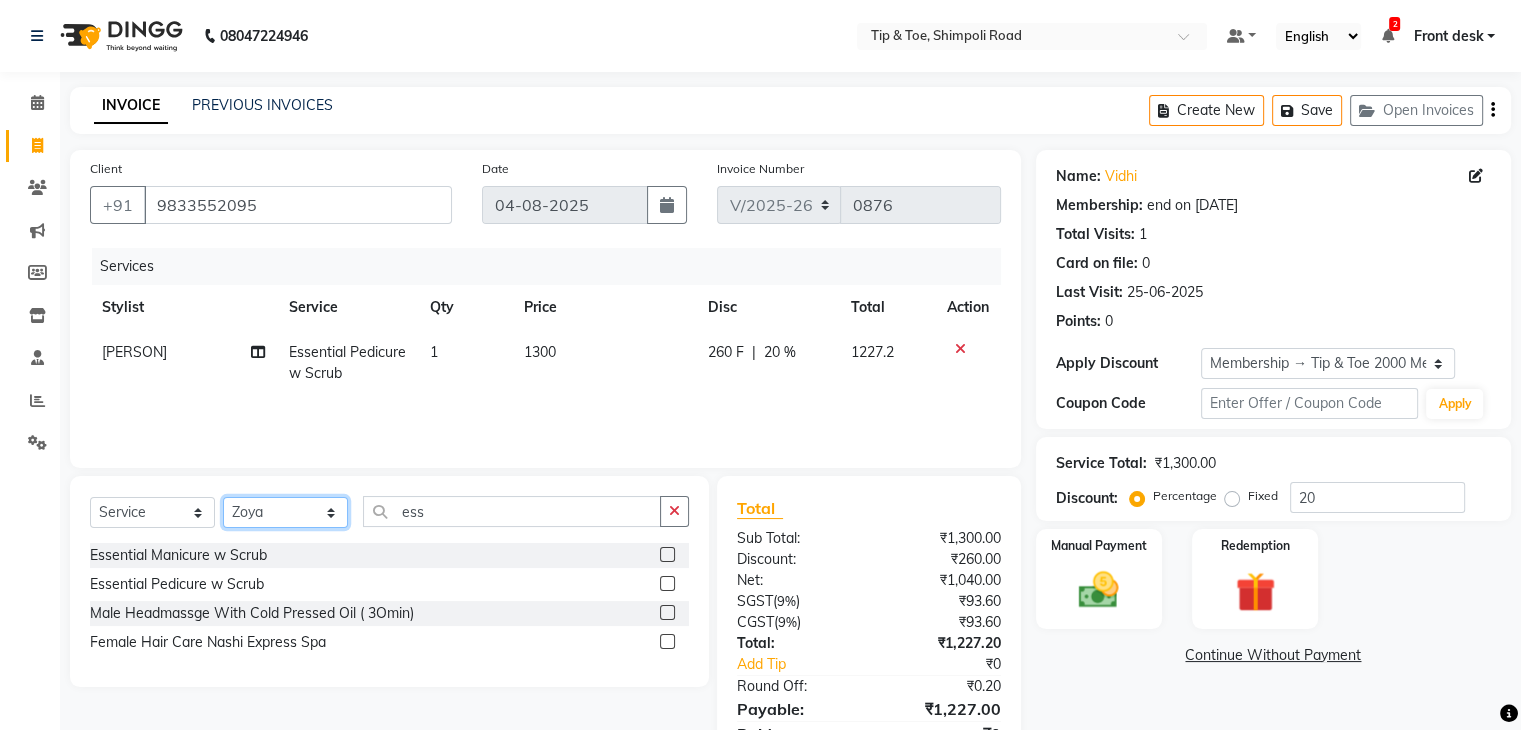 click on "Select Stylist Front desk [NAME] [NAME] [NAME] [NAME] [NAME] [NAME] [NAME] [NAME] [NAME] [NAME] Extra AntiOxidant Paraffin Treatment Extra Scrub/Mask/Pack Foot Massage Voesh New york callus Removal Gel Gehwol Classic Pedi Gehwol Med Pedi for Crack Skin Gehwol Med Lipidro Pedi Vedic valley manicure Vedic valley pedicure Essential Manicure w Scrub Essential Pedicure w Scrub T&T Nail Art Set (10 Fingers) T&T Acrylic Single Design T&T Single Nail Design T&T Glitter Color Change Permanent Alga Spa Manicure Eyebrow Lamination Lashes Tinting Eyebrow Tinting Russian Lashes Touch-Up Russian Lashes Extension Waiting charge 1 hr Lashes Removal Single Line Lashes Extension Barbie Lashes Extension Lashes Touch-Up O.P.I Ombre Gel Nail Set O.P.I Ombre Acrylic Nail Set O.P.I French Acrylic Nail Set O.P.I Natural Acrylic Nail Set O.P.I French Gel Nail Set O.P.I Natural Gel Nail Set O.P.I Gel Overlays O.P.I Gel Coat" 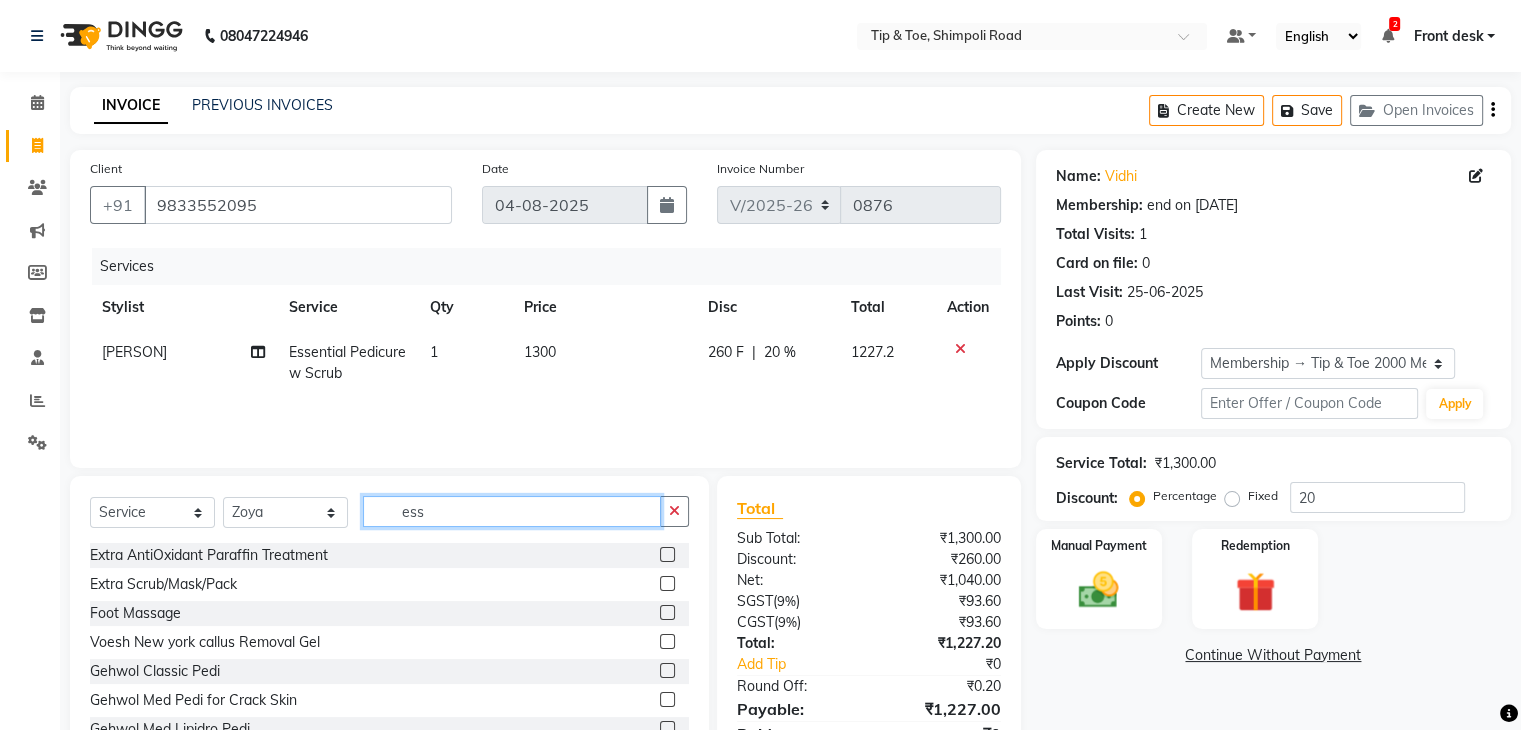 click on "ess" 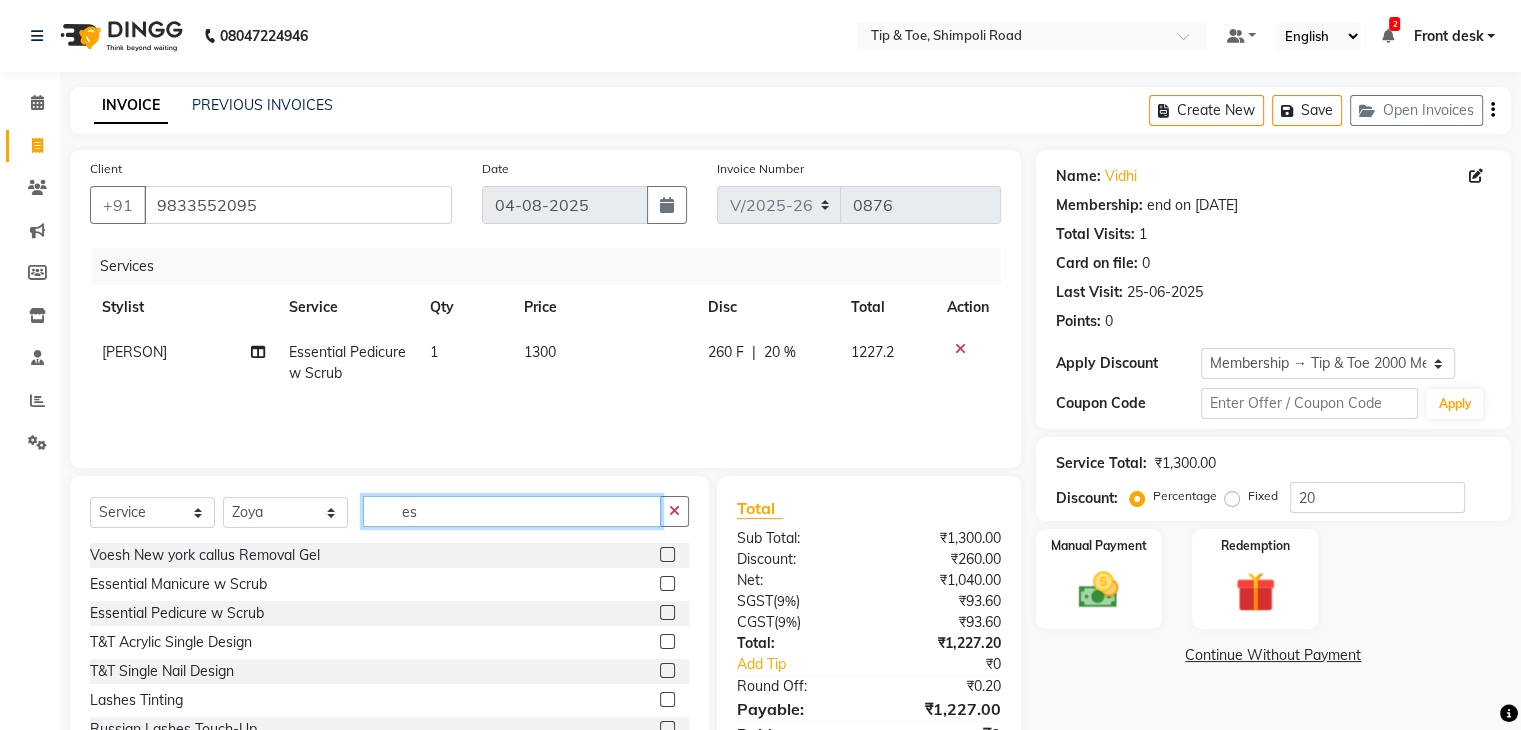 type on "ess" 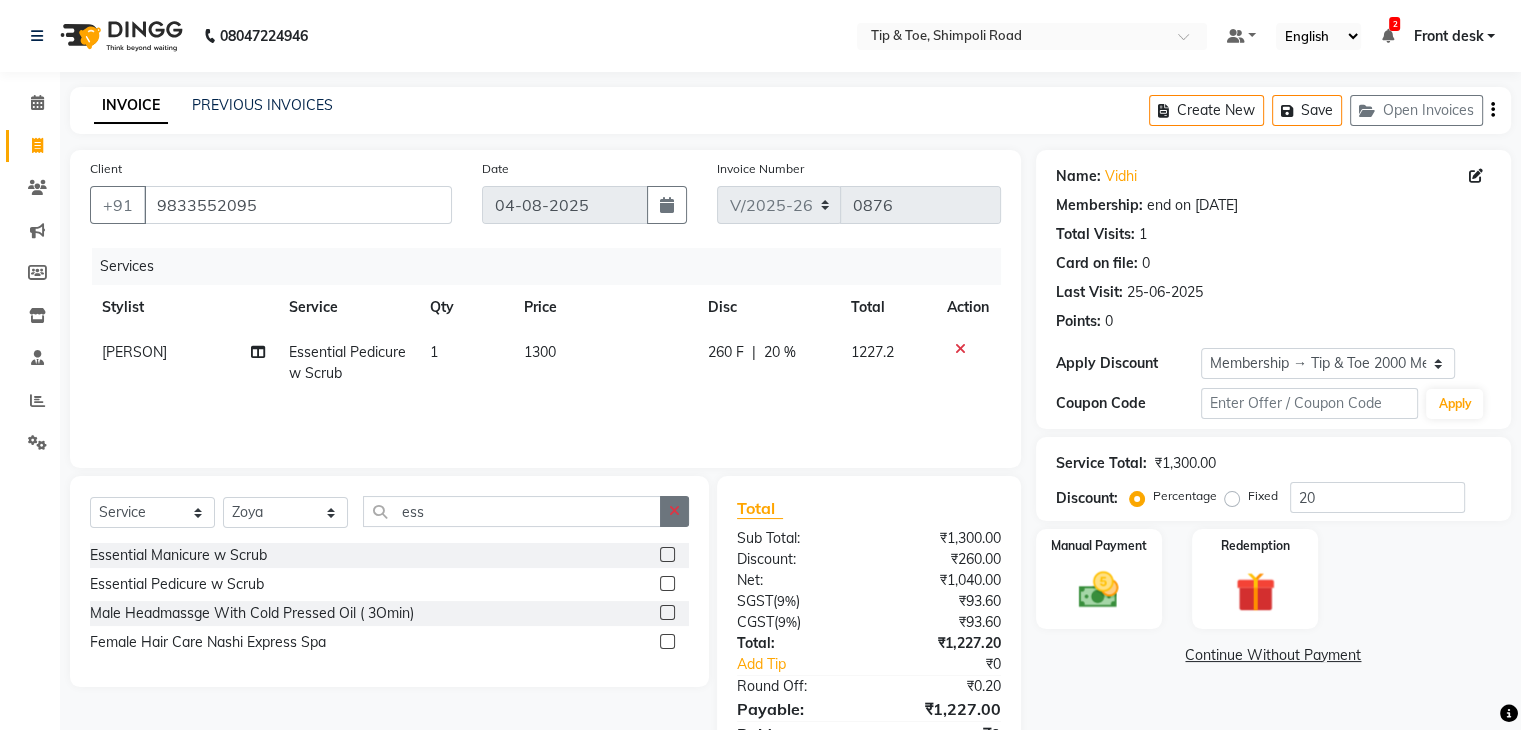 drag, startPoint x: 671, startPoint y: 551, endPoint x: 660, endPoint y: 556, distance: 12.083046 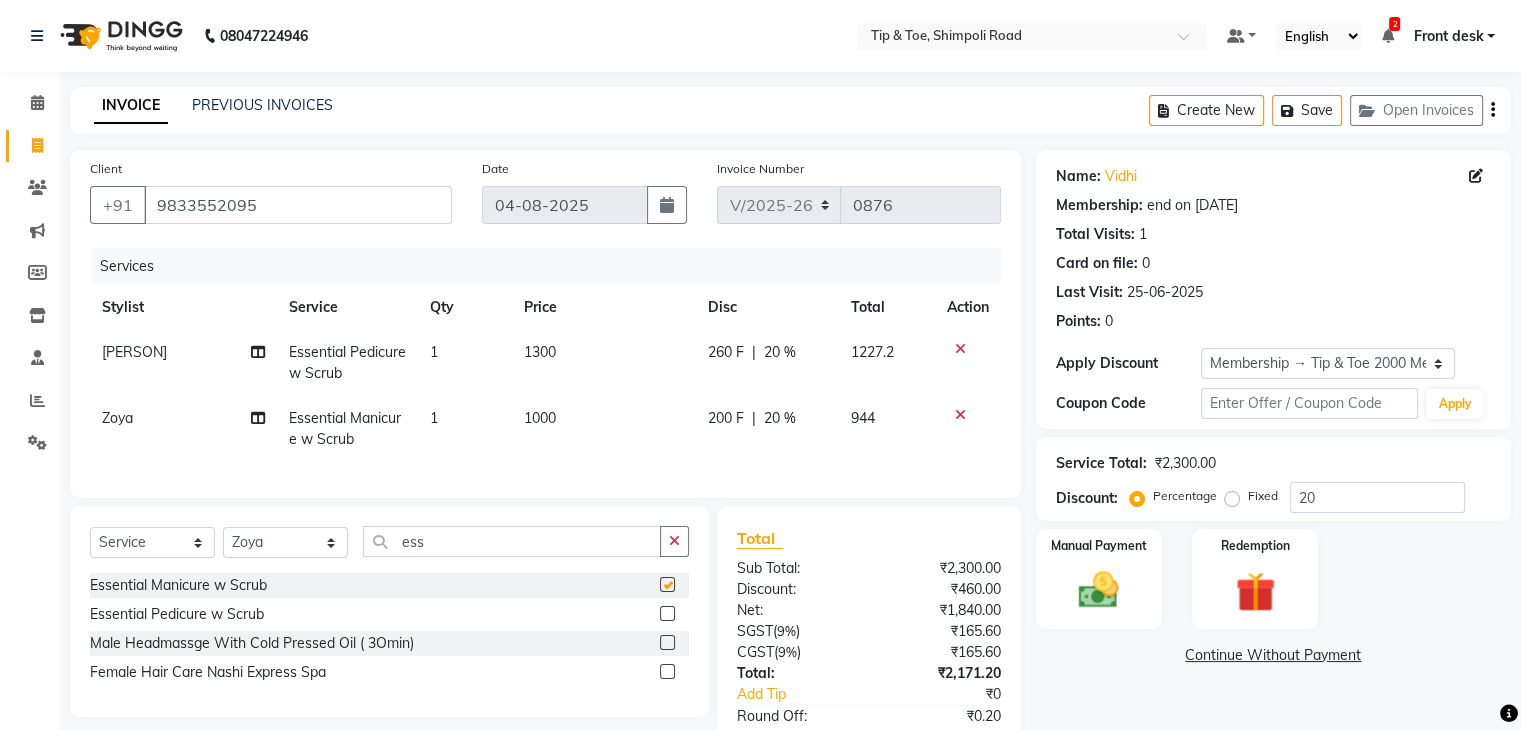 checkbox on "false" 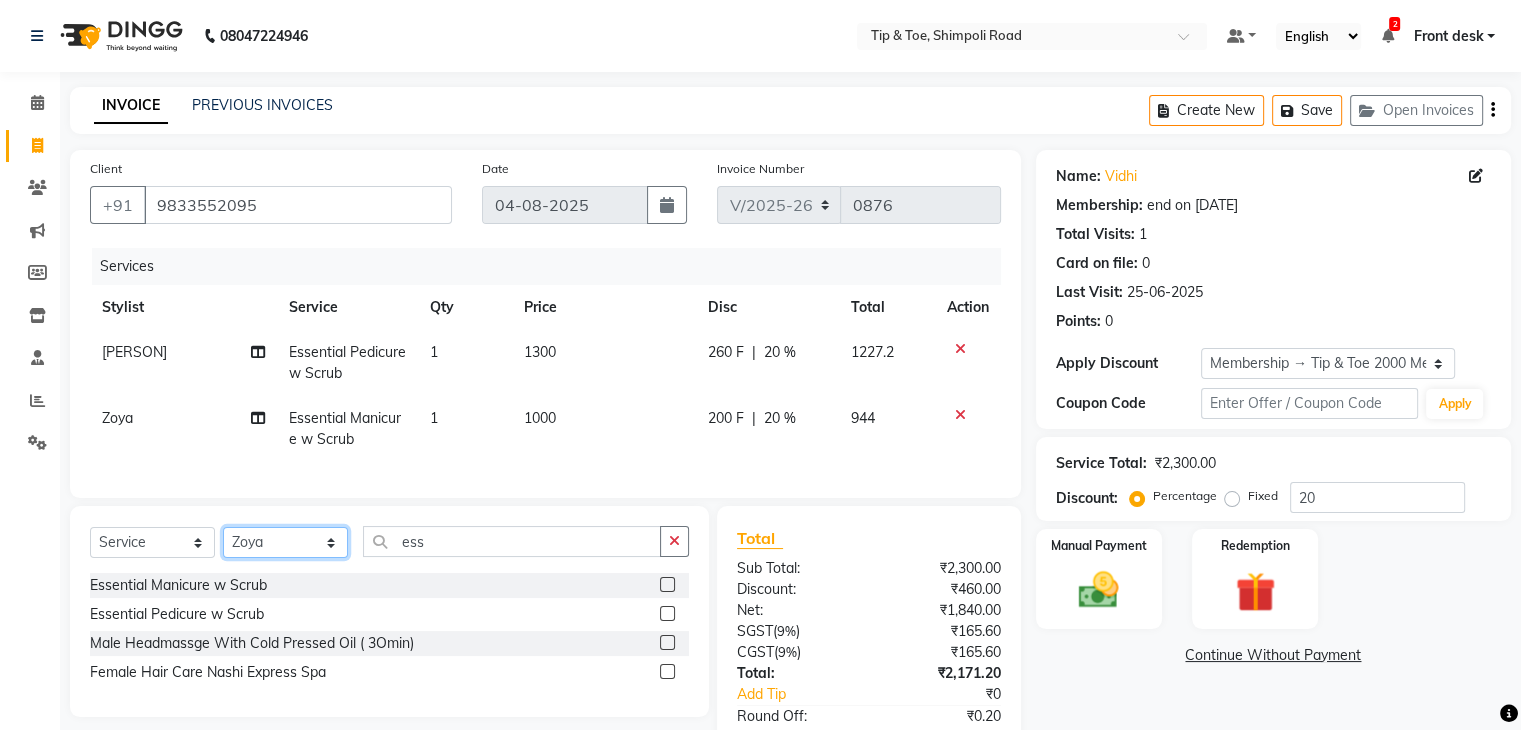 click on "Select Stylist Front desk [NAME] [NAME] [NAME] [NAME] [NAME] [NAME] [NAME] [NAME] [NAME] [NAME] Extra AntiOxidant Paraffin Treatment Extra Scrub/Mask/Pack Foot Massage Voesh New york callus Removal Gel Gehwol Classic Pedi Gehwol Med Pedi for Crack Skin Gehwol Med Lipidro Pedi Vedic valley manicure Vedic valley pedicure Essential Manicure w Scrub Essential Pedicure w Scrub T&T Nail Art Set (10 Fingers) T&T Acrylic Single Design T&T Single Nail Design T&T Glitter Color Change Permanent Alga Spa Manicure Eyebrow Lamination Lashes Tinting Eyebrow Tinting Russian Lashes Touch-Up Russian Lashes Extension Waiting charge 1 hr Lashes Removal Single Line Lashes Extension Barbie Lashes Extension Lashes Touch-Up O.P.I Ombre Gel Nail Set O.P.I Ombre Acrylic Nail Set O.P.I French Acrylic Nail Set O.P.I Natural Acrylic Nail Set O.P.I French Gel Nail Set O.P.I Natural Gel Nail Set O.P.I Gel Overlays O.P.I Gel Coat" 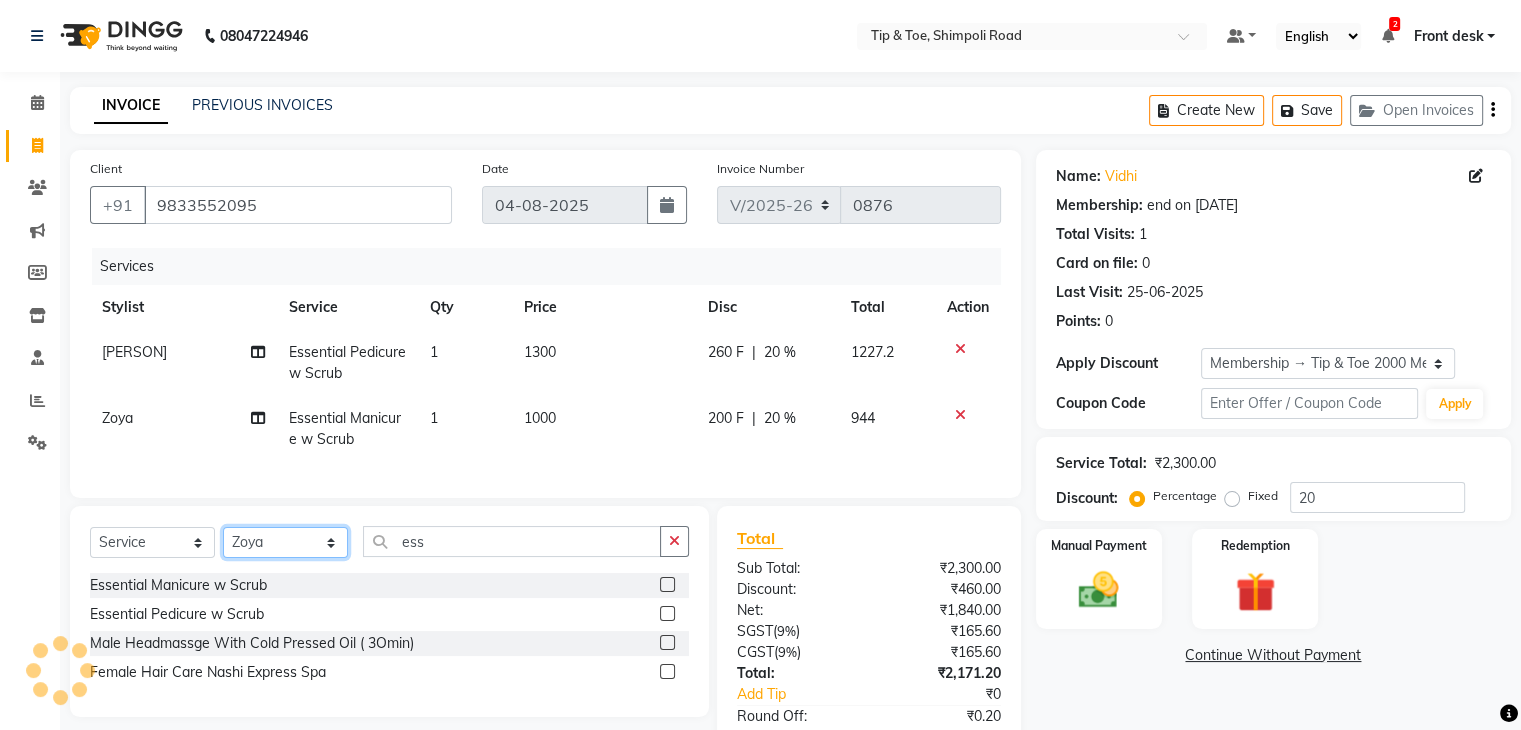 click on "Select Stylist Front desk [NAME] [NAME] [NAME] [NAME] [NAME] [NAME] [NAME] [NAME] [NAME] [NAME] Extra AntiOxidant Paraffin Treatment Extra Scrub/Mask/Pack Foot Massage Voesh New york callus Removal Gel Gehwol Classic Pedi Gehwol Med Pedi for Crack Skin Gehwol Med Lipidro Pedi Vedic valley manicure Vedic valley pedicure Essential Manicure w Scrub Essential Pedicure w Scrub T&T Nail Art Set (10 Fingers) T&T Acrylic Single Design T&T Single Nail Design T&T Glitter Color Change Permanent Alga Spa Manicure Eyebrow Lamination Lashes Tinting Eyebrow Tinting Russian Lashes Touch-Up Russian Lashes Extension Waiting charge 1 hr Lashes Removal Single Line Lashes Extension Barbie Lashes Extension Lashes Touch-Up O.P.I Ombre Gel Nail Set O.P.I Ombre Acrylic Nail Set O.P.I French Acrylic Nail Set O.P.I Natural Acrylic Nail Set O.P.I French Gel Nail Set O.P.I Natural Gel Nail Set O.P.I Gel Overlays O.P.I Gel Coat" 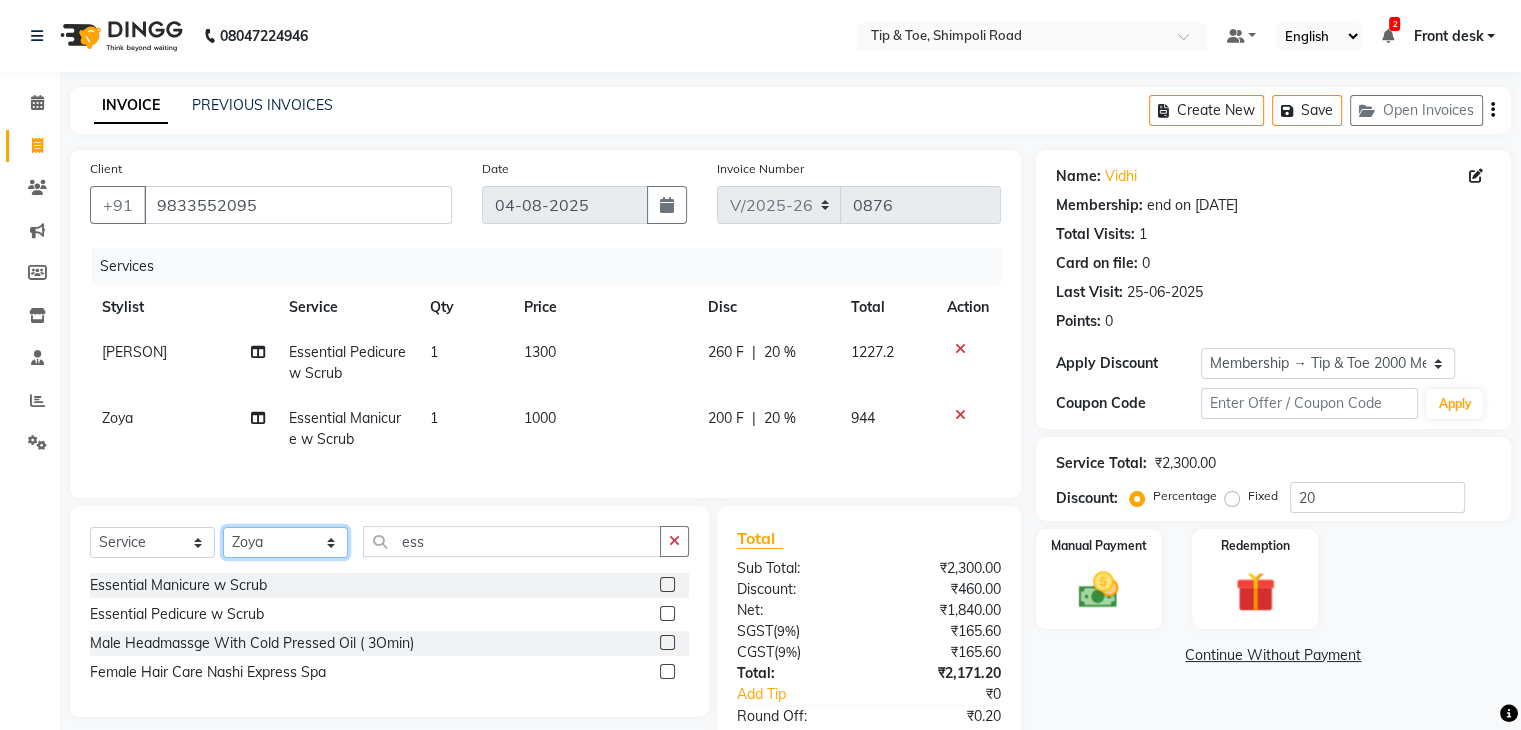 click on "Select Stylist Front desk [NAME] [NAME] [NAME] [NAME] [NAME] [NAME] [NAME] [NAME] [NAME] [NAME] Extra AntiOxidant Paraffin Treatment Extra Scrub/Mask/Pack Foot Massage Voesh New york callus Removal Gel Gehwol Classic Pedi Gehwol Med Pedi for Crack Skin Gehwol Med Lipidro Pedi Vedic valley manicure Vedic valley pedicure Essential Manicure w Scrub Essential Pedicure w Scrub T&T Nail Art Set (10 Fingers) T&T Acrylic Single Design T&T Single Nail Design T&T Glitter Color Change Permanent Alga Spa Manicure Eyebrow Lamination Lashes Tinting Eyebrow Tinting Russian Lashes Touch-Up Russian Lashes Extension Waiting charge 1 hr Lashes Removal Single Line Lashes Extension Barbie Lashes Extension Lashes Touch-Up O.P.I Ombre Gel Nail Set O.P.I Ombre Acrylic Nail Set O.P.I French Acrylic Nail Set O.P.I Natural Acrylic Nail Set O.P.I French Gel Nail Set O.P.I Natural Gel Nail Set O.P.I Gel Overlays O.P.I Gel Coat" 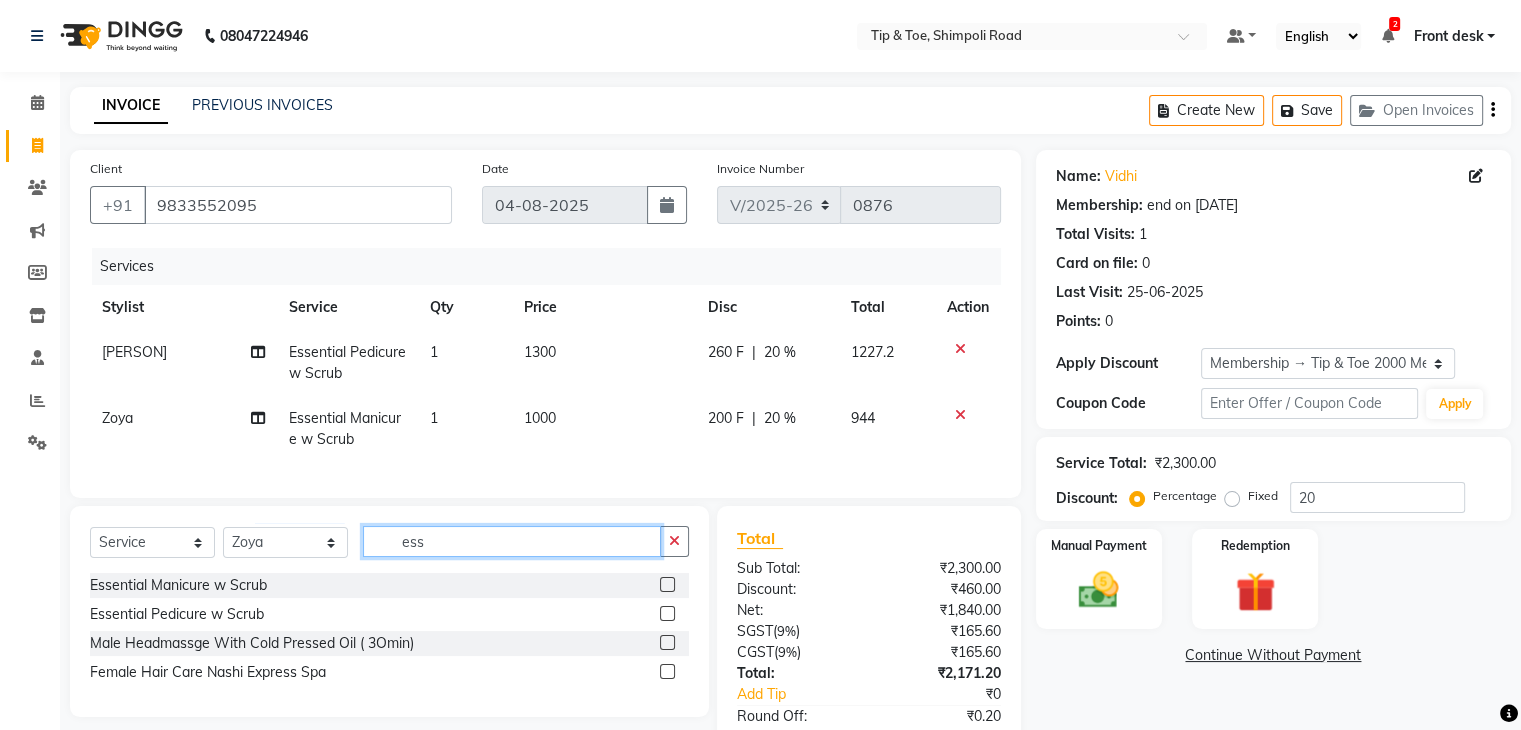 click on "ess" 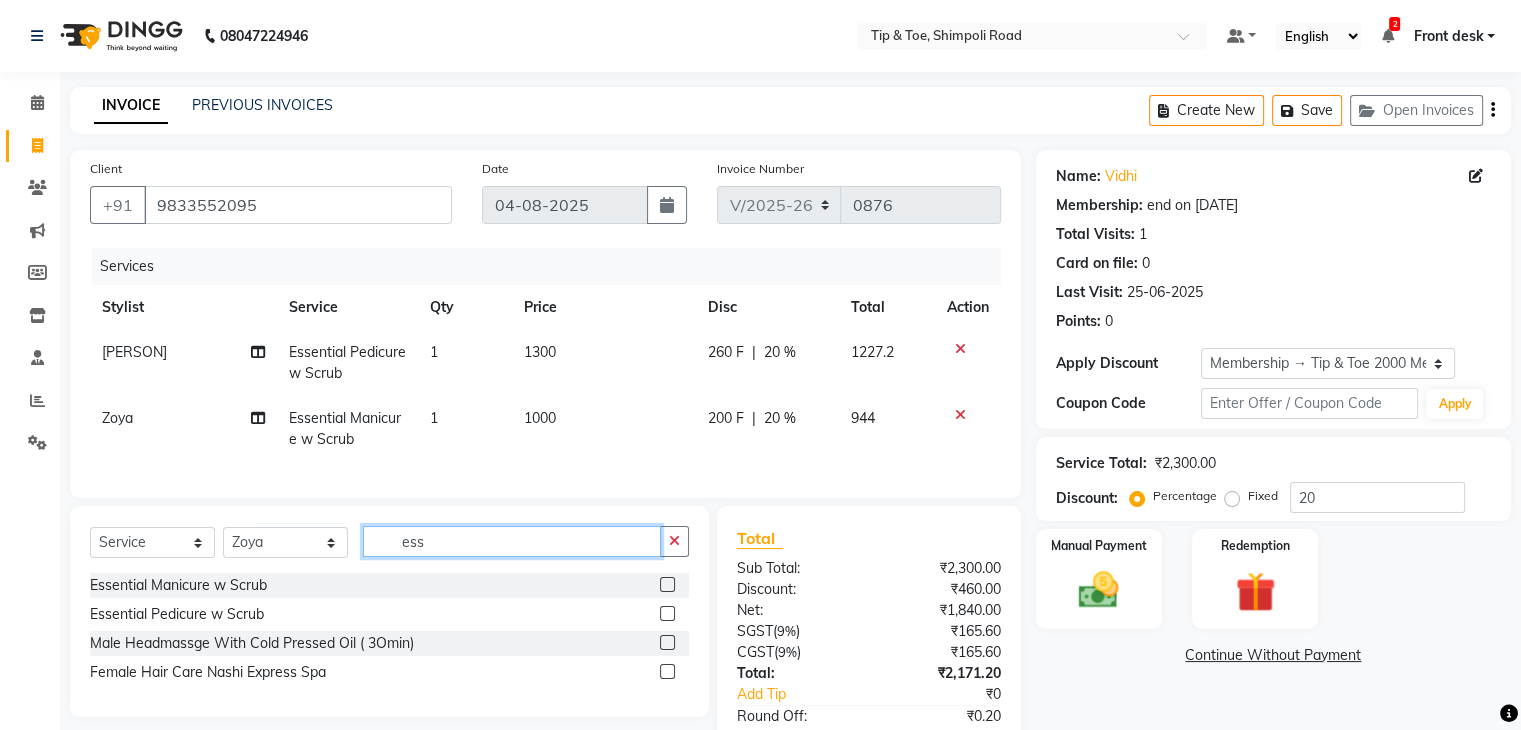 click on "ess" 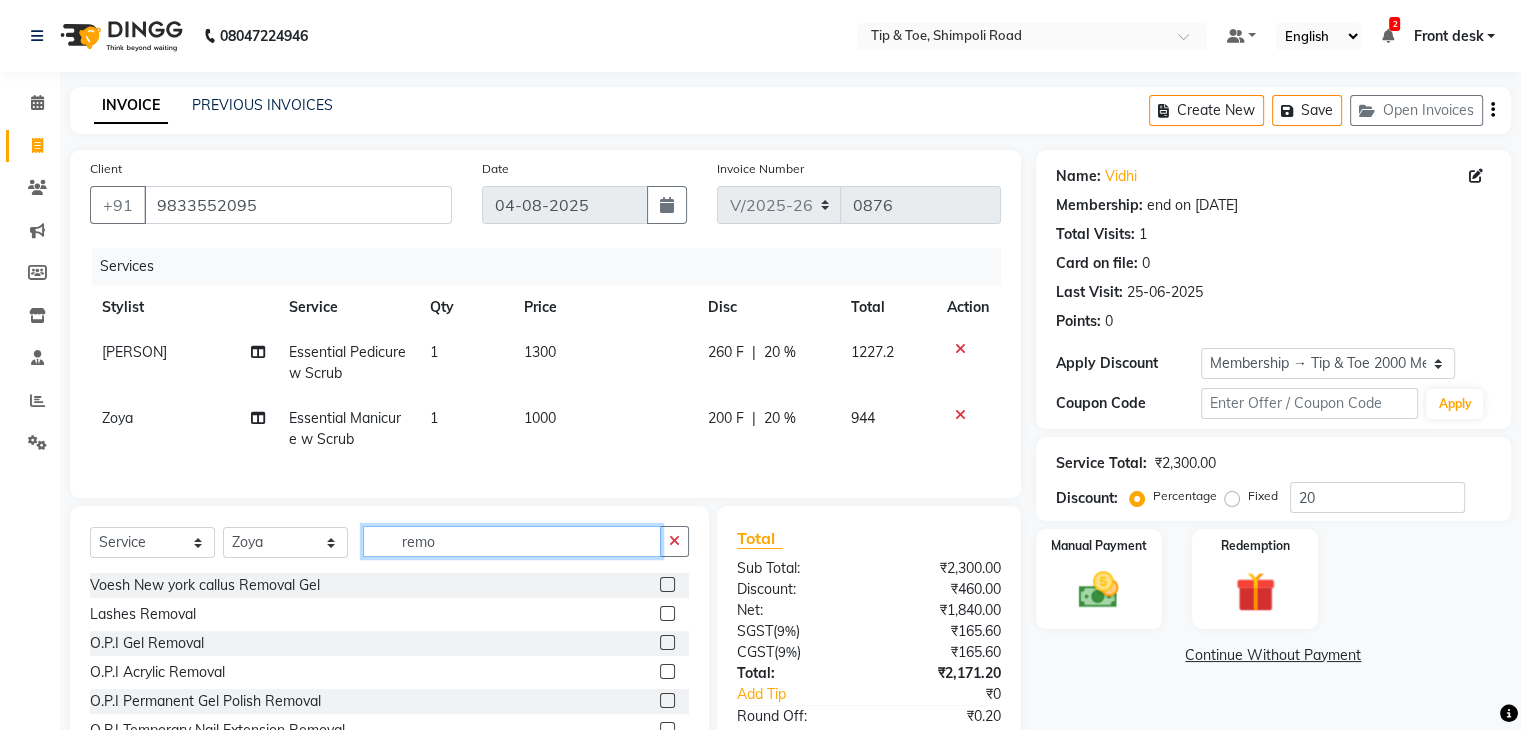 type on "remo" 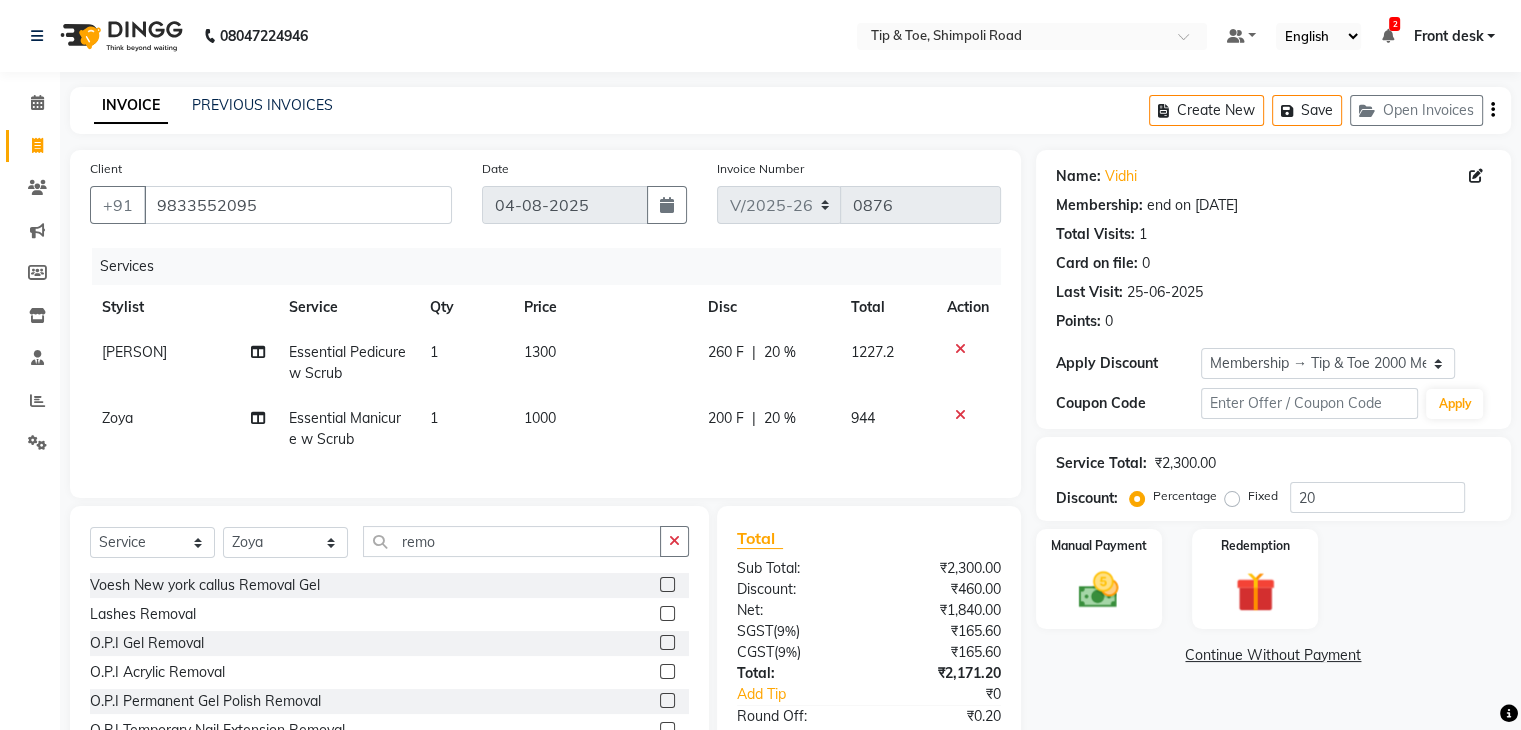click 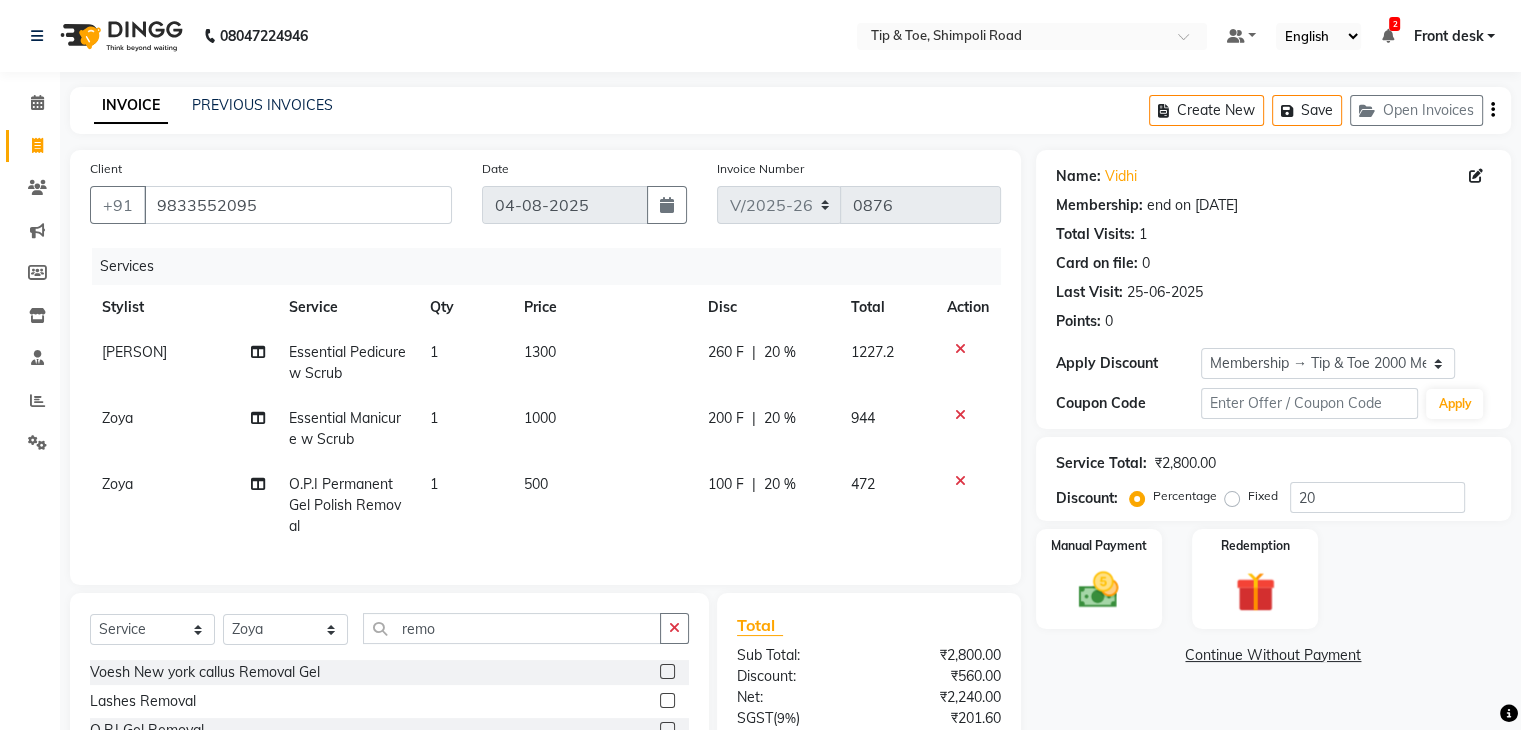 checkbox on "false" 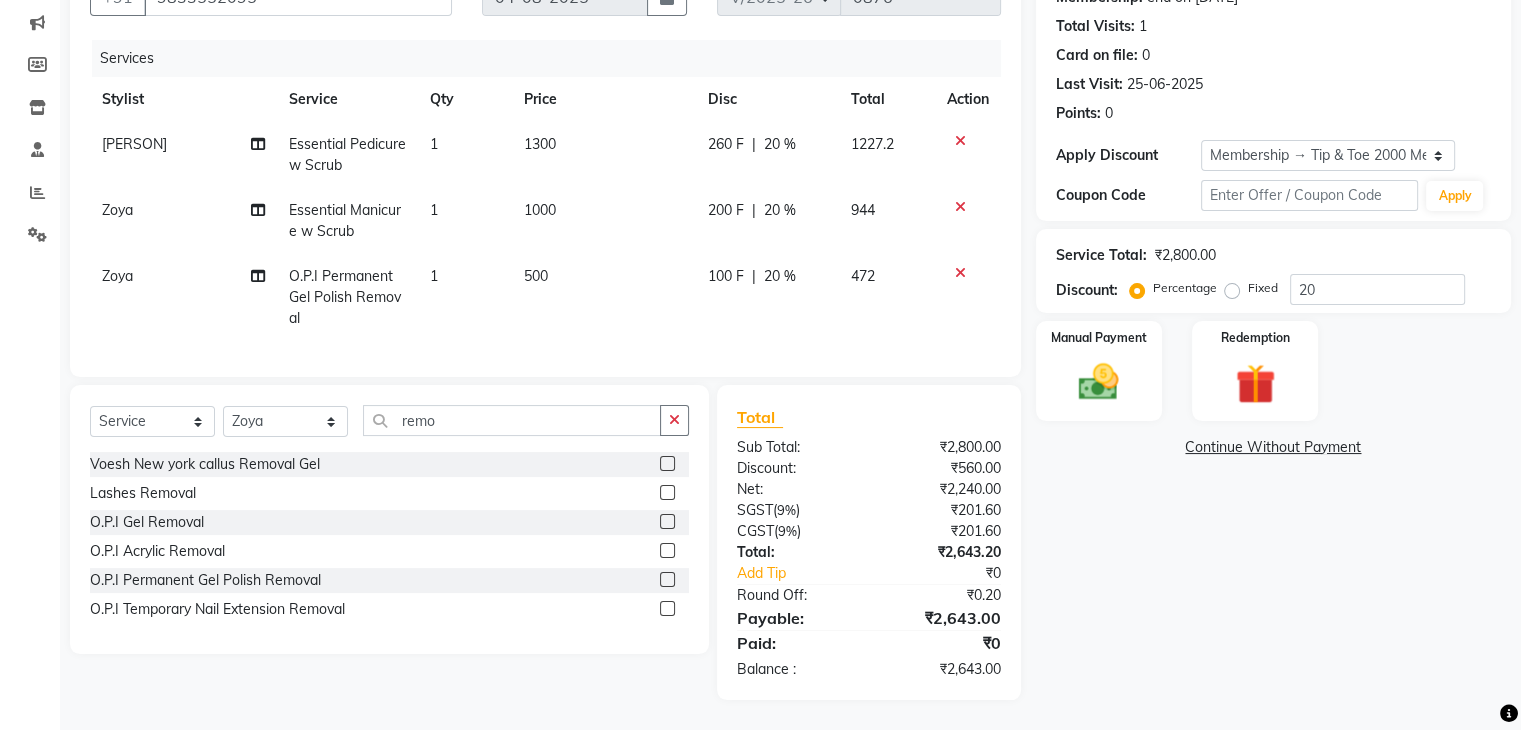 scroll, scrollTop: 24, scrollLeft: 0, axis: vertical 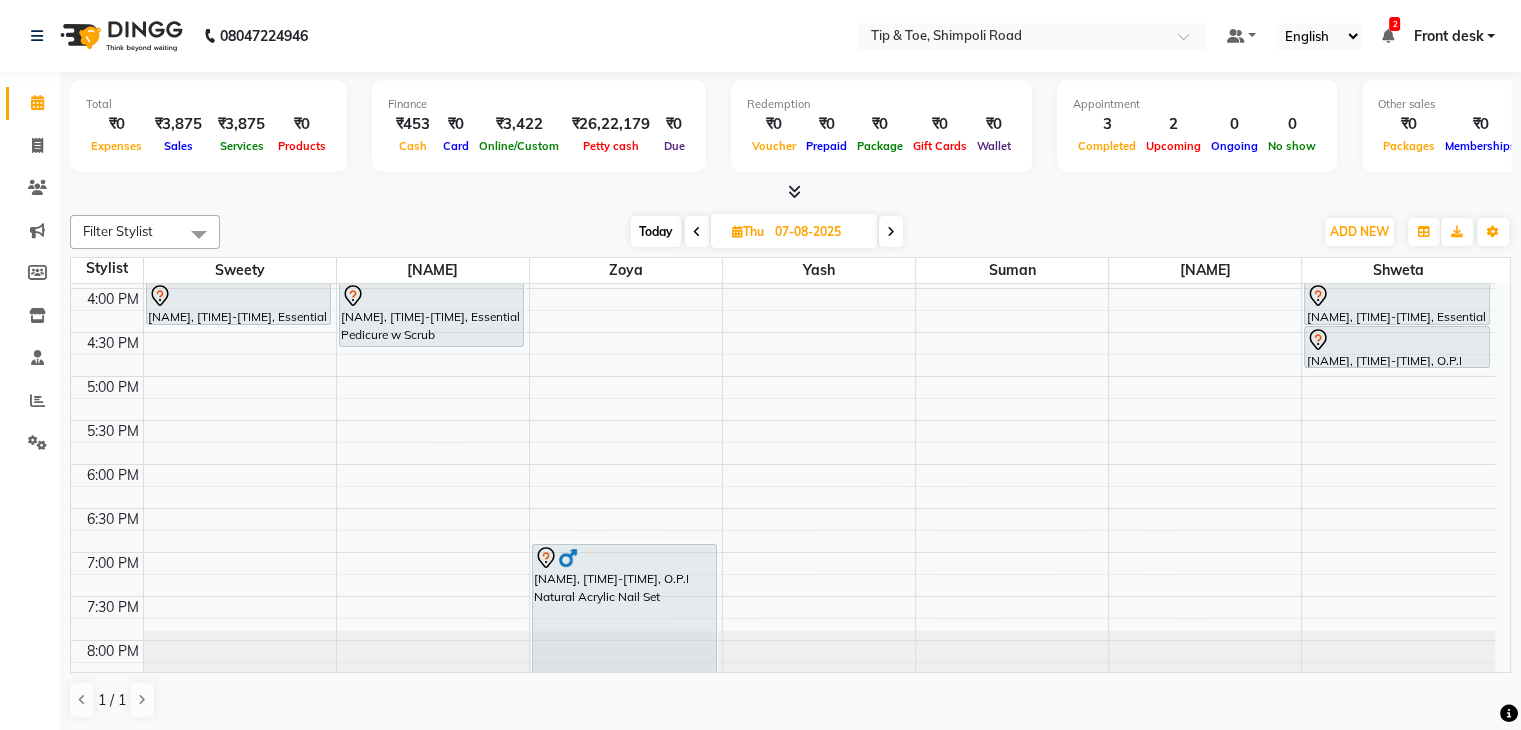 click at bounding box center (891, 232) 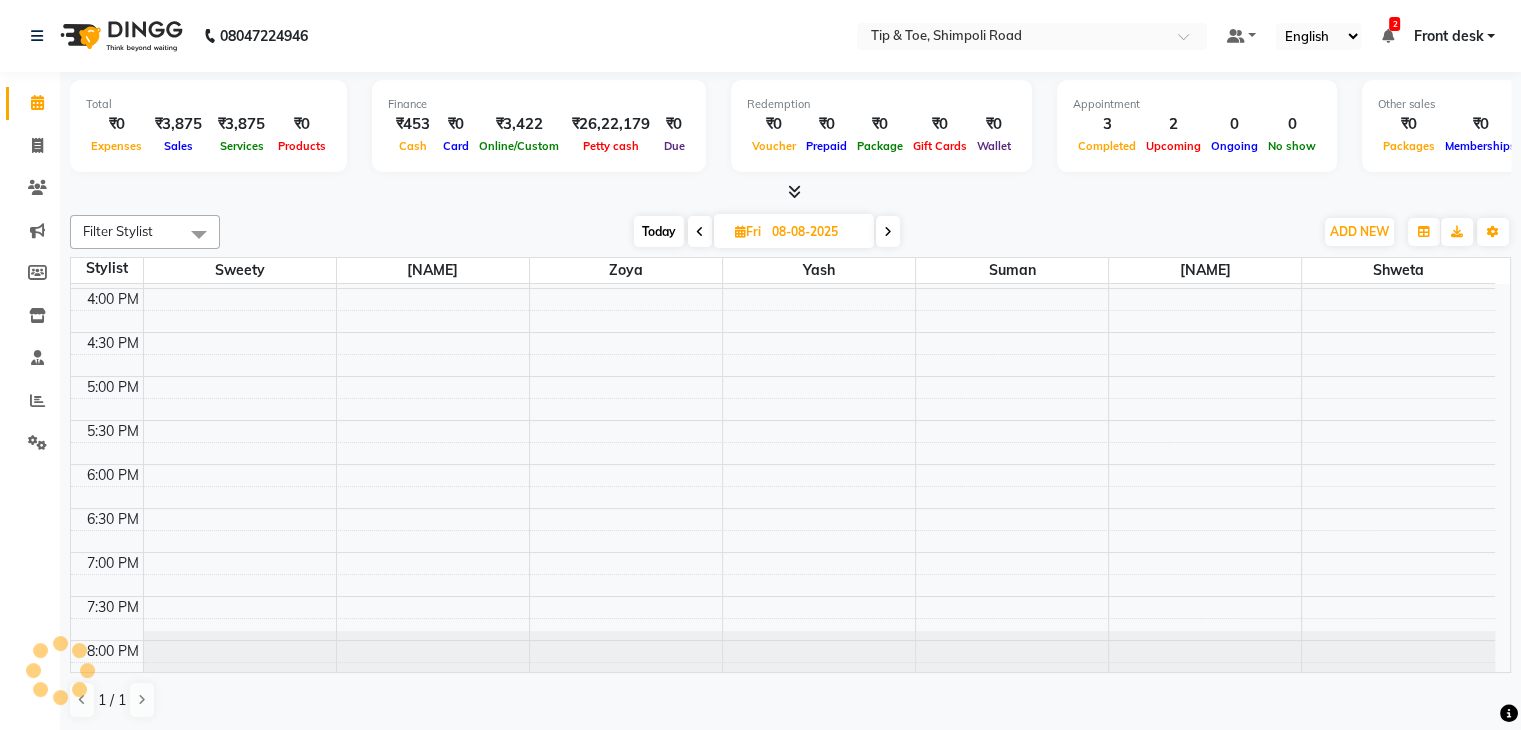 scroll, scrollTop: 699, scrollLeft: 0, axis: vertical 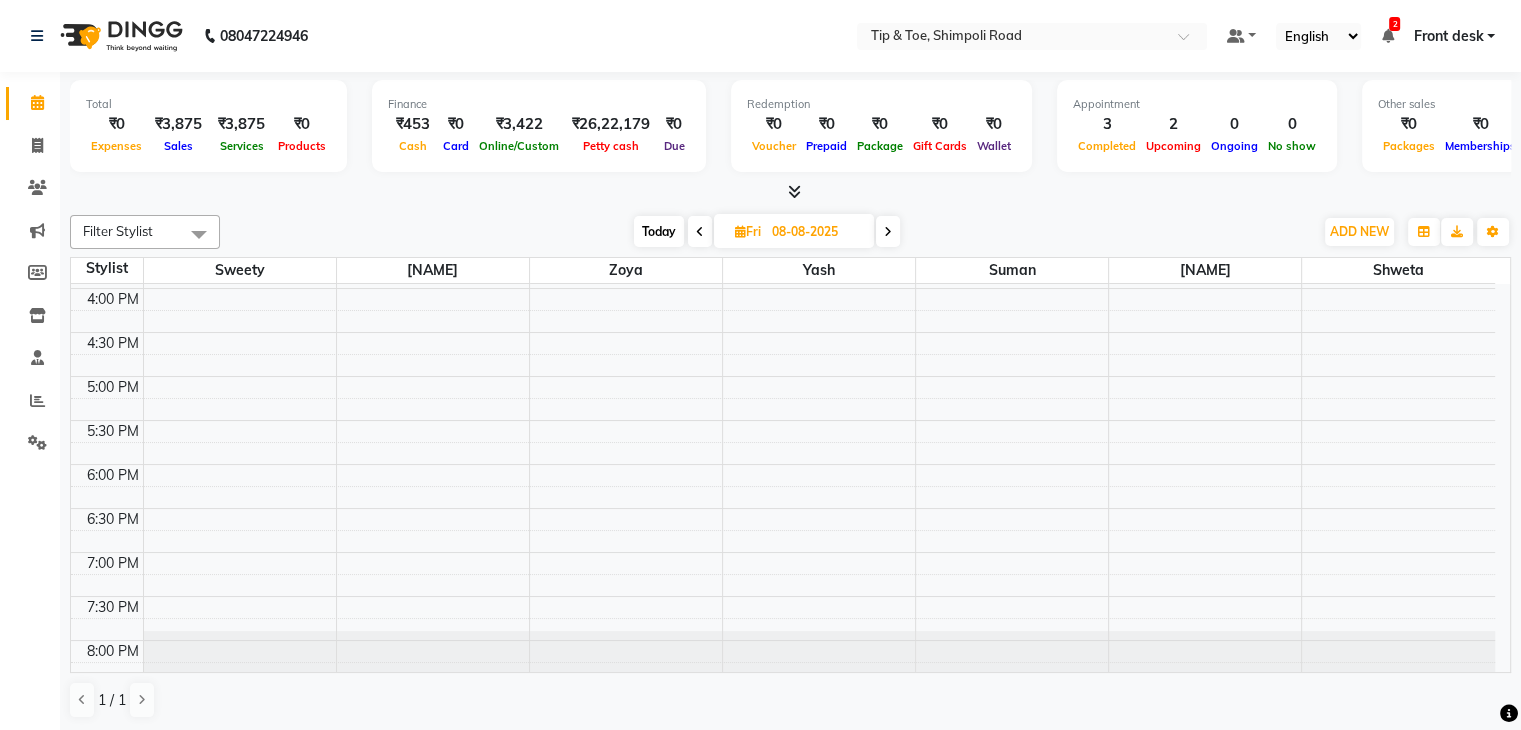 click on "Today" at bounding box center (659, 231) 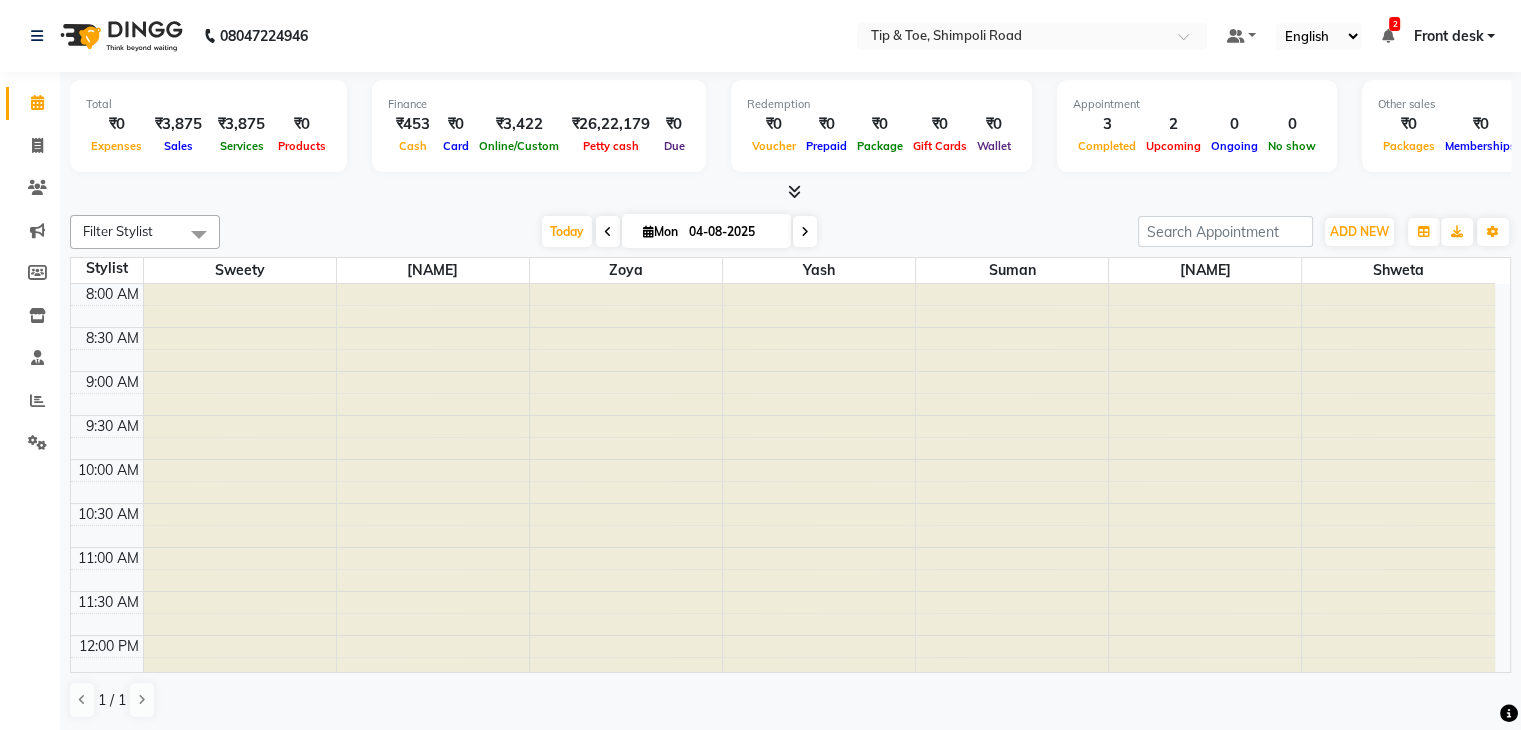 scroll, scrollTop: 699, scrollLeft: 0, axis: vertical 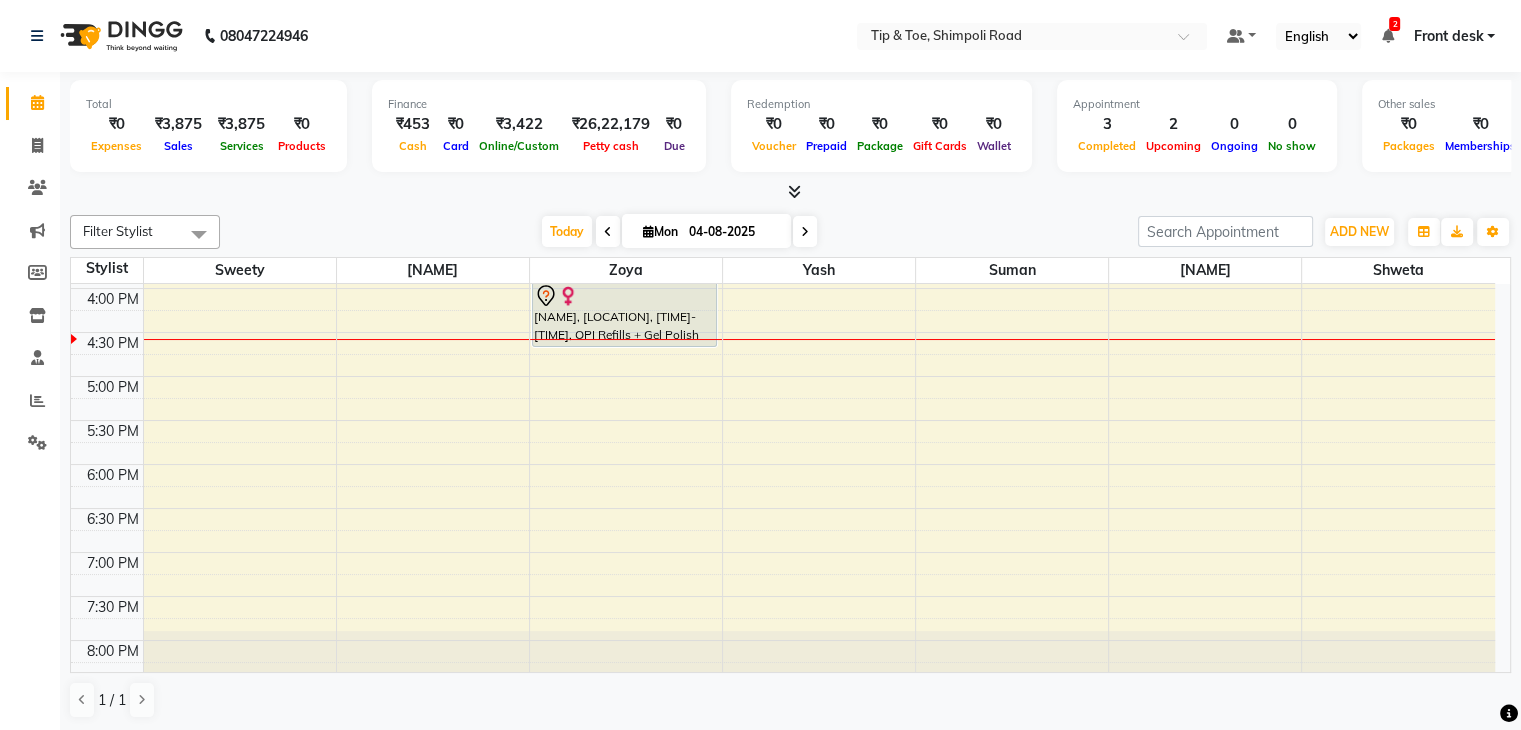 click at bounding box center (805, 231) 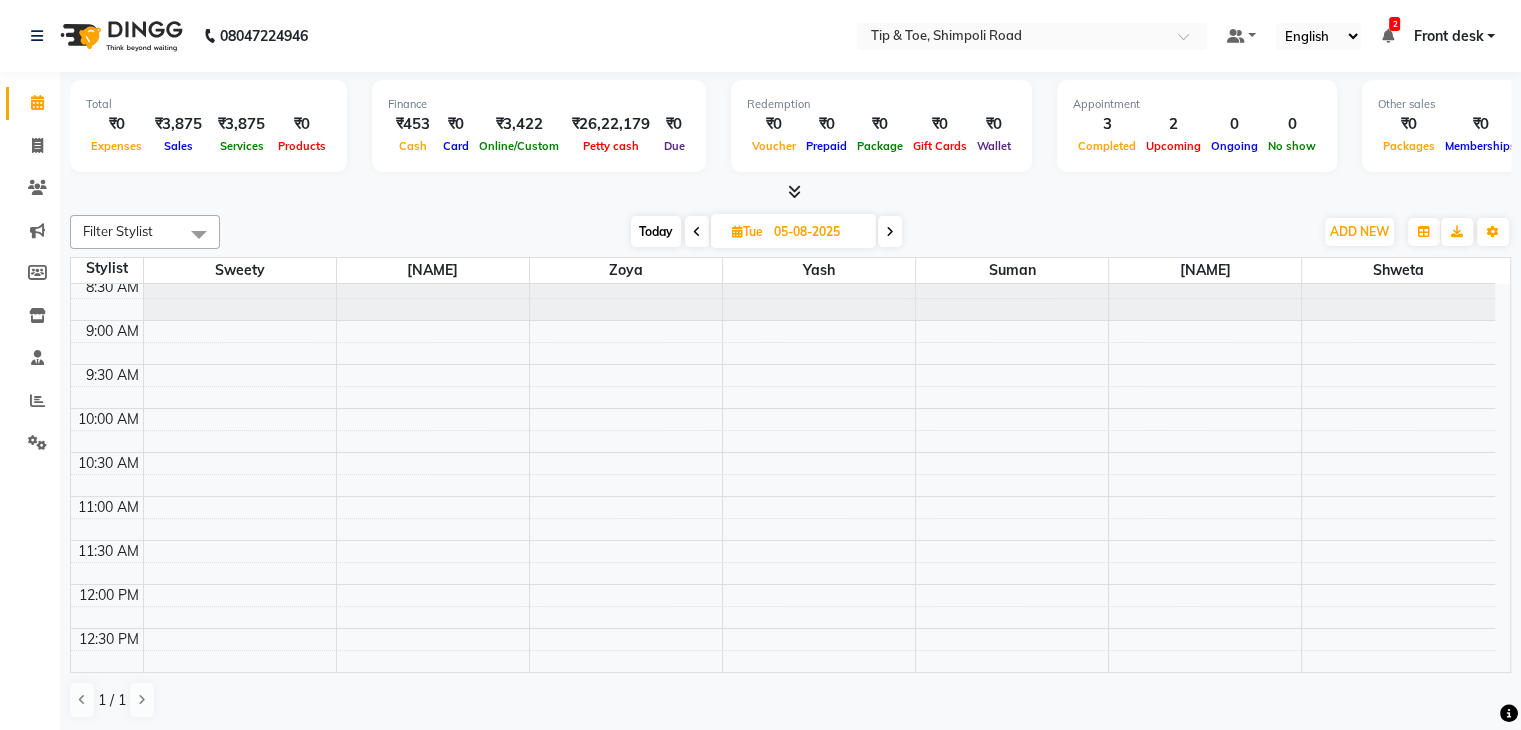 scroll, scrollTop: 0, scrollLeft: 0, axis: both 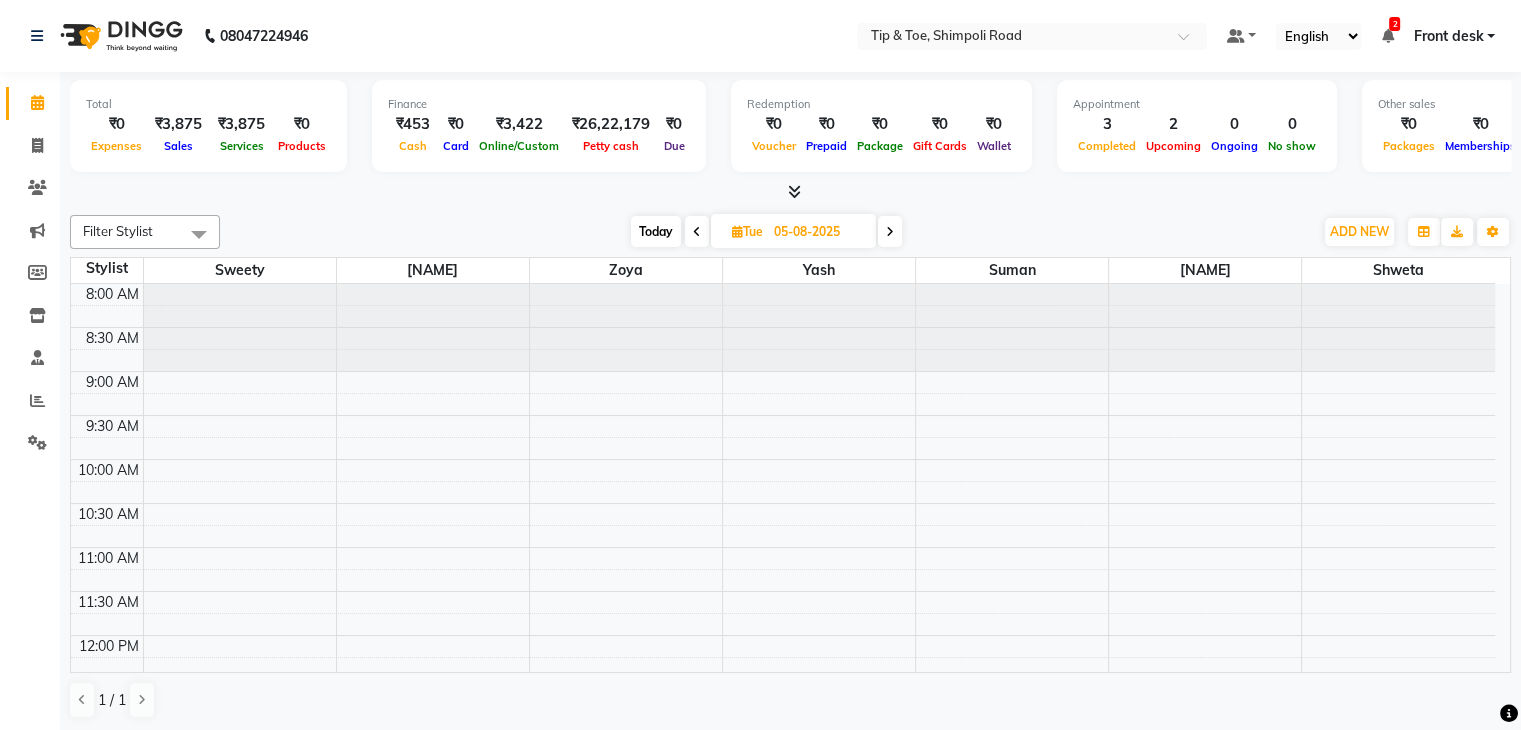 click on "Today" at bounding box center [656, 231] 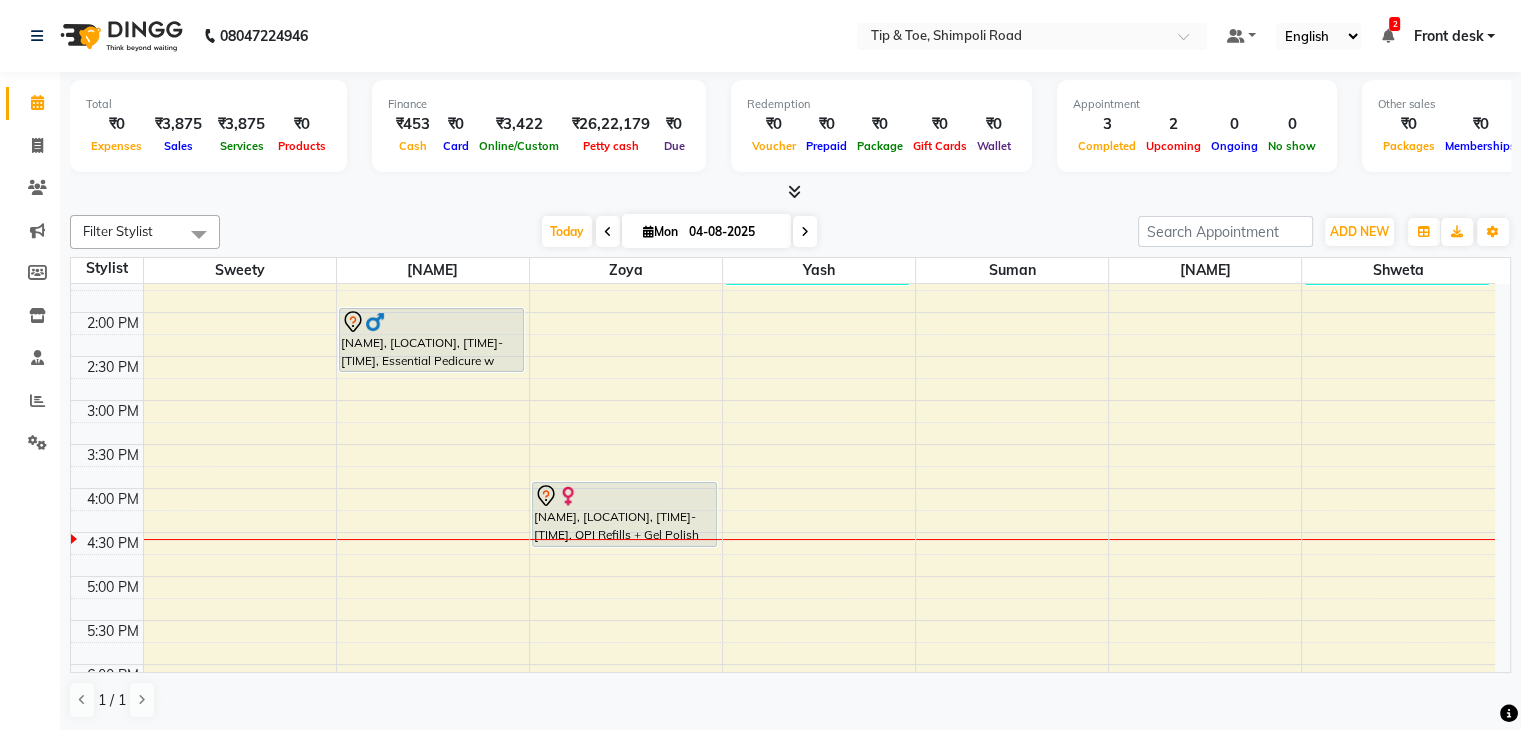 scroll, scrollTop: 399, scrollLeft: 0, axis: vertical 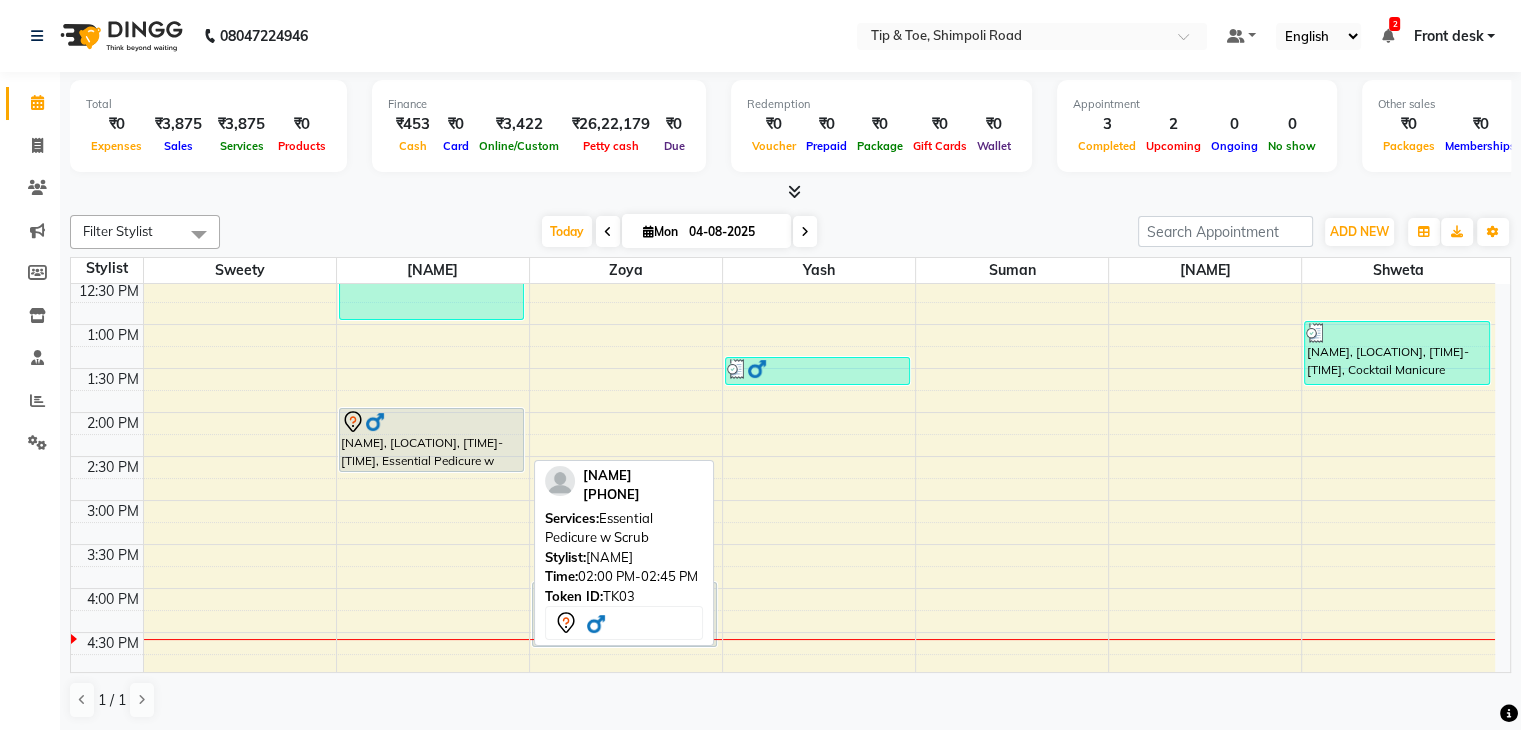 click on "[NAME], [LOCATION], [TIME]-[TIME], Essential Pedicure w Scrub" at bounding box center [431, 440] 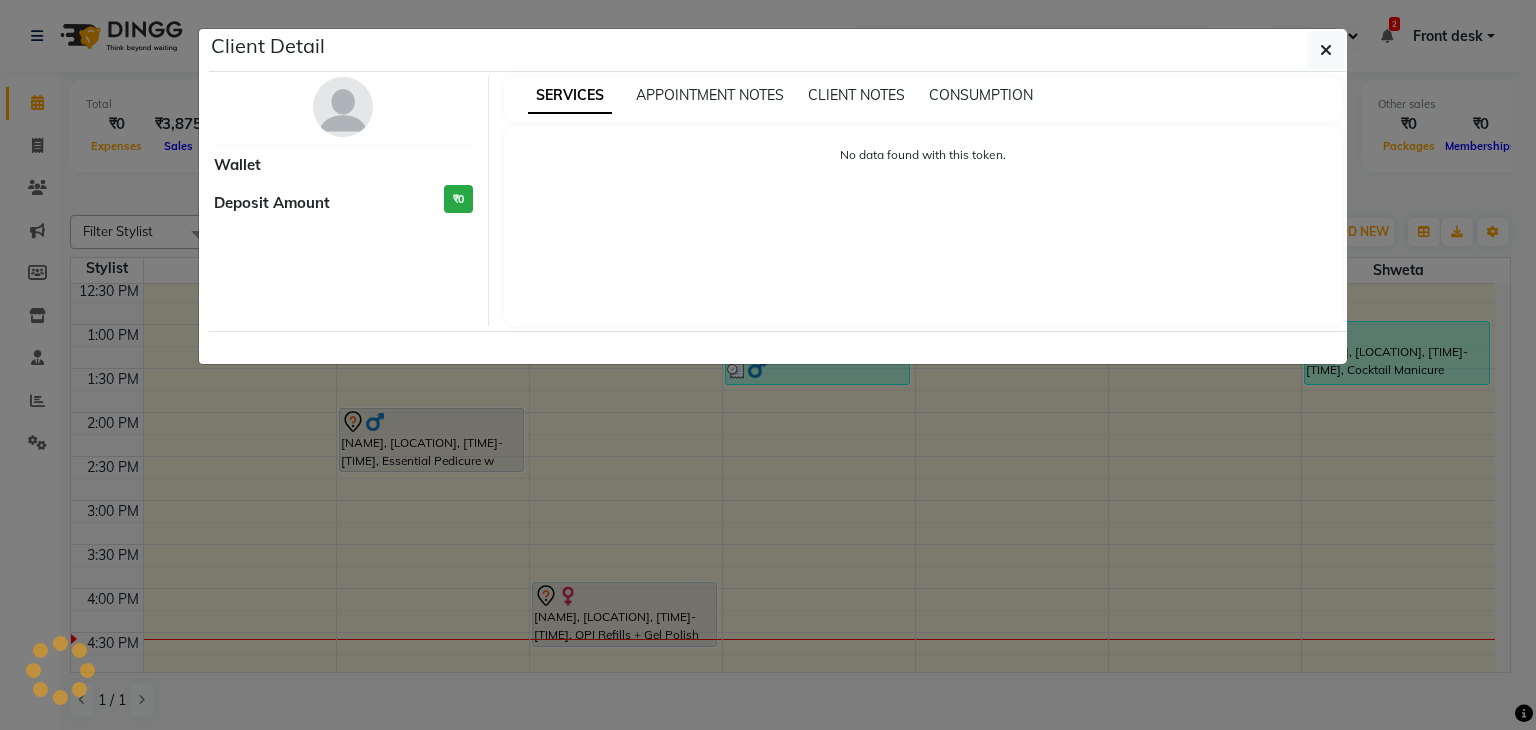 select on "7" 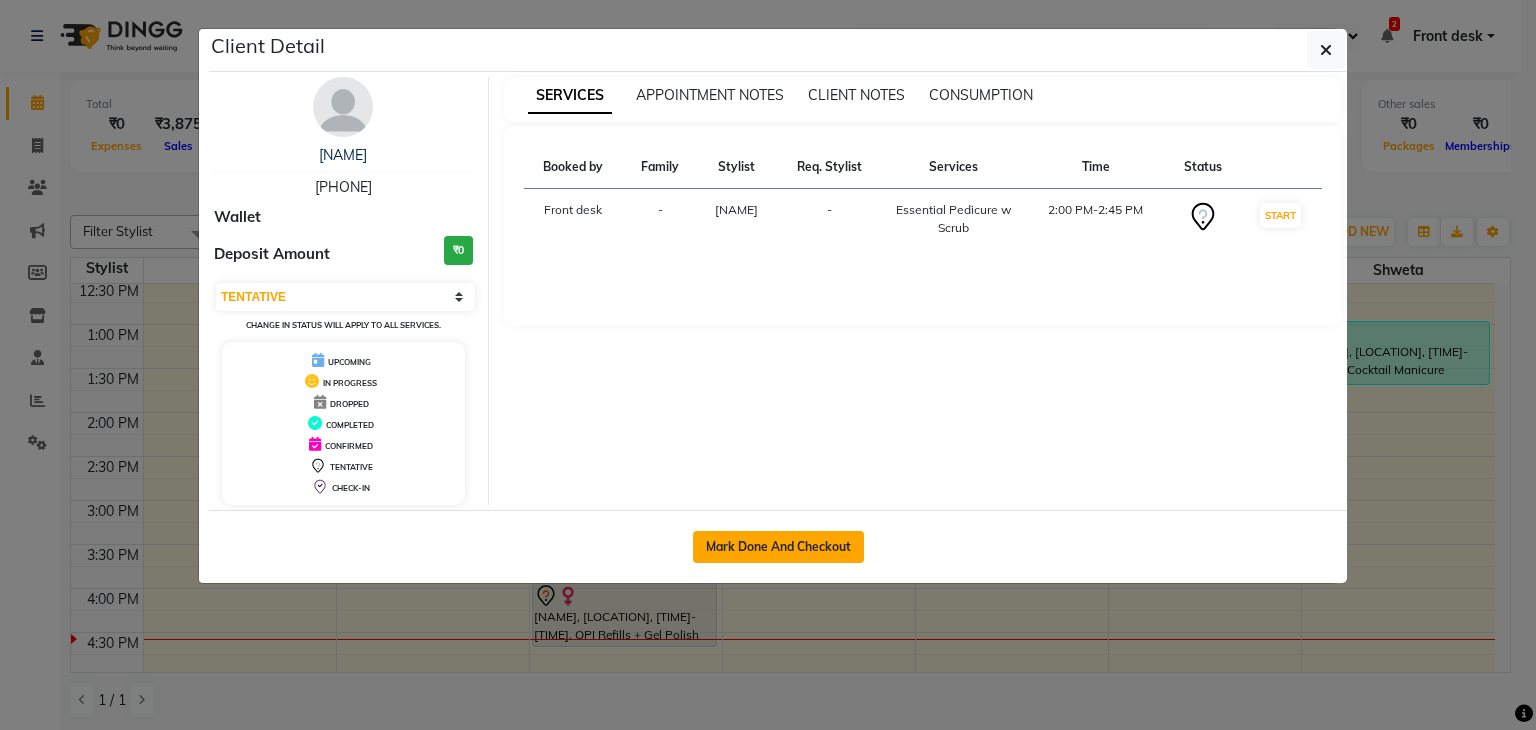 click on "Mark Done And Checkout" 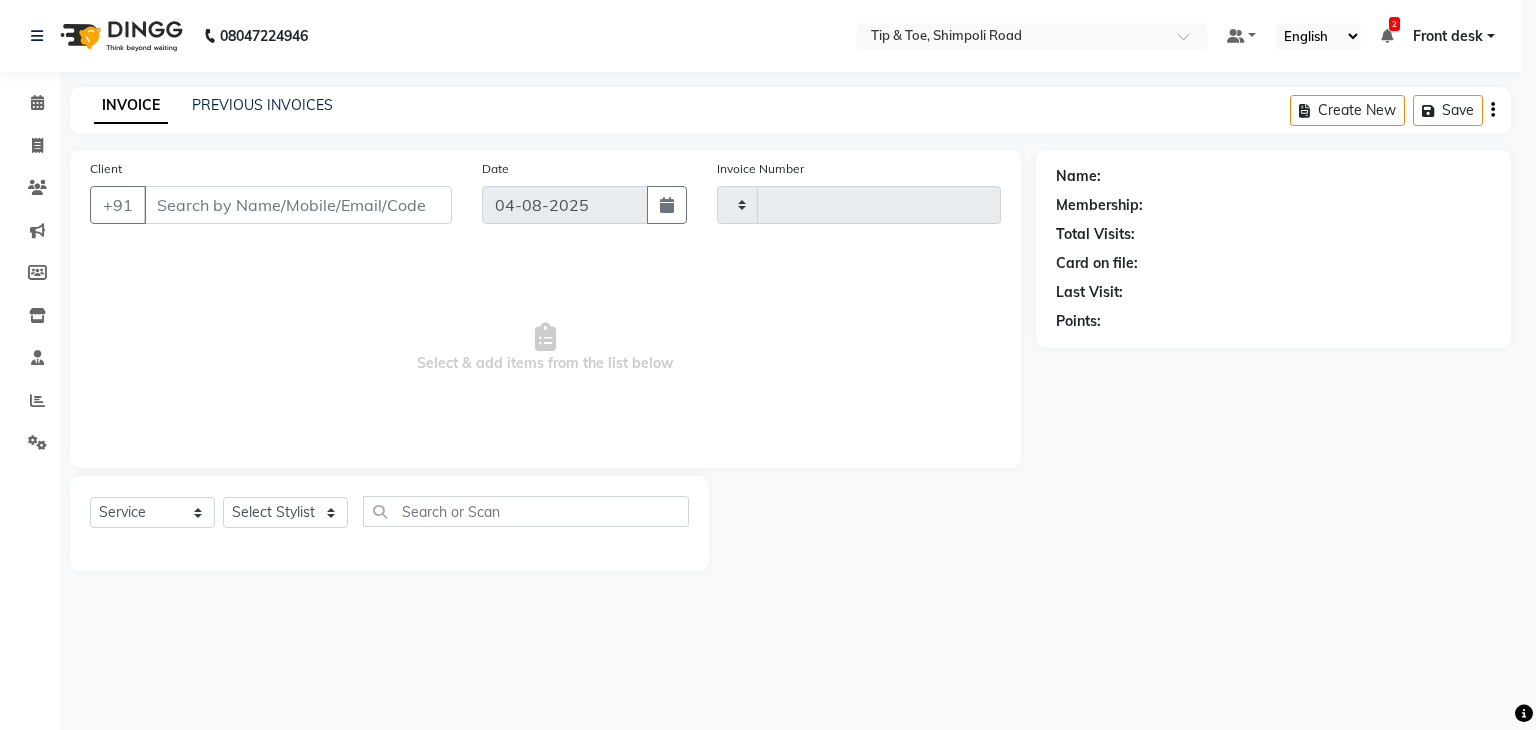 type on "0876" 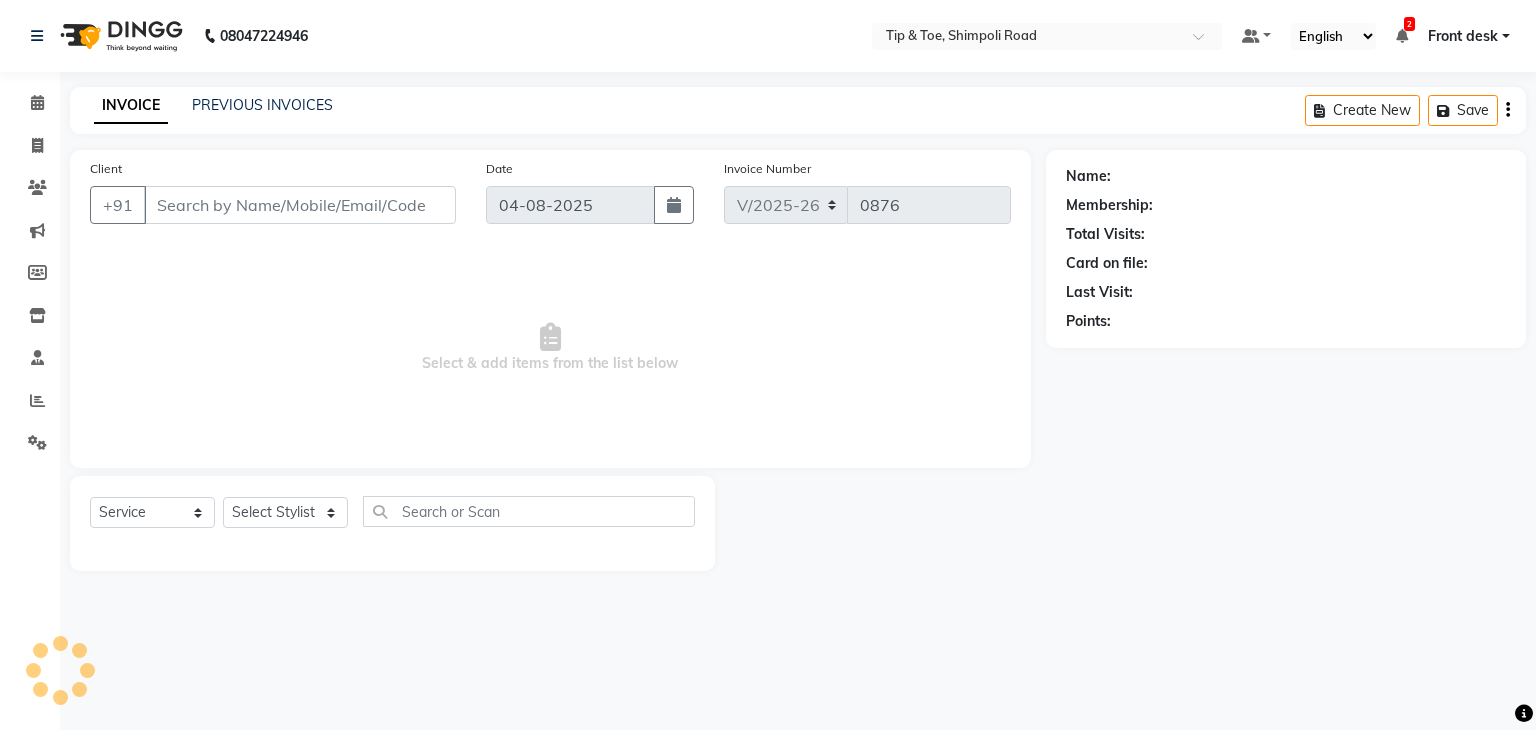 type on "[PHONE]" 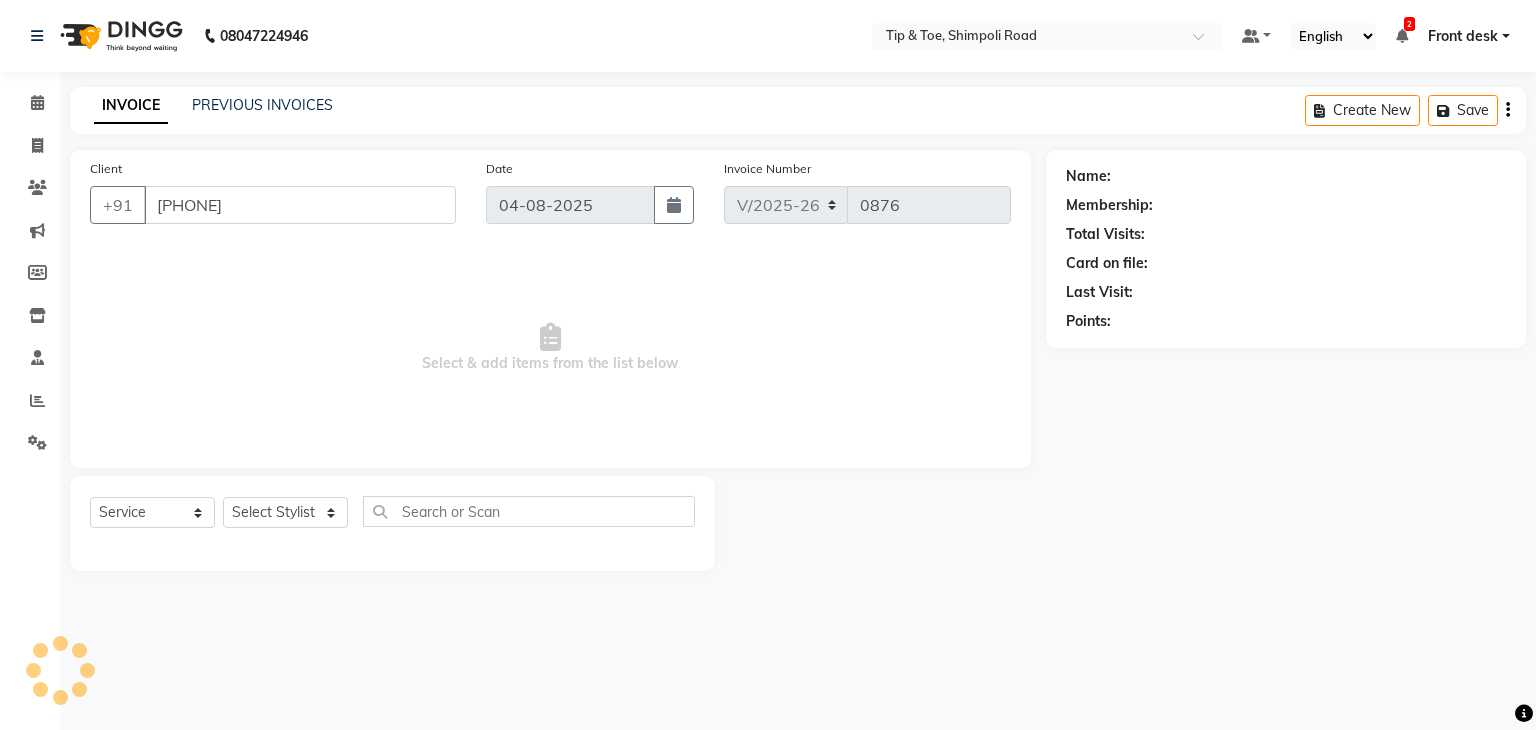 select on "63601" 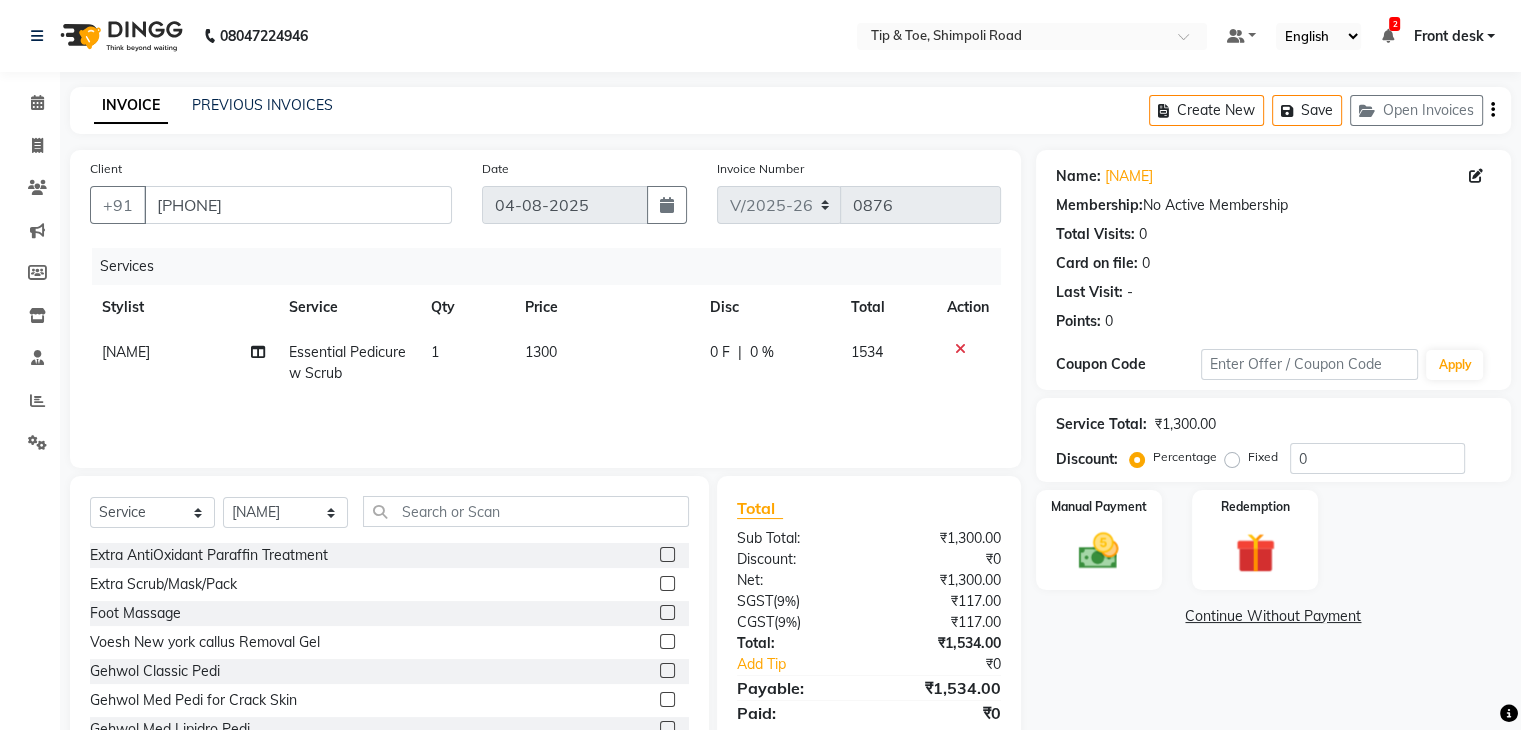 click on "Essential Pedicure w Scrub" 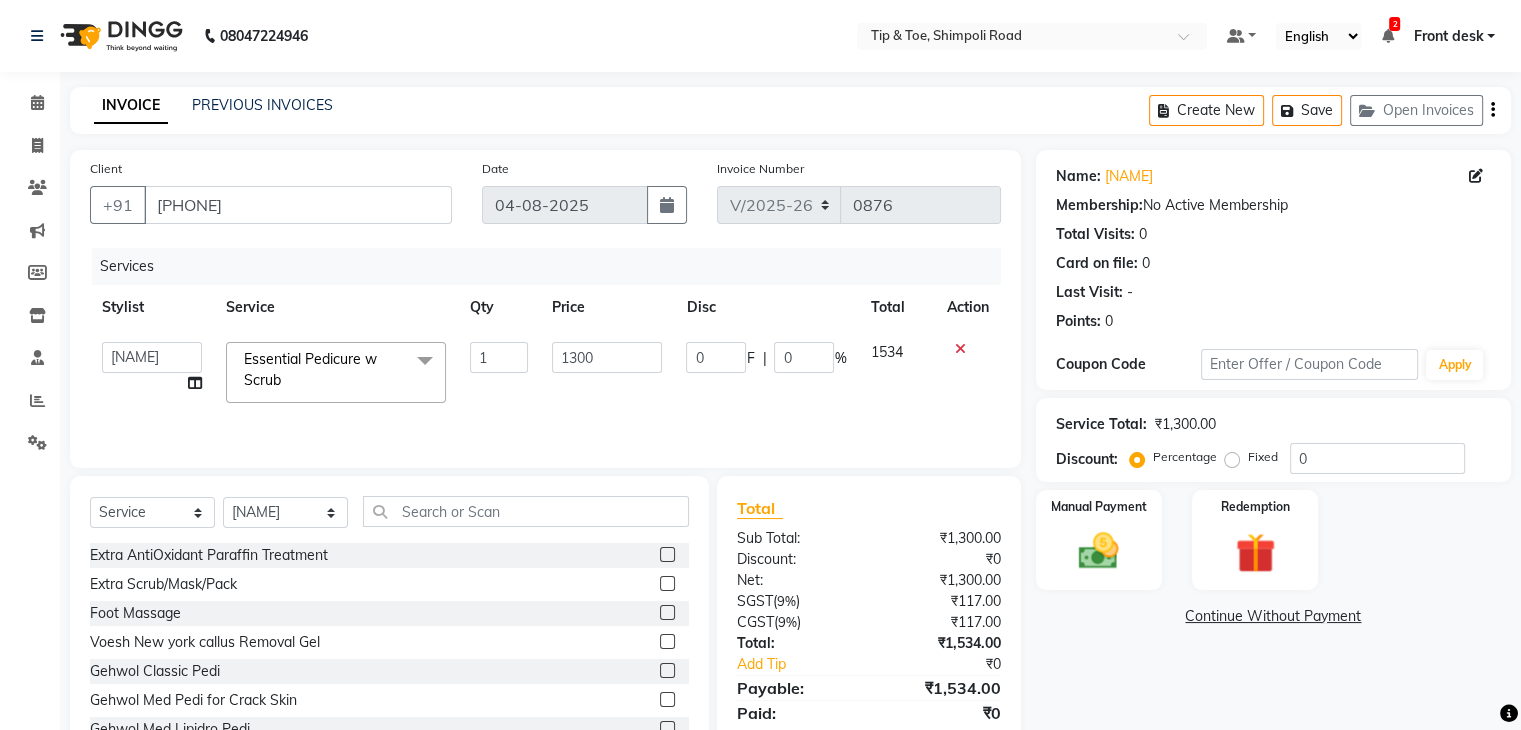 click on "Essential Pedicure w Scrub  x" 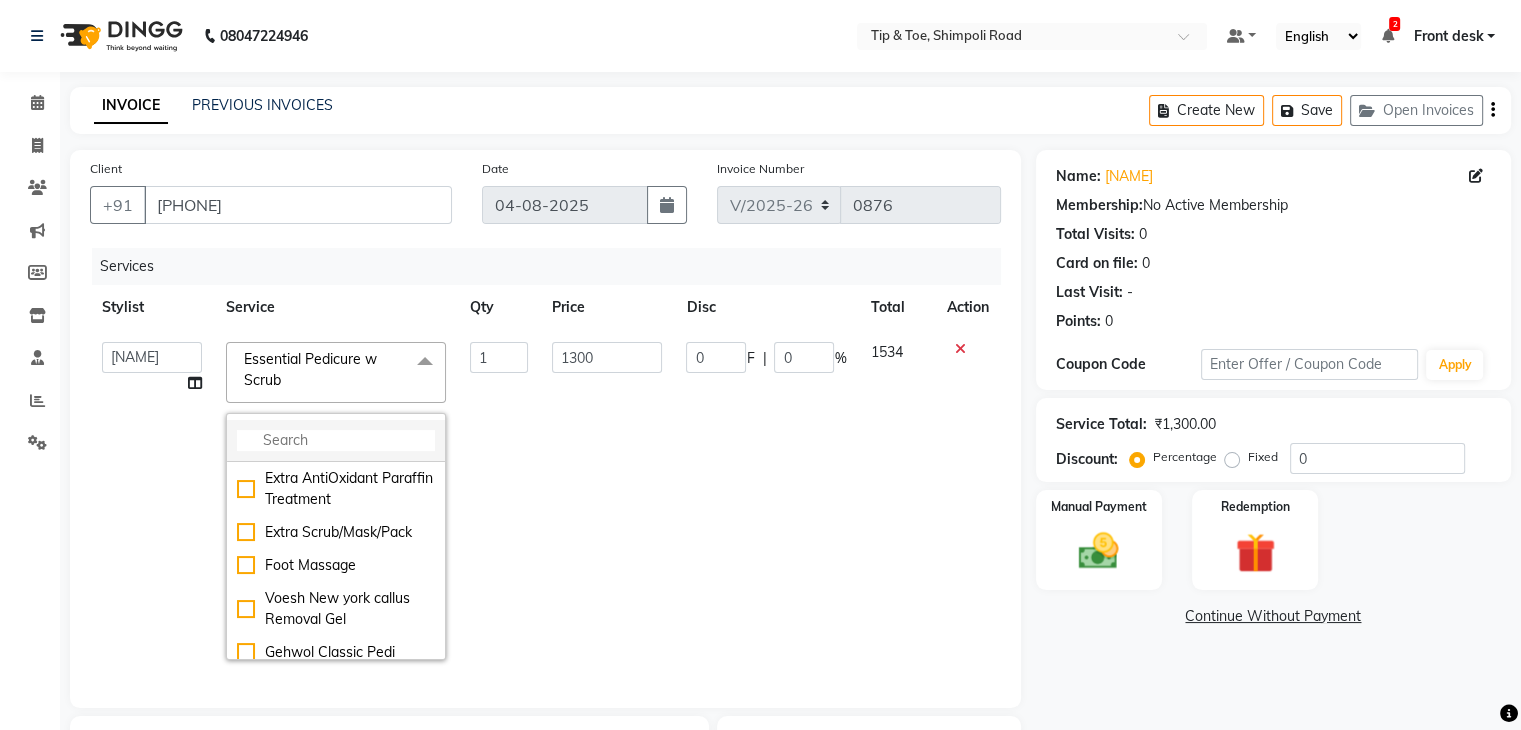 click 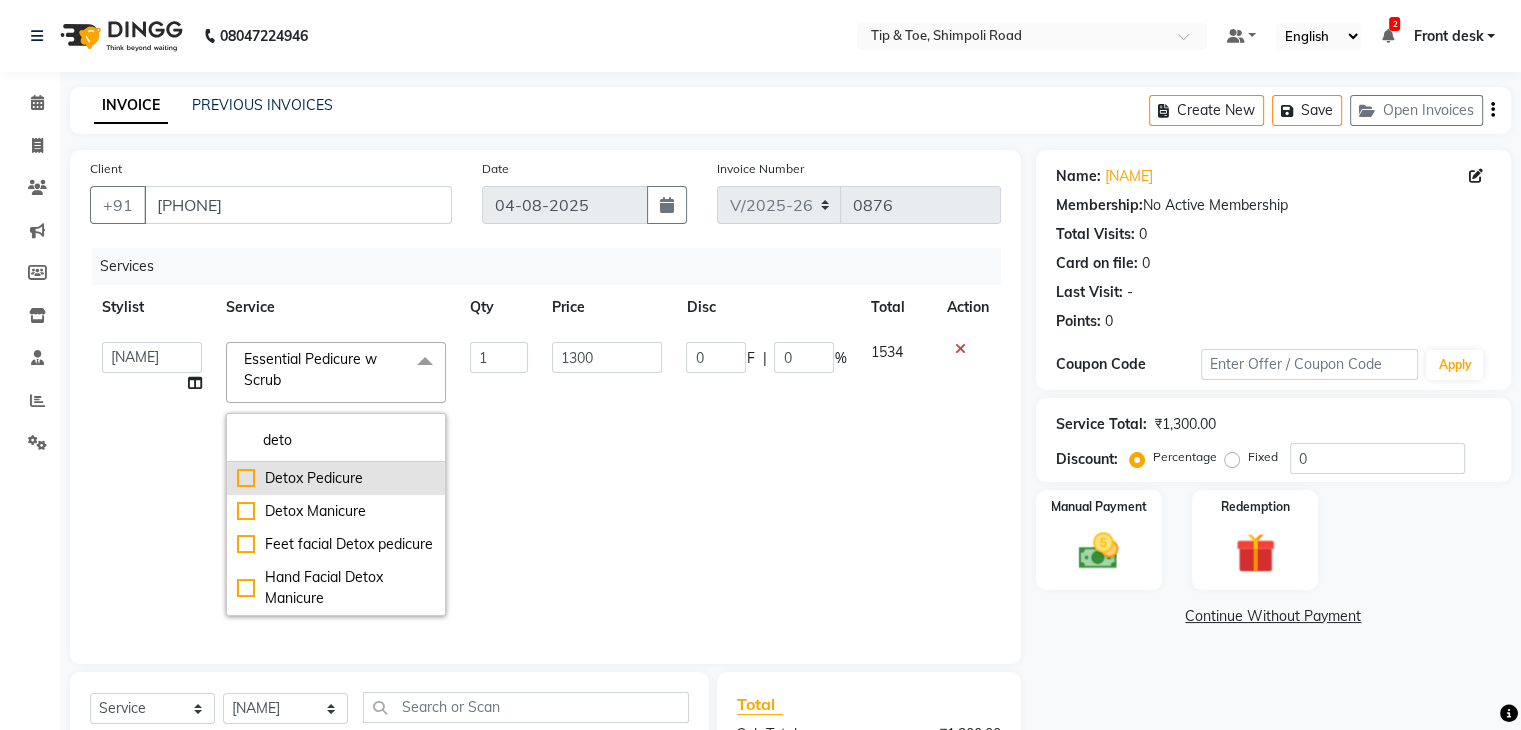 type on "deto" 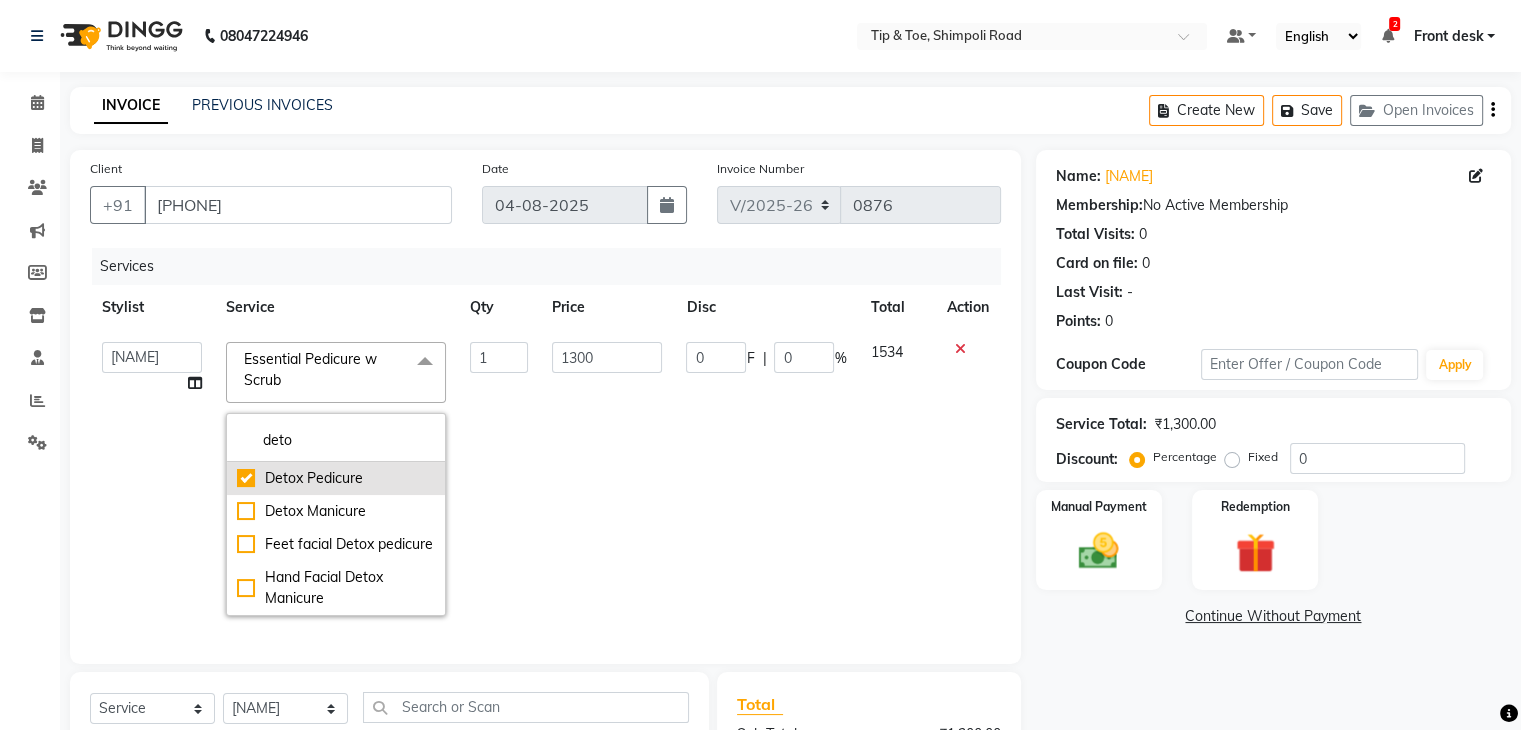 checkbox on "true" 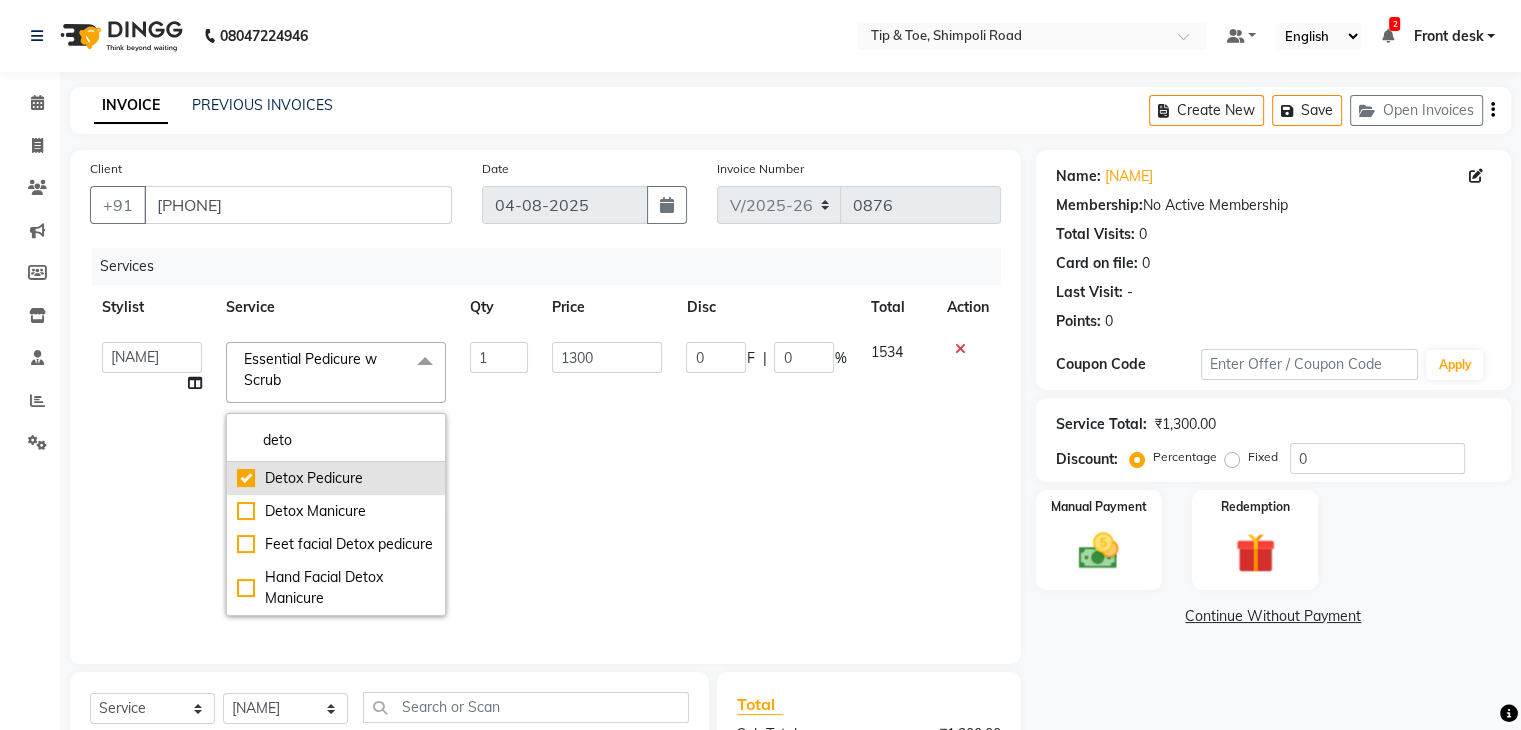 type on "3000" 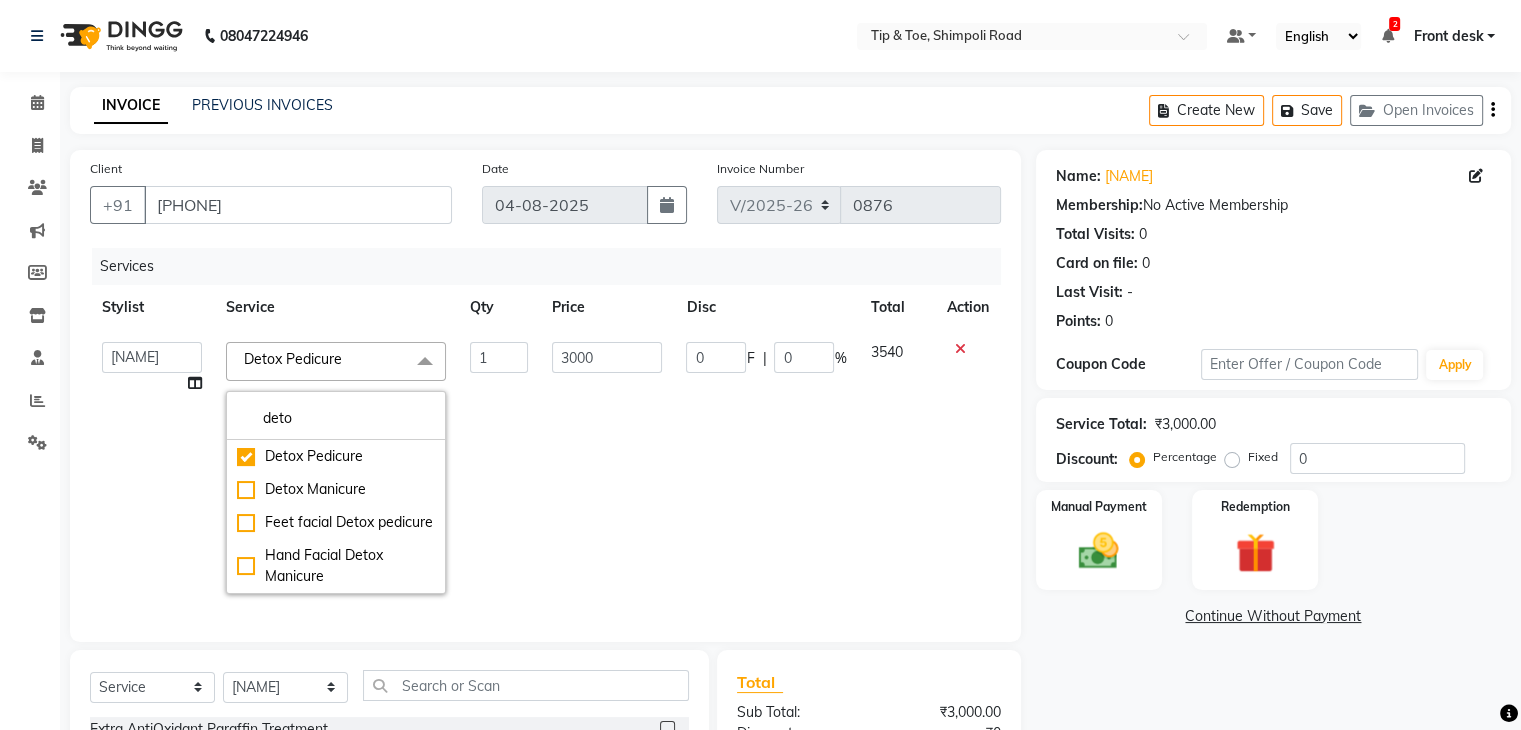 click on "1" 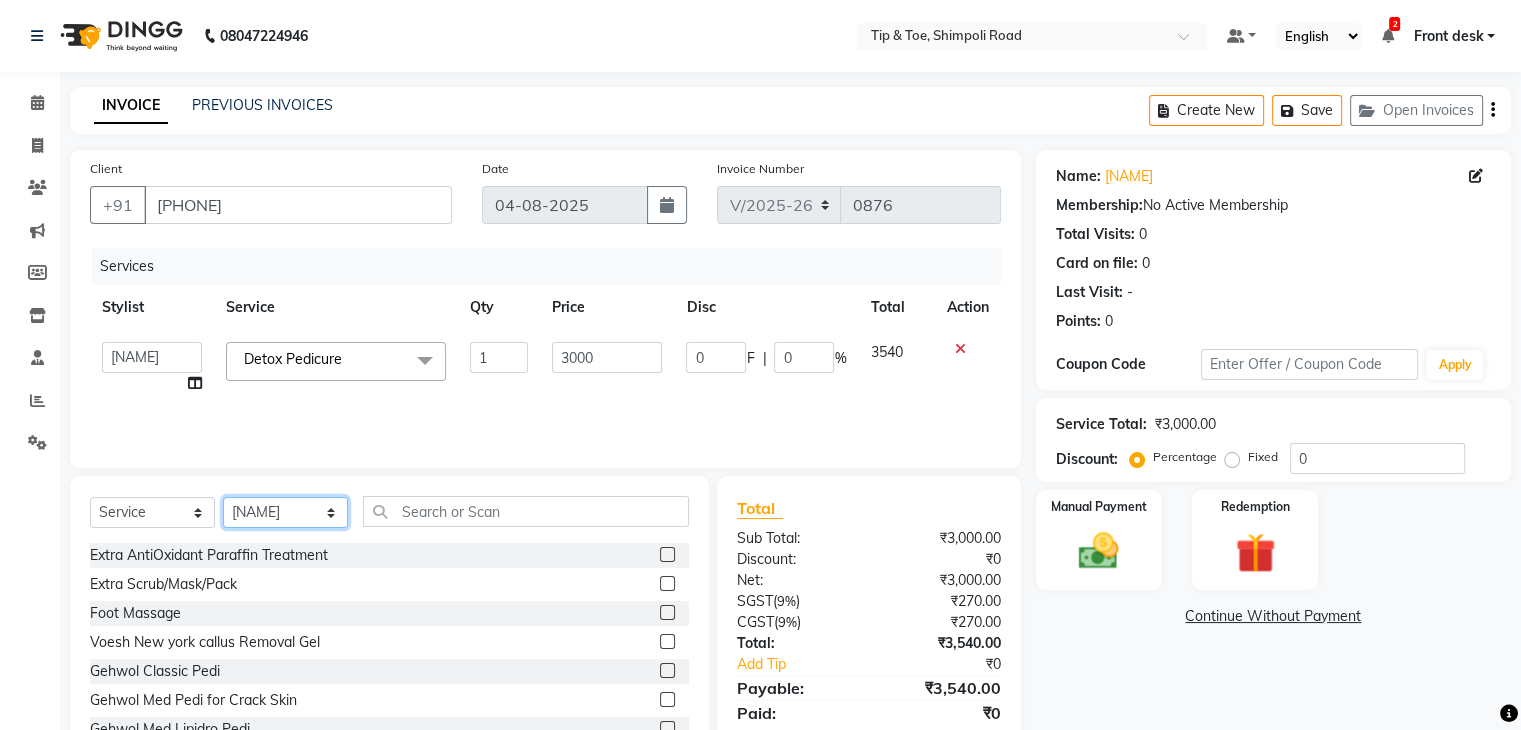 click on "Select Stylist Front desk [NAME] [NAME] [NAME] [NAME] [NAME] [NAME] [NAME] [NAME] [NAME] [NAME] Extra AntiOxidant Paraffin Treatment Extra Scrub/Mask/Pack Foot Massage Voesh New york callus Removal Gel Gehwol Classic Pedi Gehwol Med Pedi for Crack Skin Gehwol Med Lipidro Pedi Vedic valley manicure Vedic valley pedicure Essential Manicure w Scrub Essential Pedicure w Scrub T&T Nail Art Set (10 Fingers) T&T Acrylic Single Design T&T Single Nail Design T&T Glitter Color Change Permanent Alga Spa Manicure Eyebrow Lamination Lashes Tinting Eyebrow Tinting Russian Lashes Touch-Up Russian Lashes Extension Waiting charge 1 hr Lashes Removal Single Line Lashes Extension Barbie Lashes Extension Lashes Touch-Up O.P.I Ombre Gel Nail Set O.P.I Ombre Acrylic Nail Set O.P.I French Acrylic Nail Set O.P.I Natural Acrylic Nail Set O.P.I French Gel Nail Set O.P.I Natural Gel Nail Set O.P.I Gel Overlays O.P.I Gel Coat" 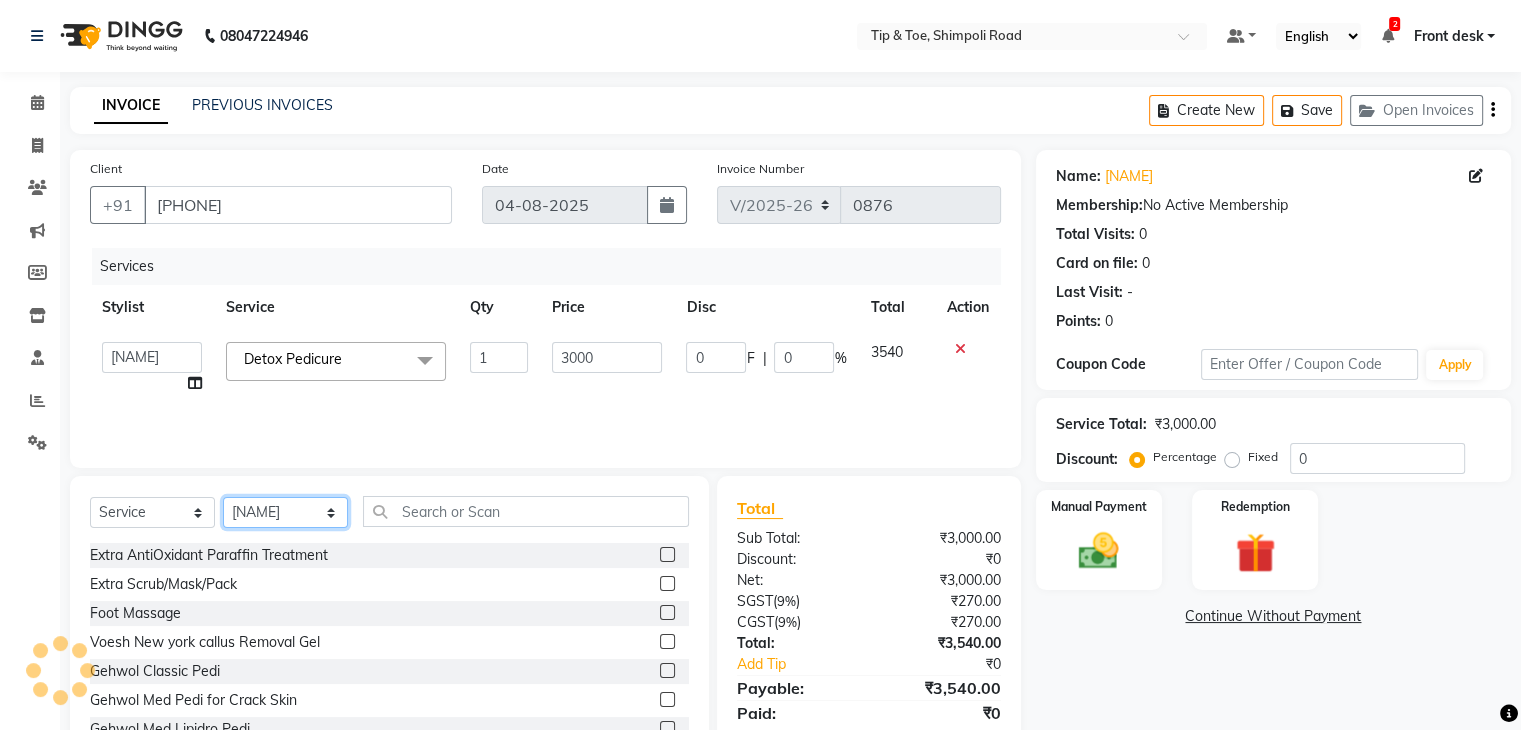 select on "83602" 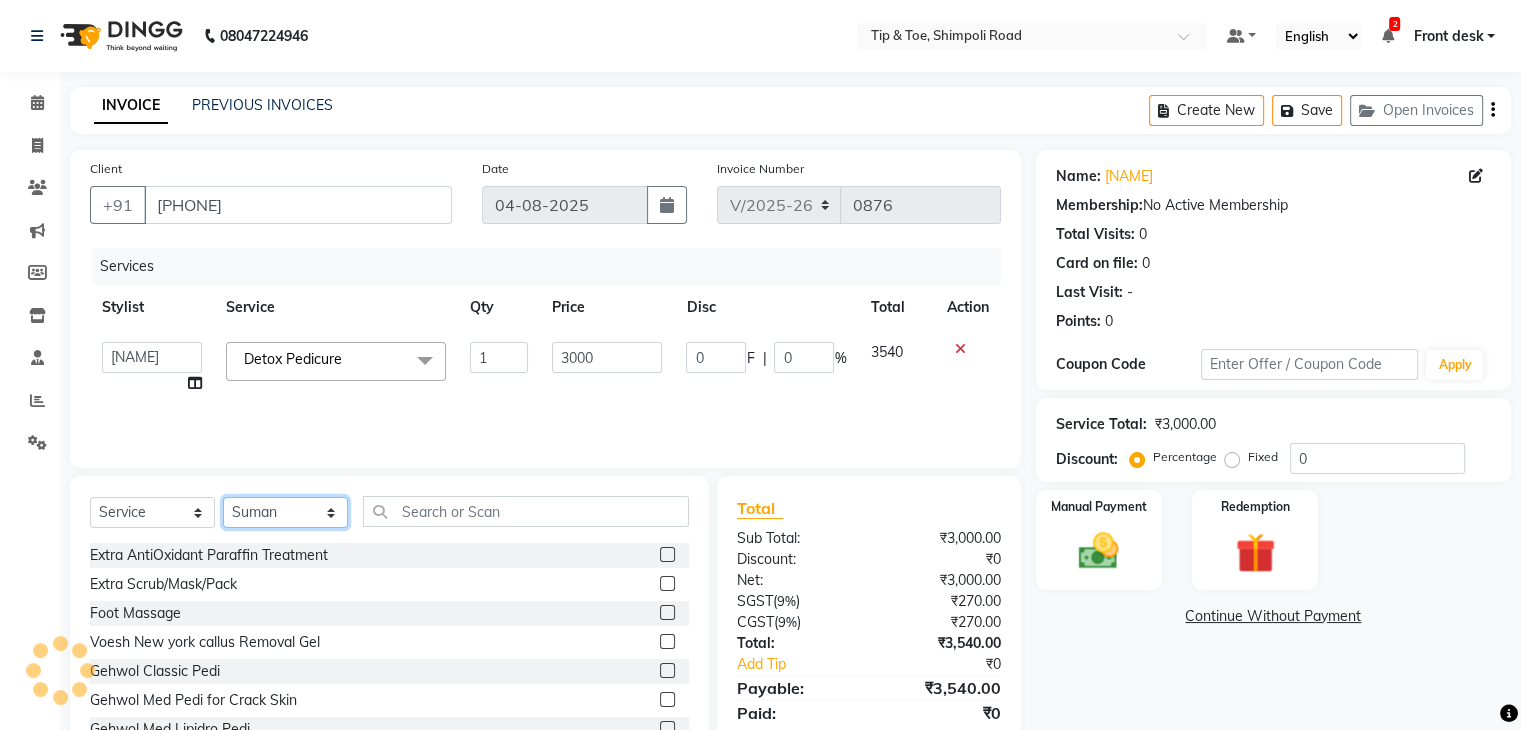 click on "Select Stylist Front desk [NAME] [NAME] [NAME] [NAME] [NAME] [NAME] [NAME] [NAME] [NAME] [NAME] Extra AntiOxidant Paraffin Treatment Extra Scrub/Mask/Pack Foot Massage Voesh New york callus Removal Gel Gehwol Classic Pedi Gehwol Med Pedi for Crack Skin Gehwol Med Lipidro Pedi Vedic valley manicure Vedic valley pedicure Essential Manicure w Scrub Essential Pedicure w Scrub T&T Nail Art Set (10 Fingers) T&T Acrylic Single Design T&T Single Nail Design T&T Glitter Color Change Permanent Alga Spa Manicure Eyebrow Lamination Lashes Tinting Eyebrow Tinting Russian Lashes Touch-Up Russian Lashes Extension Waiting charge 1 hr Lashes Removal Single Line Lashes Extension Barbie Lashes Extension Lashes Touch-Up O.P.I Ombre Gel Nail Set O.P.I Ombre Acrylic Nail Set O.P.I French Acrylic Nail Set O.P.I Natural Acrylic Nail Set O.P.I French Gel Nail Set O.P.I Natural Gel Nail Set O.P.I Gel Overlays O.P.I Gel Coat" 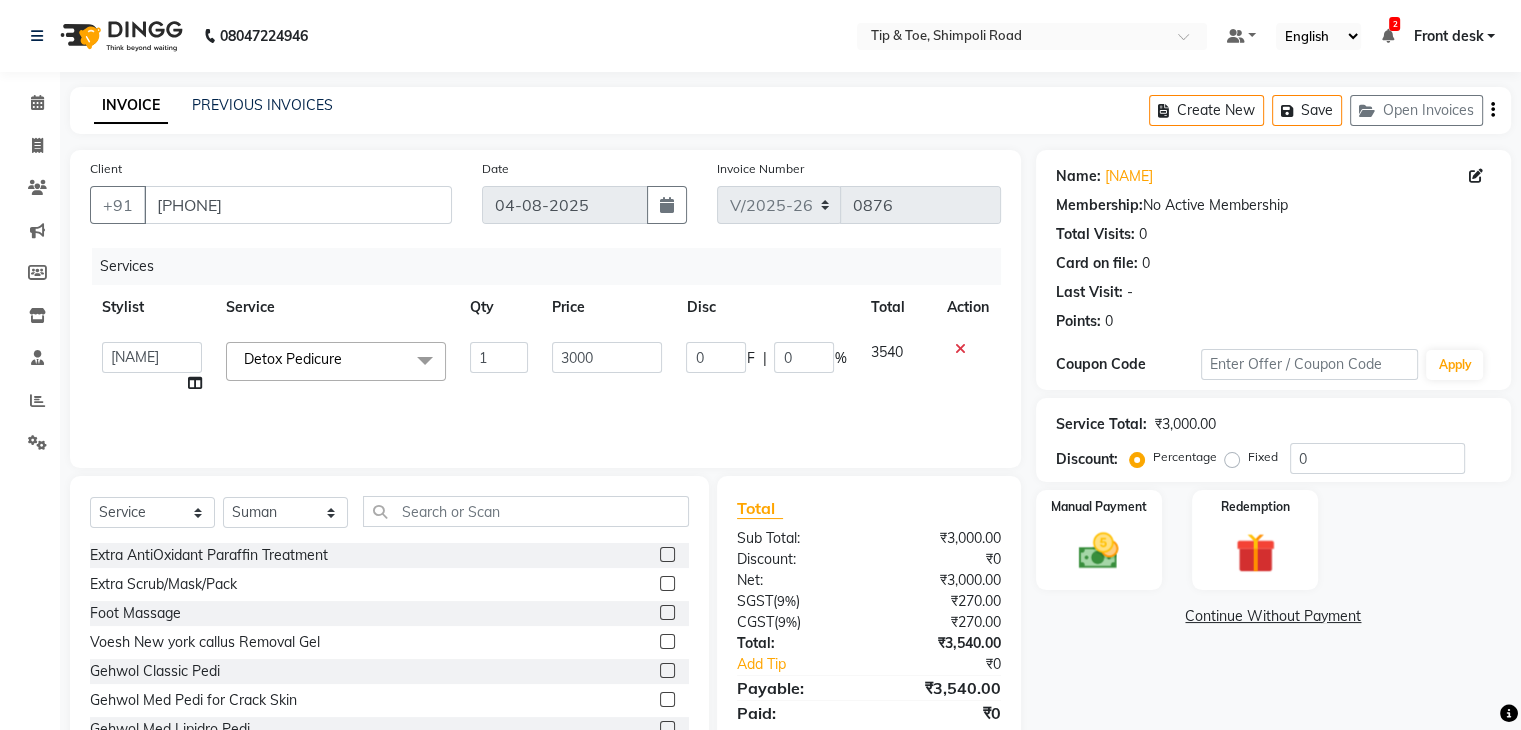 click on "Select Service Product Membership Package Voucher Prepaid Gift Card Select Stylist Front desk [NAME] [NAME] [NAME] [NAME] [NAME] [NAME] [NAME] [NAME] [NAME] [NAME] Extra AntiOxidant Paraffin Treatment Extra Scrub/Mask/Pack Foot Massage Voesh New york callus Removal Gel Gehwol Classic Pedi Gehwol Med Pedi for Crack Skin Gehwol Med Lipidro Pedi Vedic valley manicure Vedic valley pedicure Essential Manicure w Scrub Essential Pedicure w Scrub T&T Nail Art Set (10 Fingers) T&T Acrylic Single Design T&T Single Nail Design T&T Glitter Color Change Permanent Alga Spa Manicure Eyebrow Lamination Lashes Tinting Eyebrow Tinting Russian Lashes Touch-Up Russian Lashes Extension Waiting charge 1 hr Lashes Removal Single Line Lashes Extension Barbie Lashes Extension Lashes Touch-Up O.P.I Ombre Gel Nail Set O.P.I Ombre Acrylic Nail Set O.P.I French Acrylic Nail Set O.P.I Natural Acrylic Nail Set O.P.I French Gel Nail Set O.P.I Natural Gel Nail Set O.P.I Gel Overlays O.P.I Gel Coat" 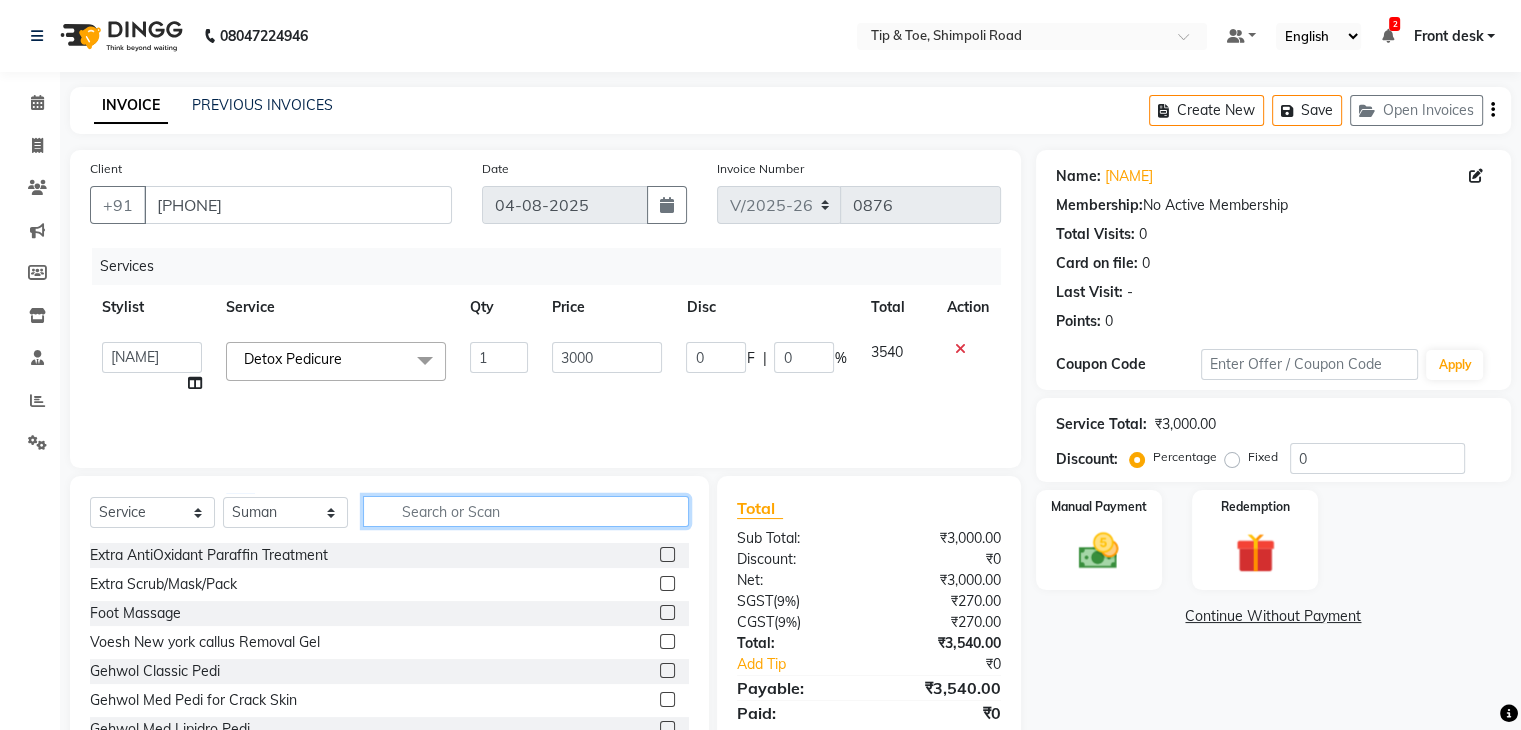 click 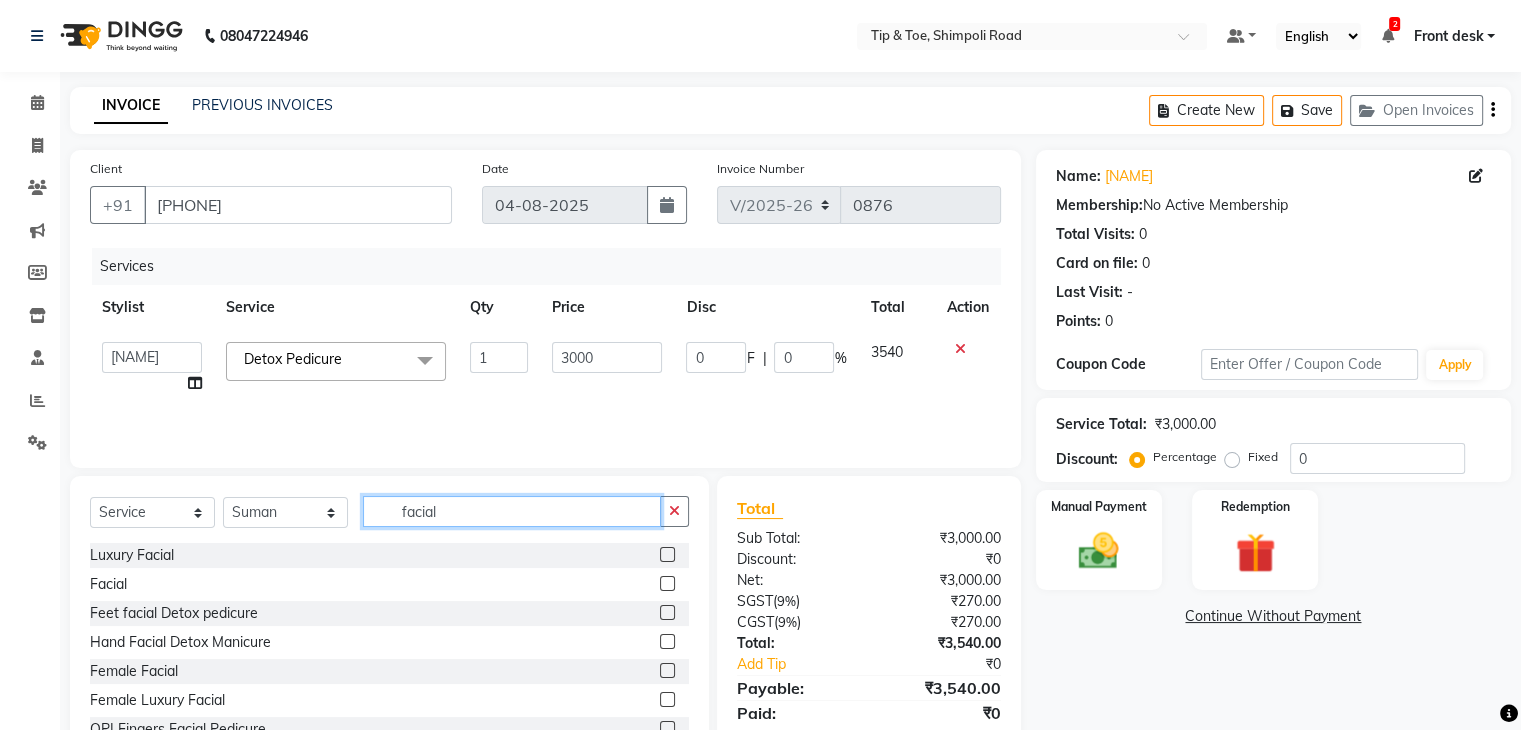 type on "facial" 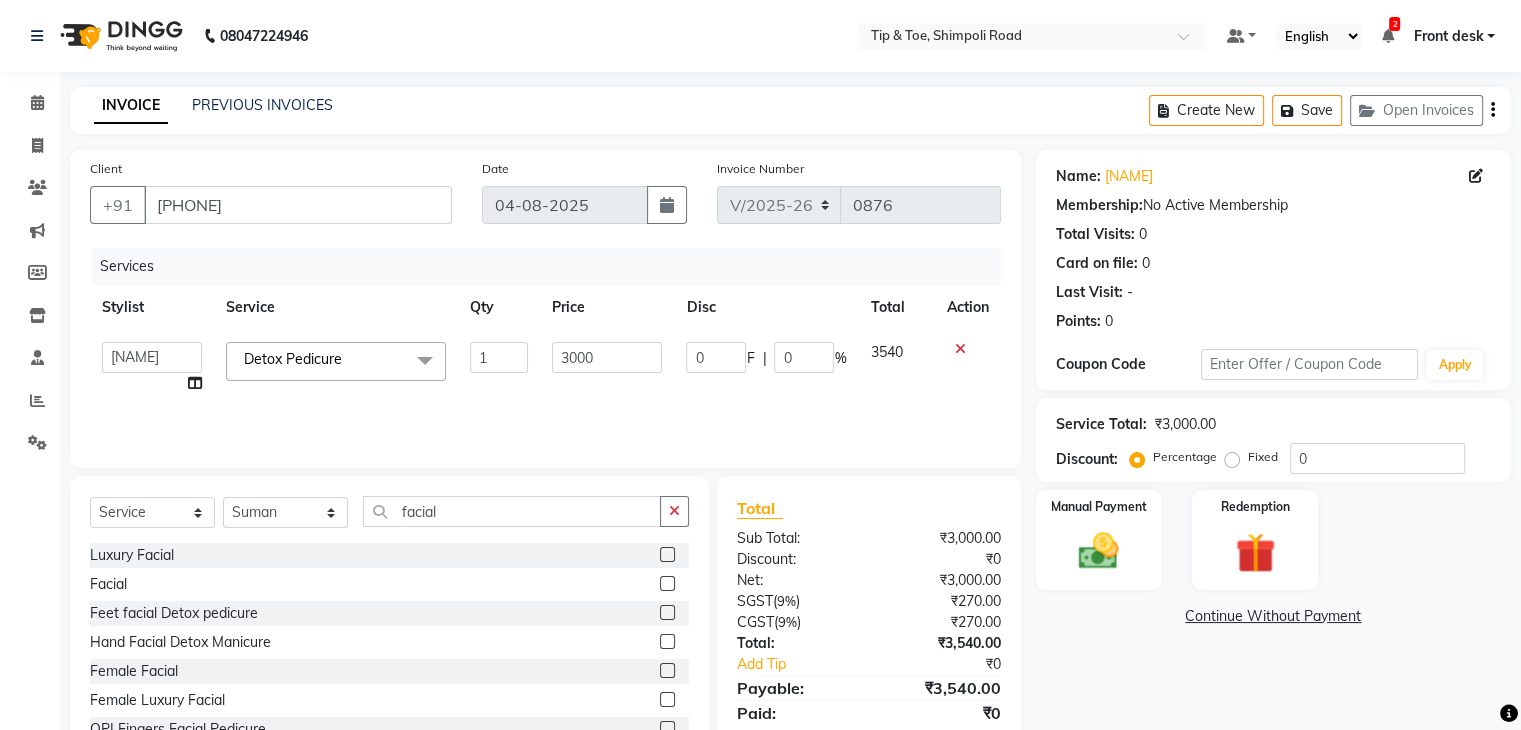 click 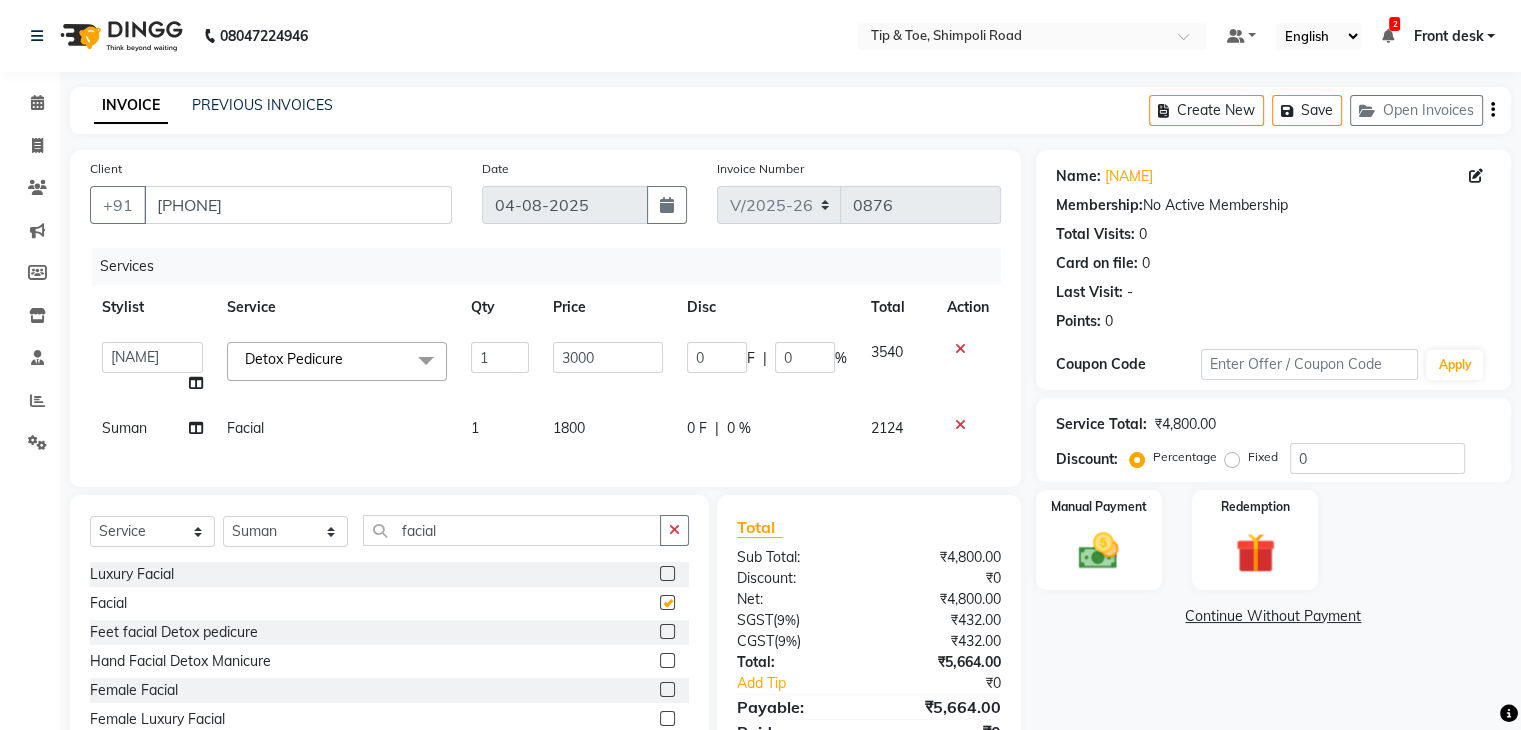checkbox on "false" 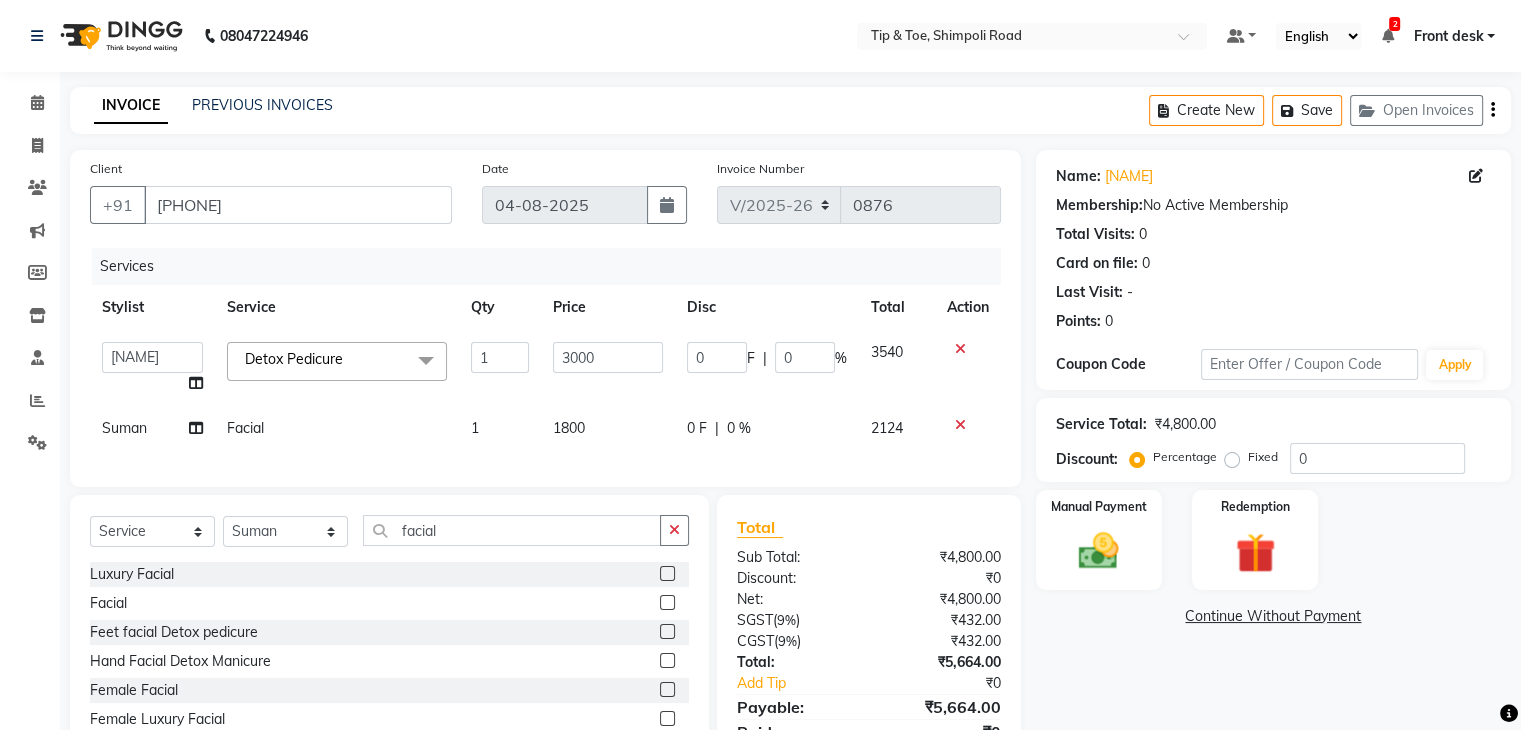 click on "1800" 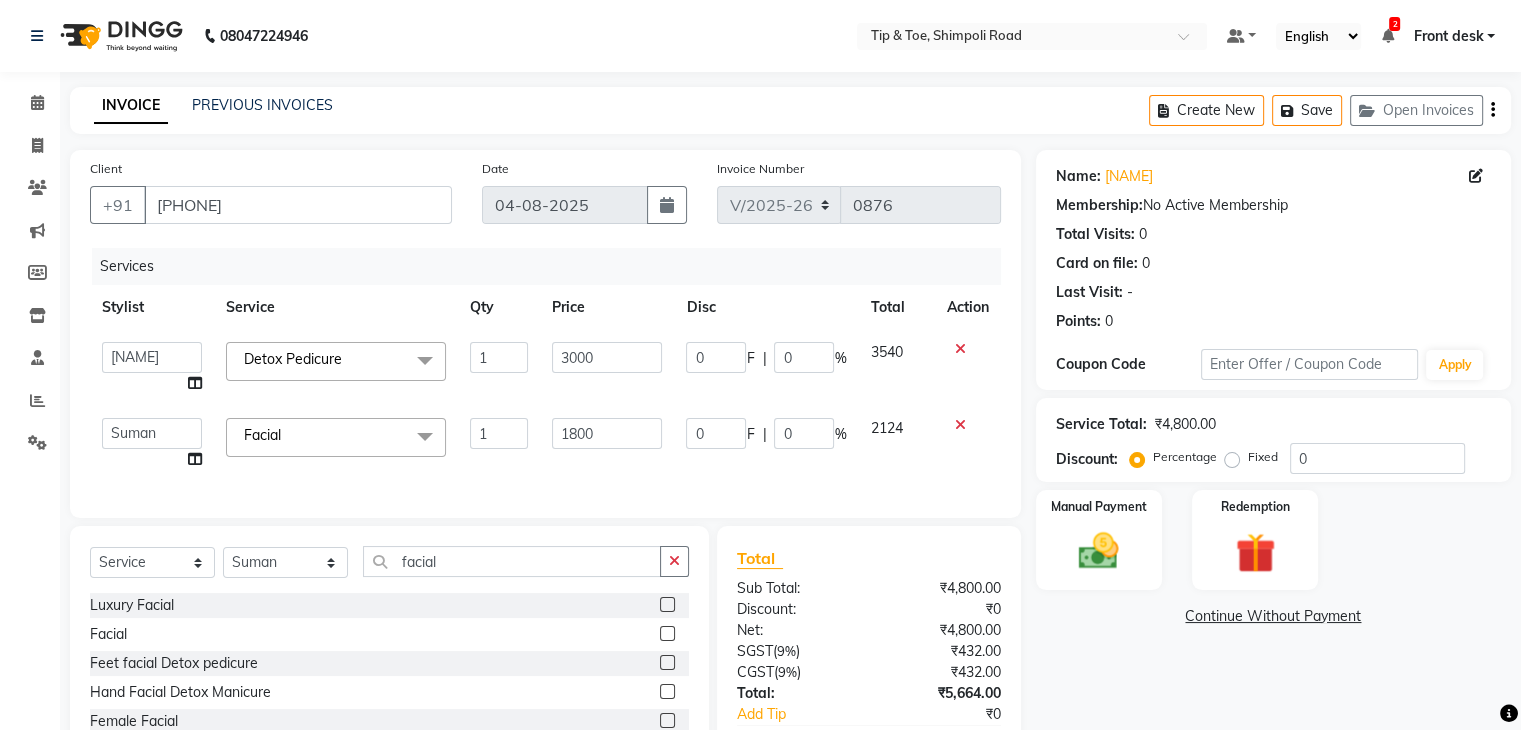click on "1800" 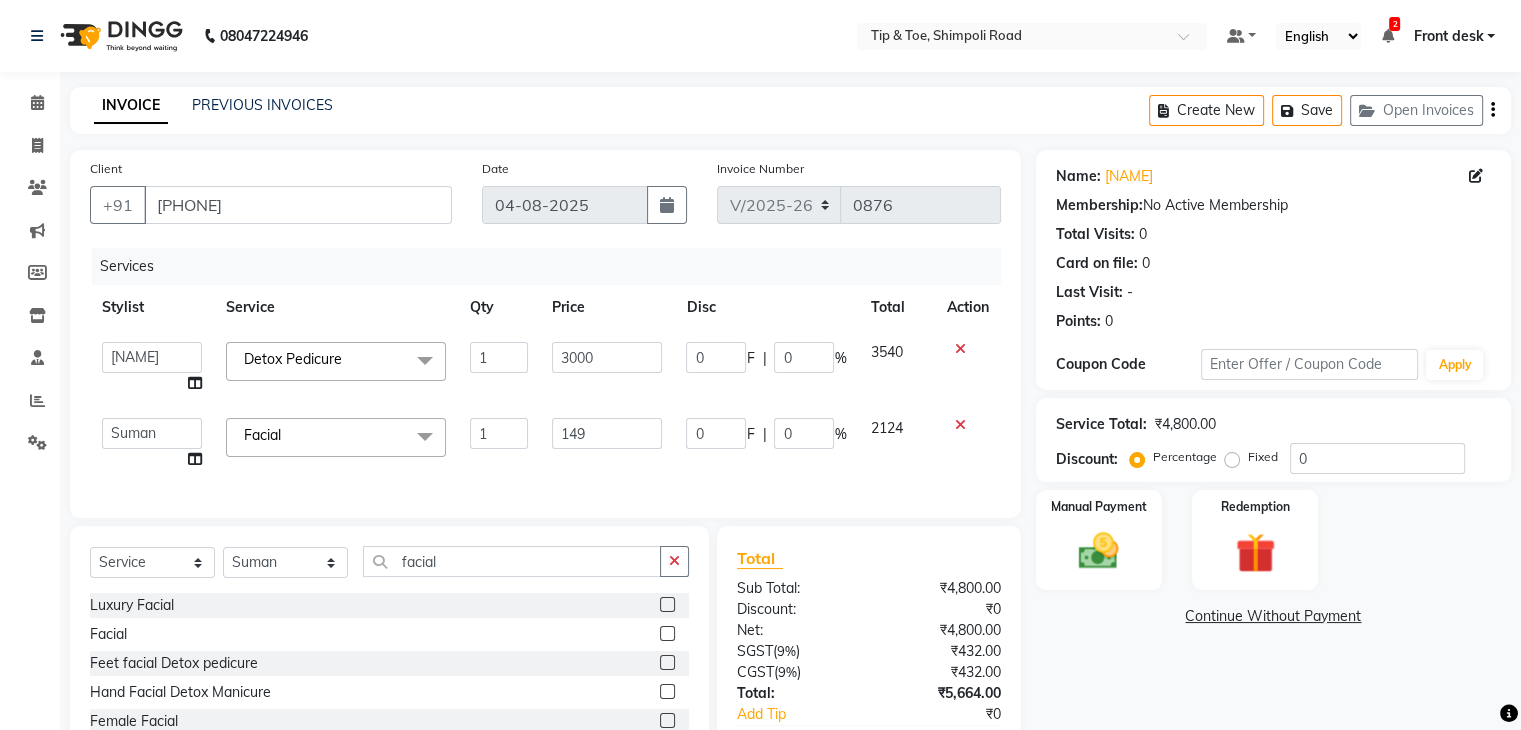 type on "1499" 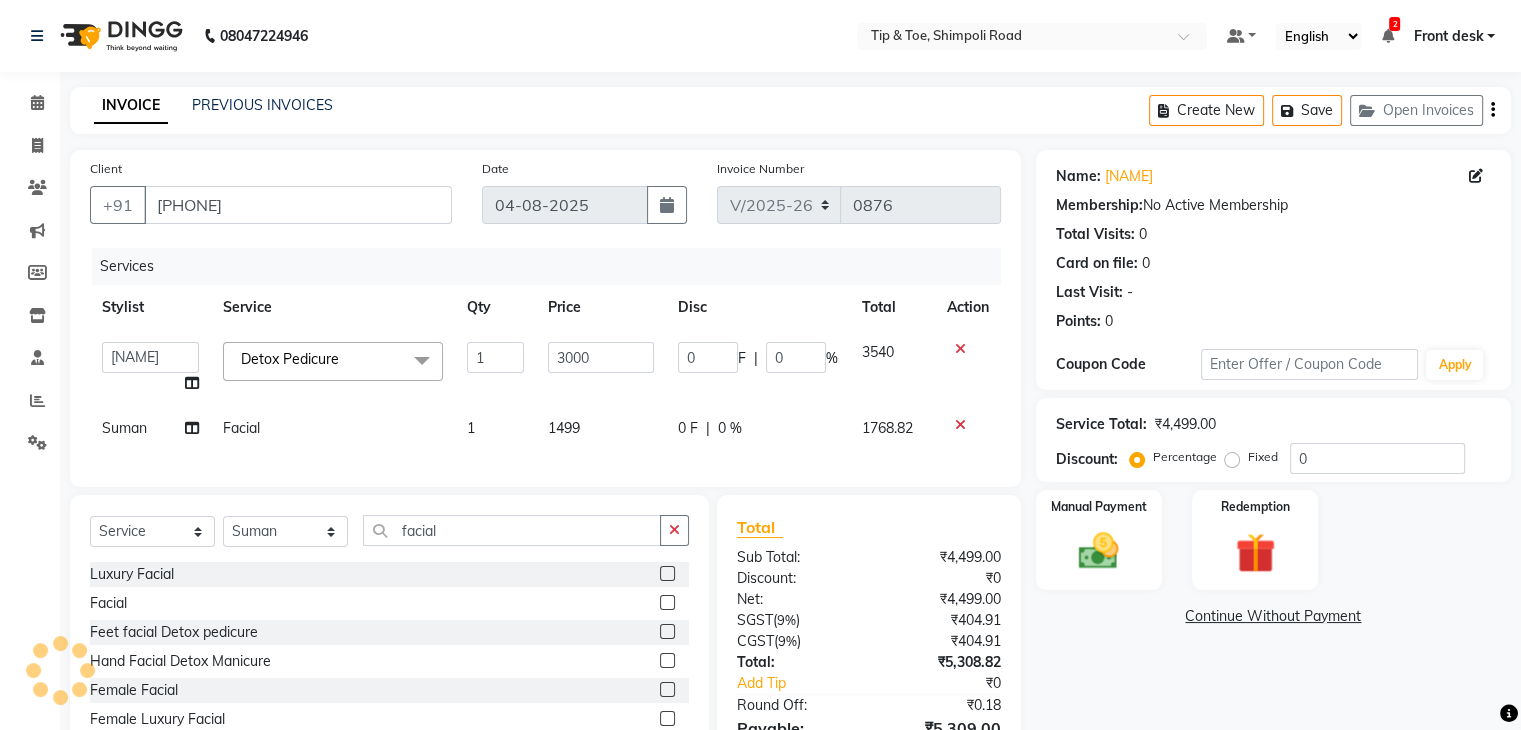 click on "Name: [NAME] Membership: No Active Membership Total Visits: 0 Card on file: 0 Points: 0 Coupon Code Apply Service Total: ₹4,499.00 Discount: Percentage Fixed 0 Manual Payment Redemption Continue Without Payment" 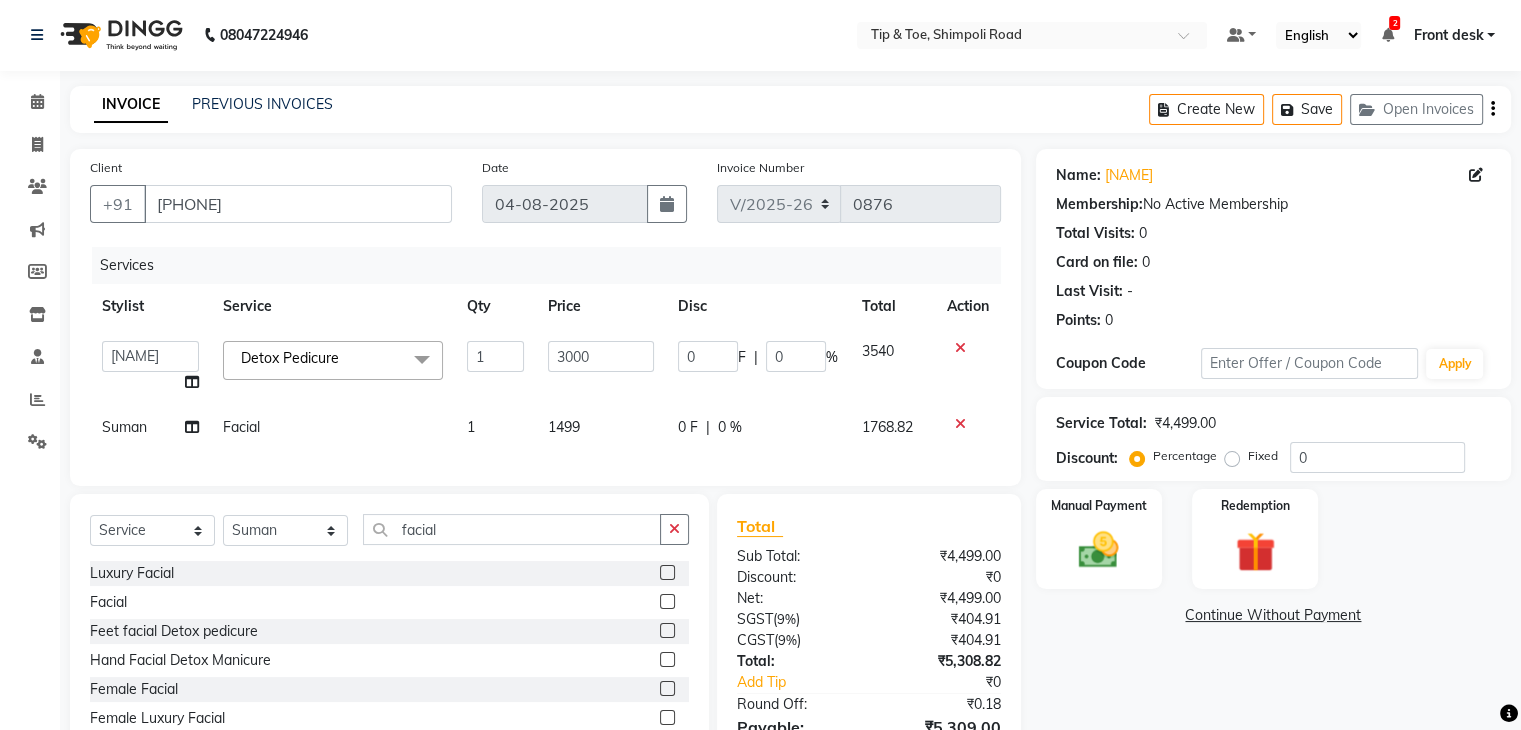 scroll, scrollTop: 0, scrollLeft: 0, axis: both 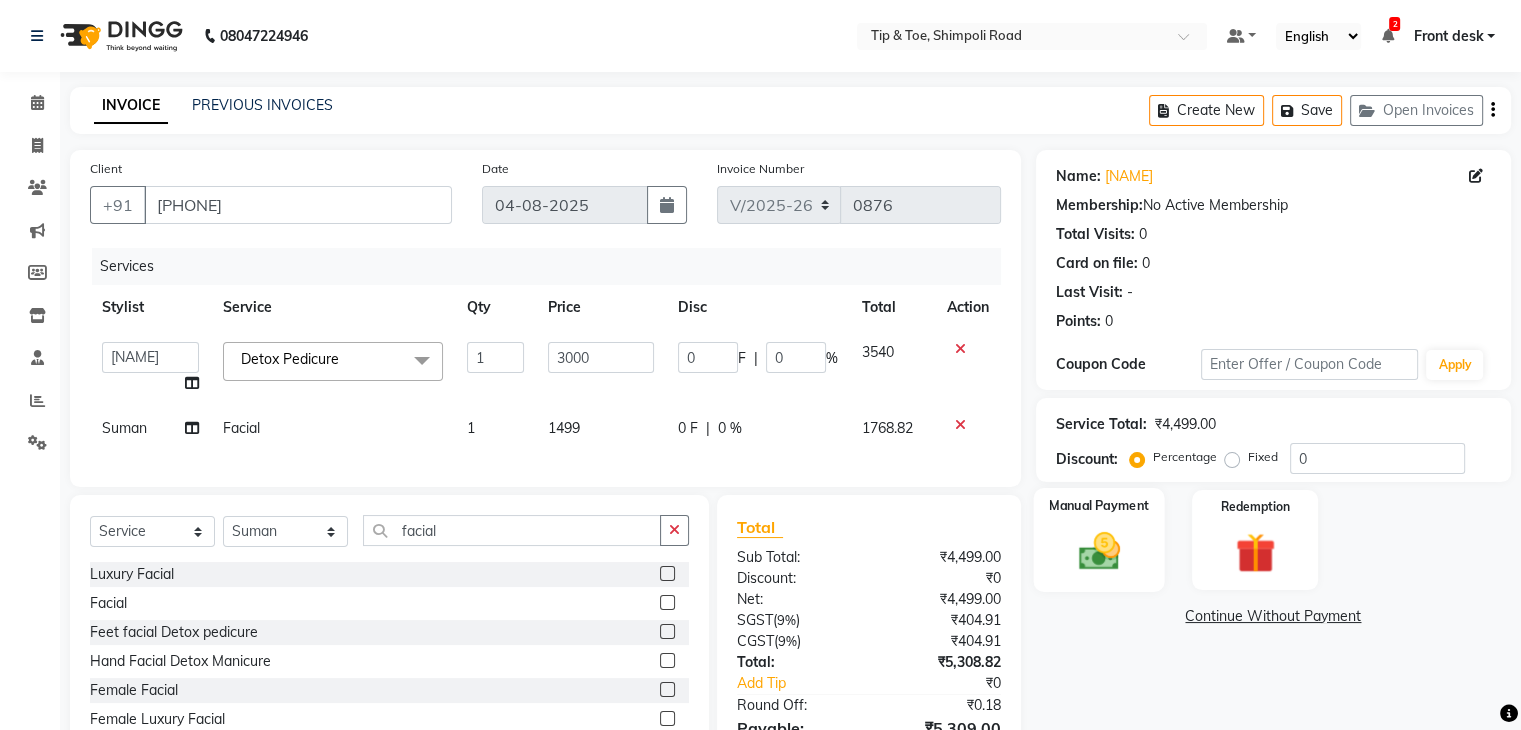 click on "Manual Payment" 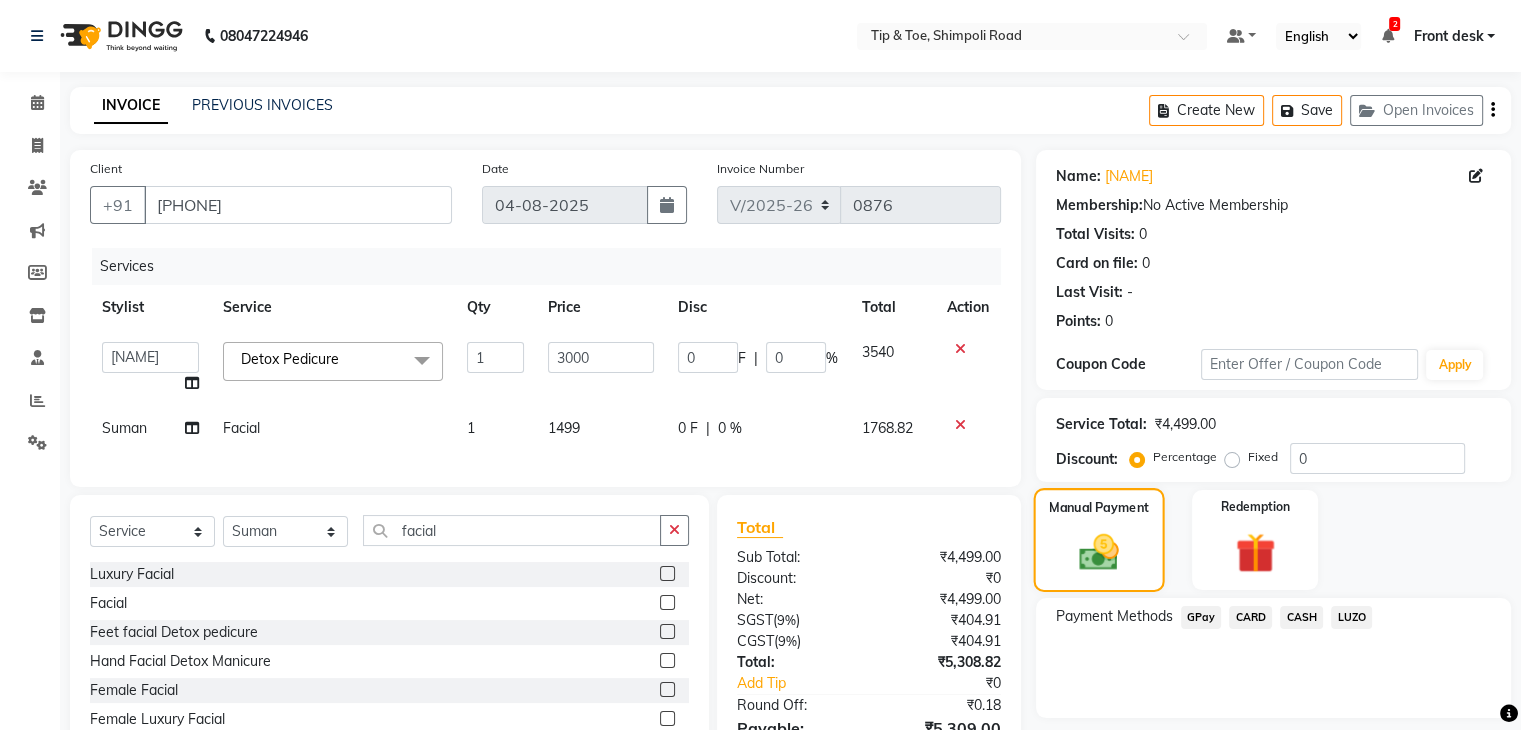 scroll, scrollTop: 100, scrollLeft: 0, axis: vertical 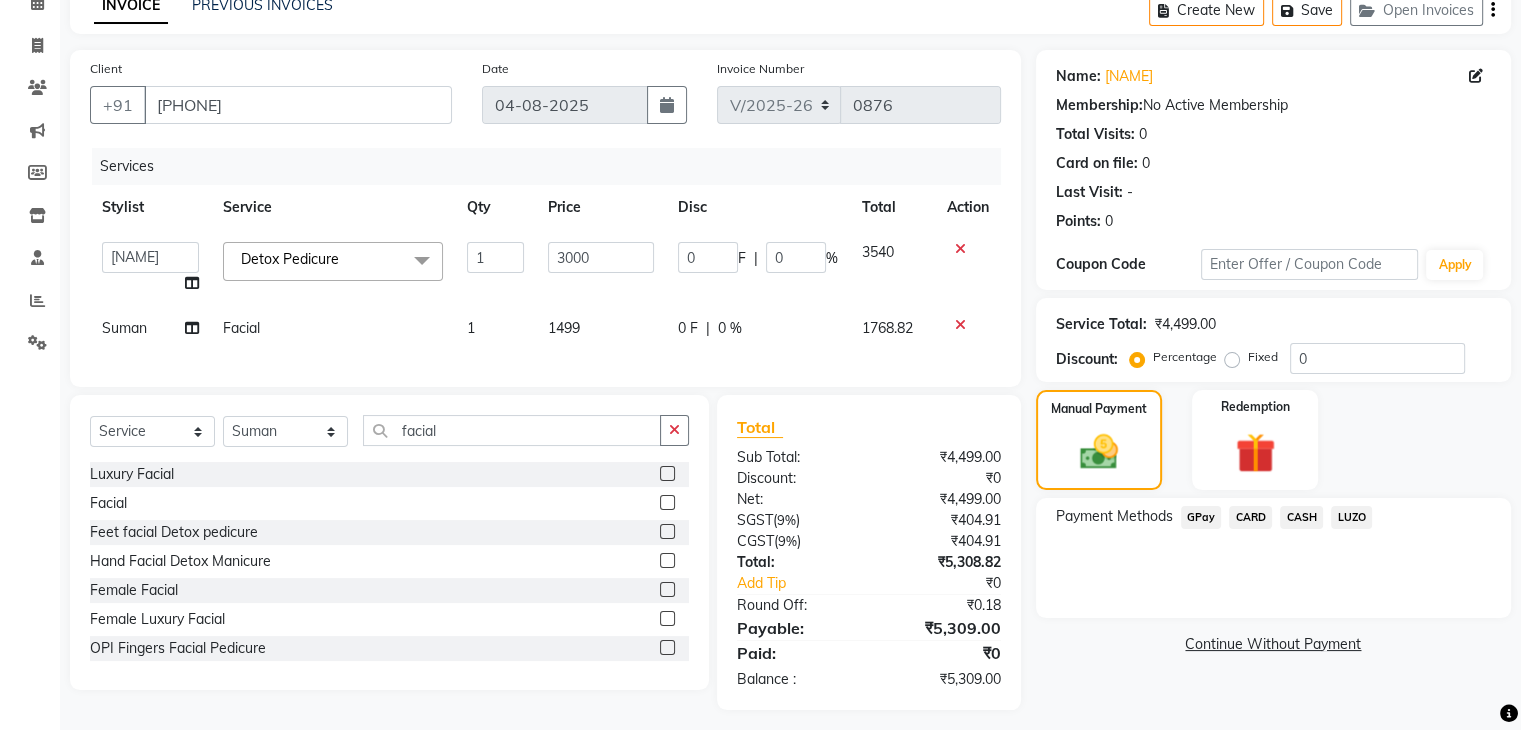 click on "CARD" 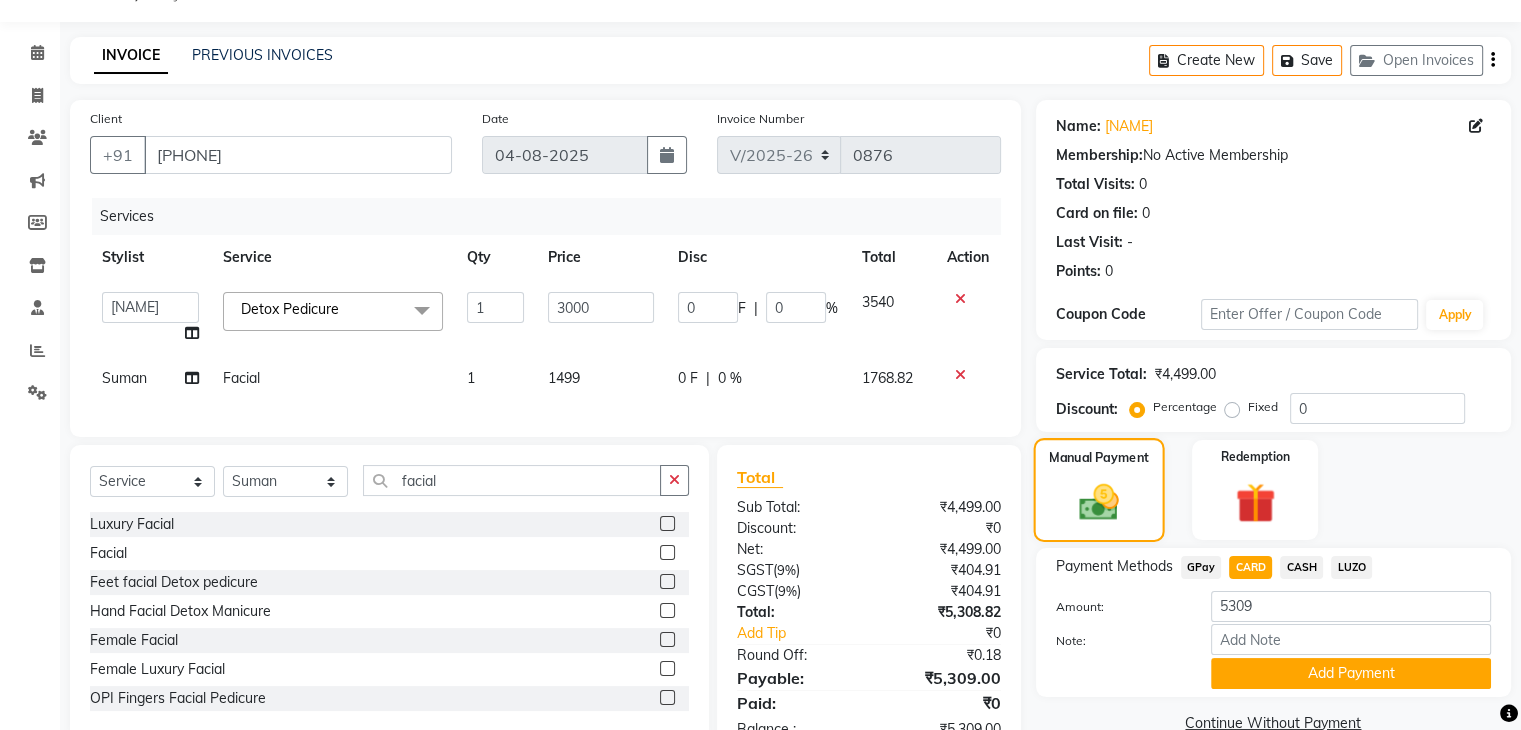 scroll, scrollTop: 126, scrollLeft: 0, axis: vertical 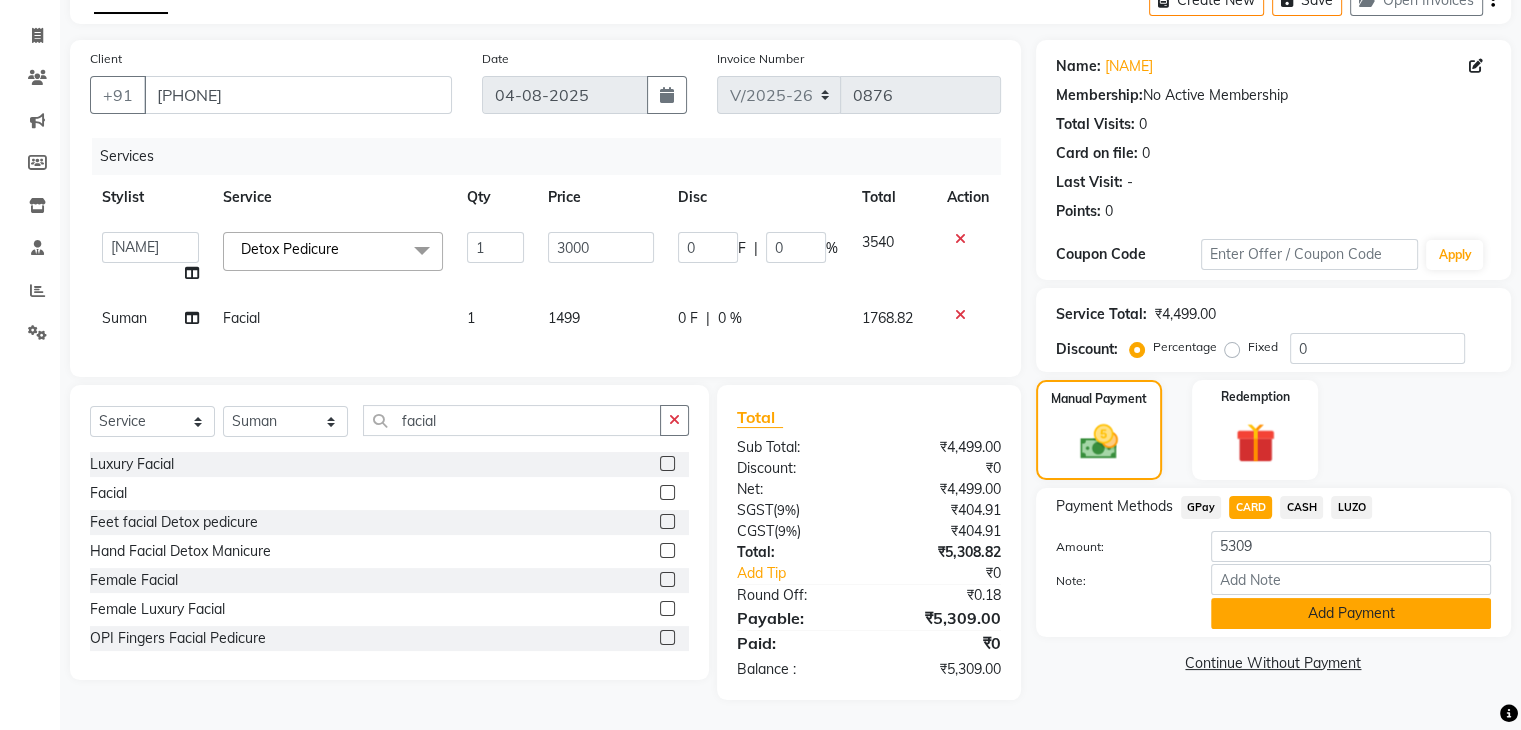 click on "Add Payment" 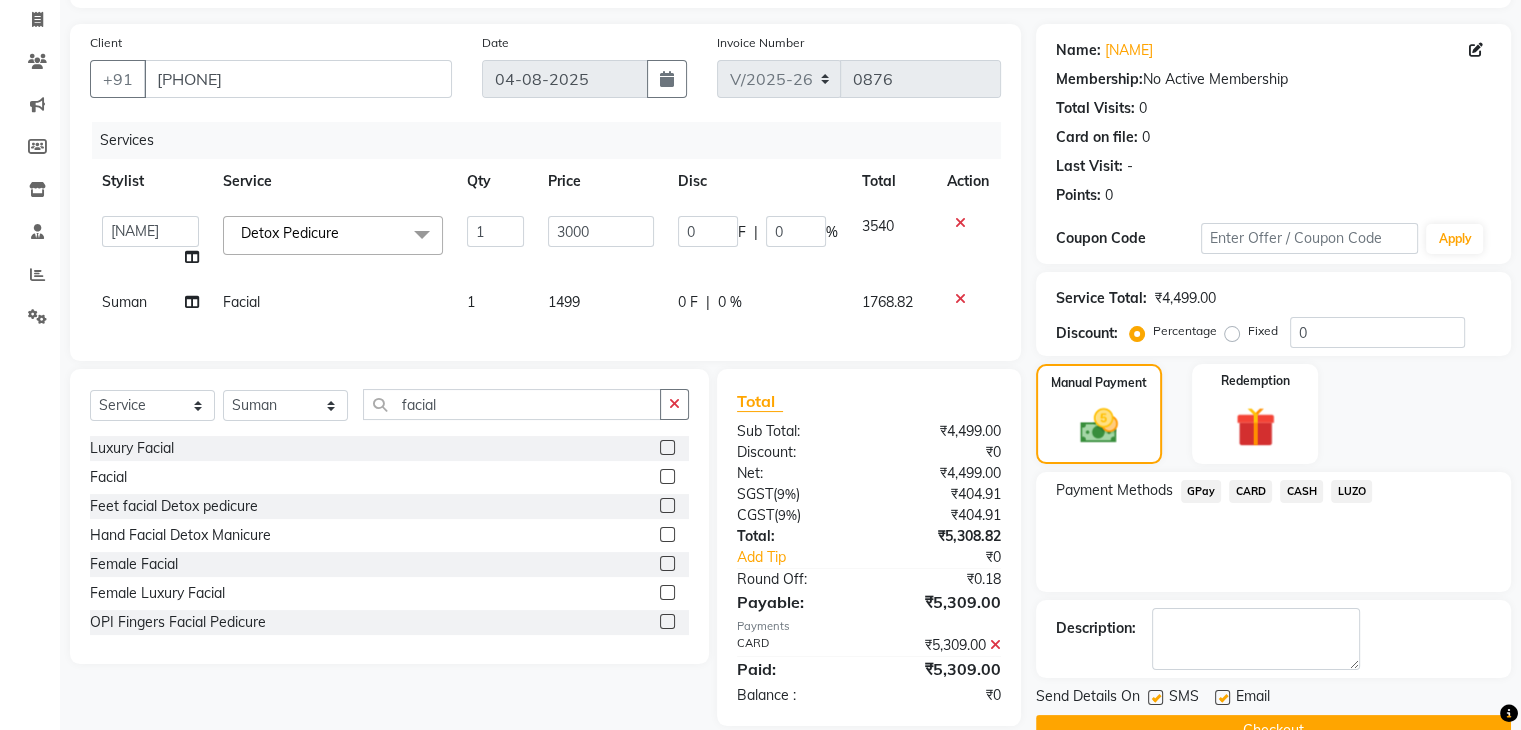 scroll, scrollTop: 171, scrollLeft: 0, axis: vertical 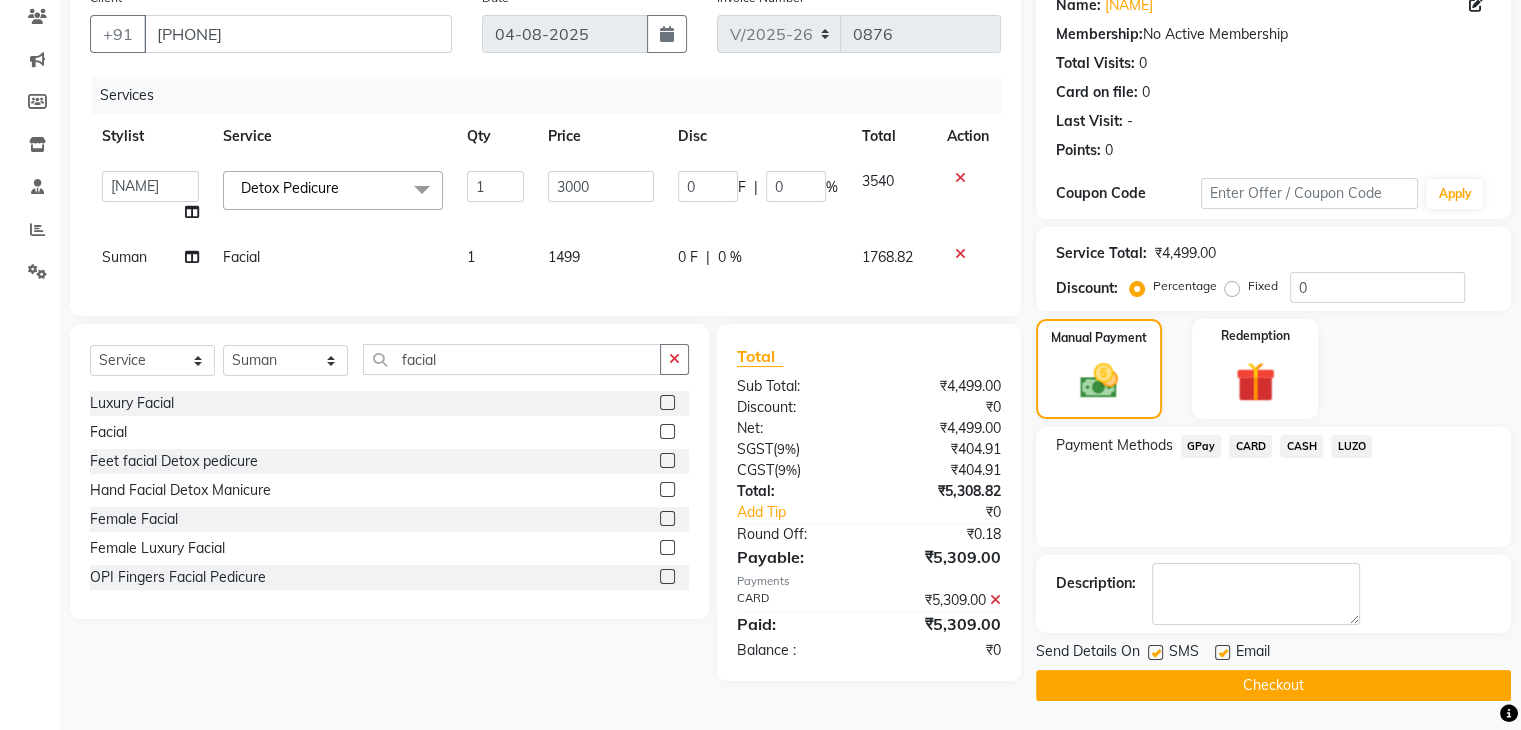 click on "Checkout" 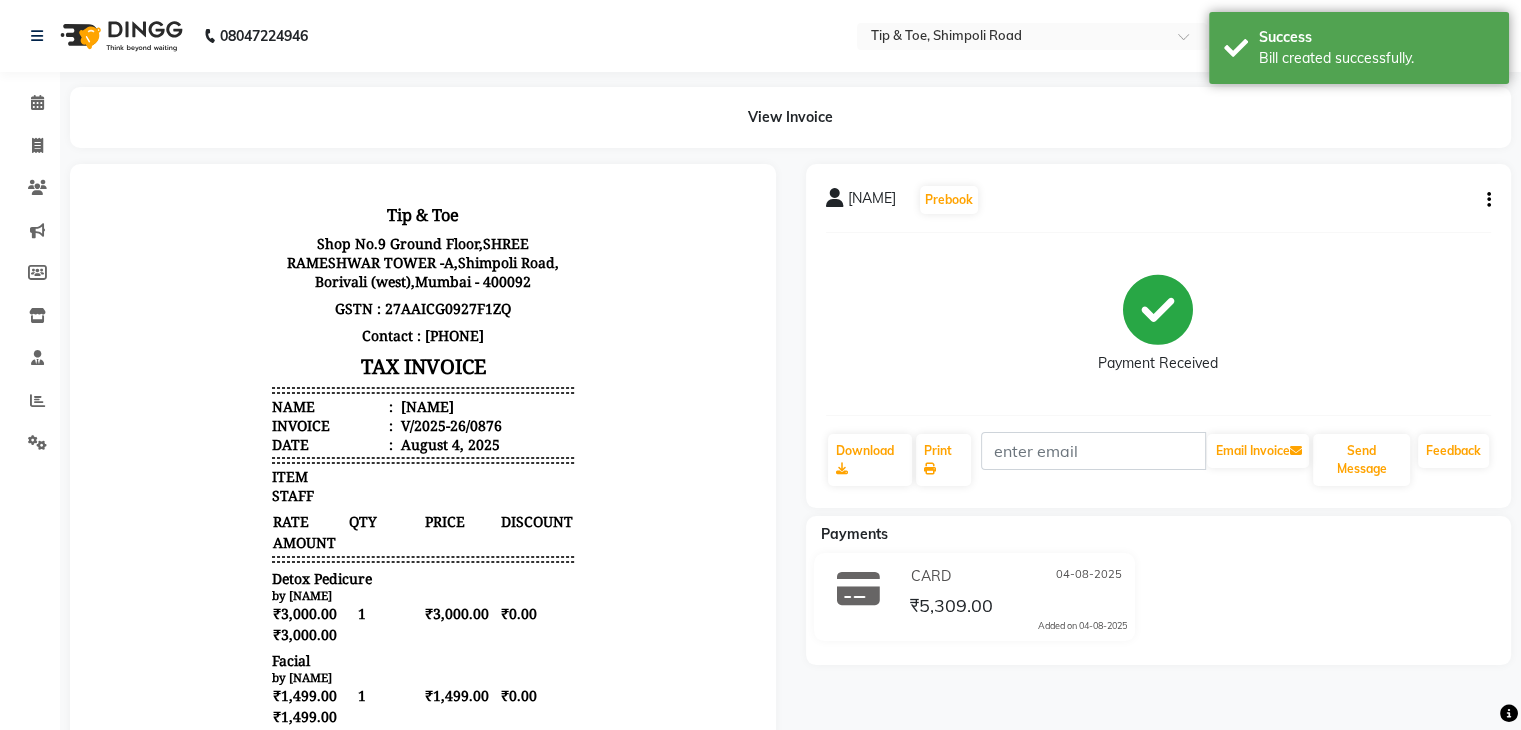 scroll, scrollTop: 0, scrollLeft: 0, axis: both 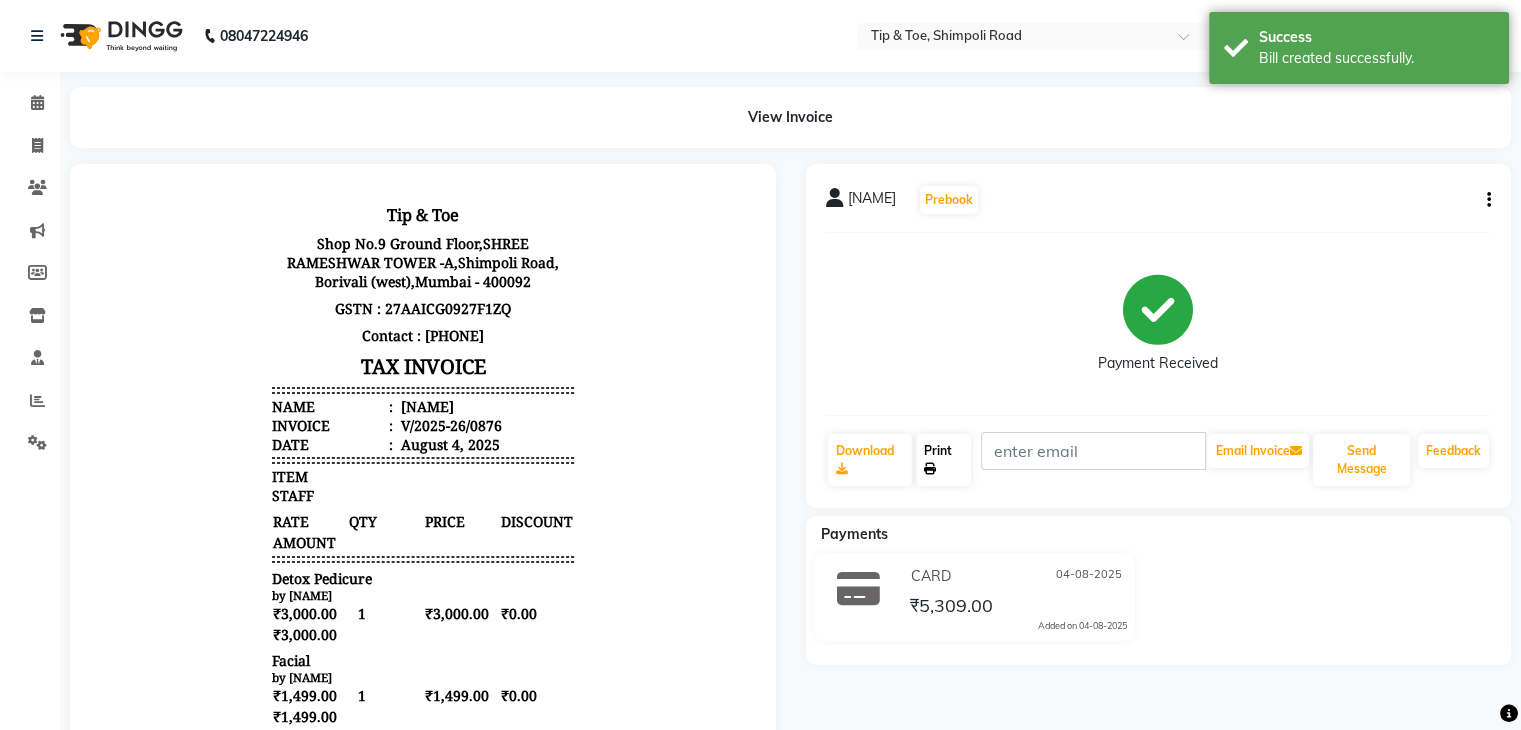 click on "Print" 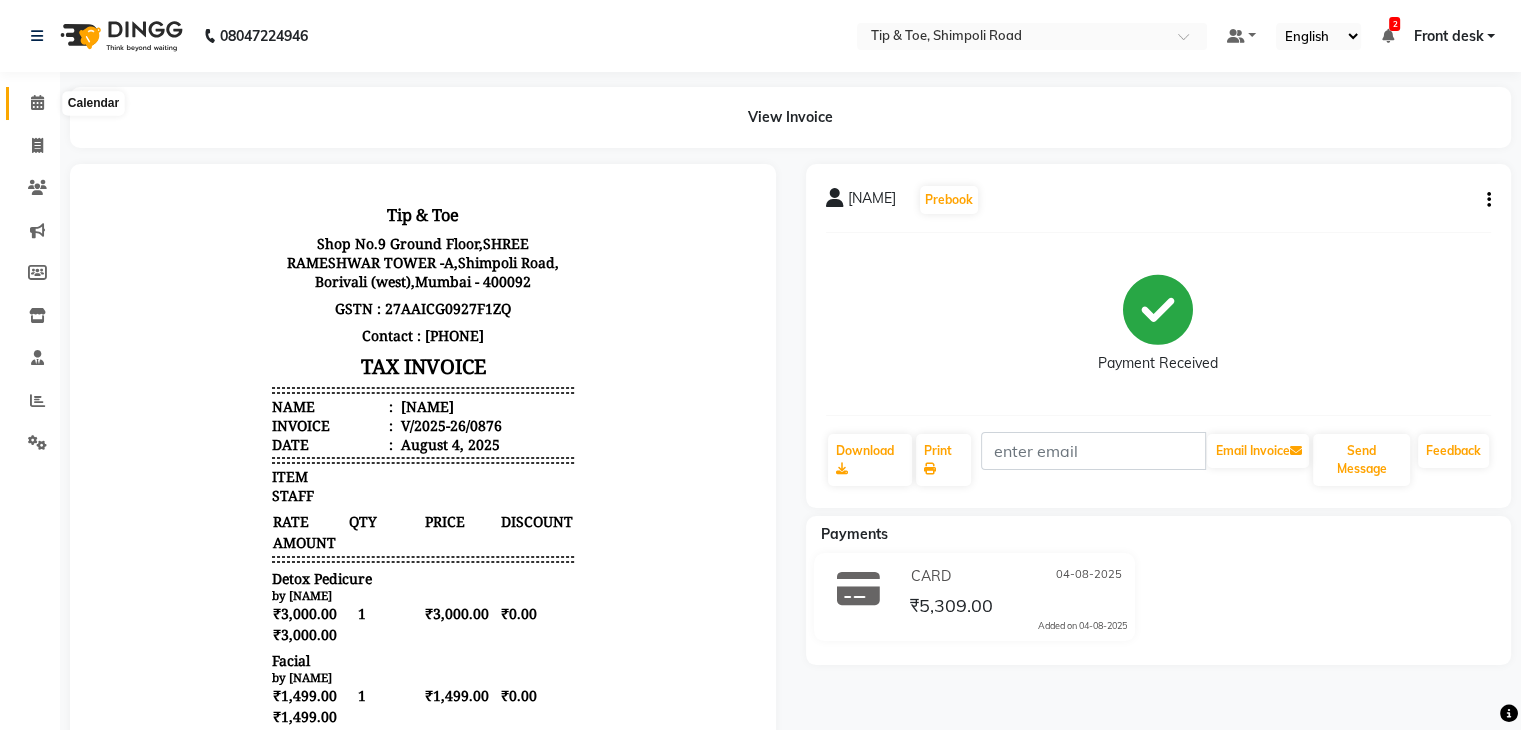 click 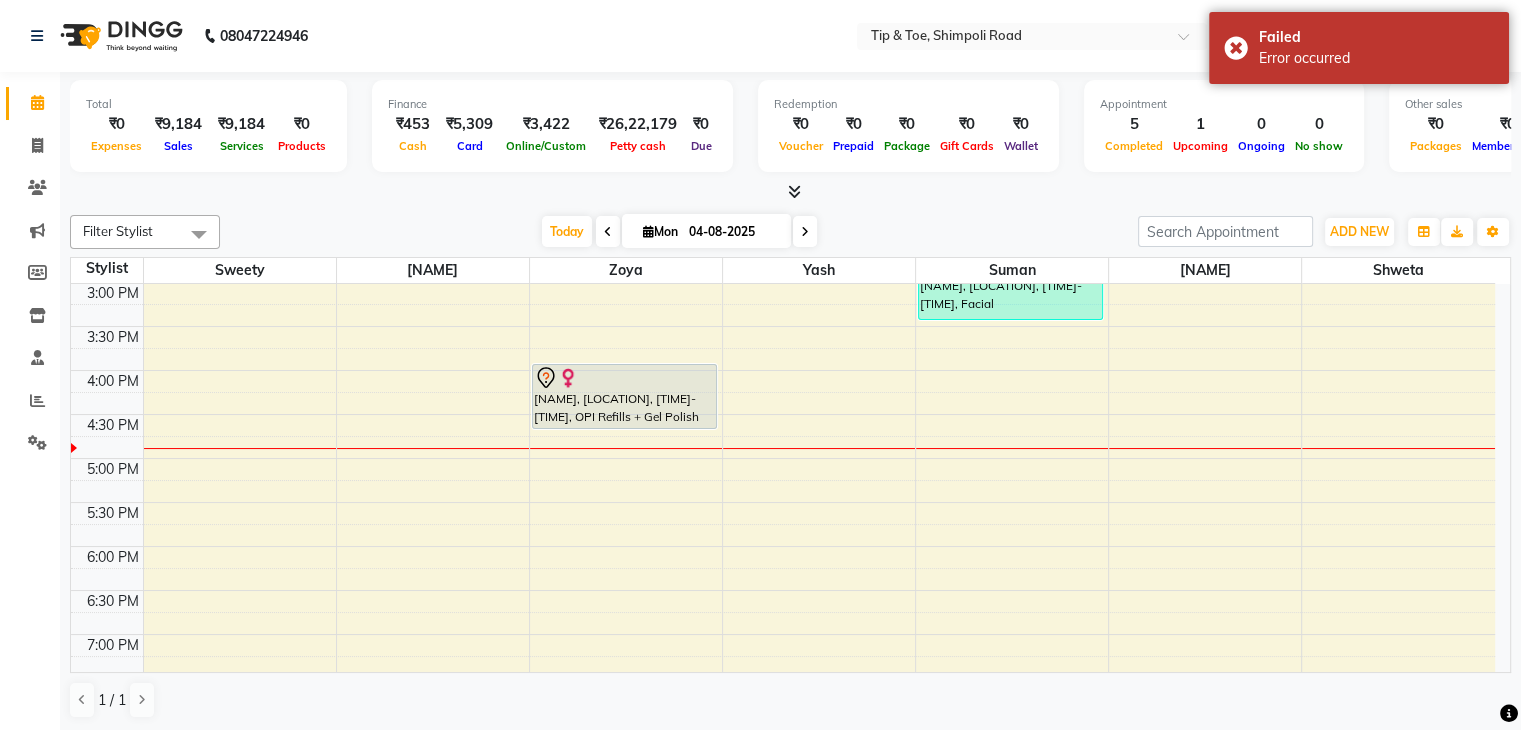 scroll, scrollTop: 744, scrollLeft: 0, axis: vertical 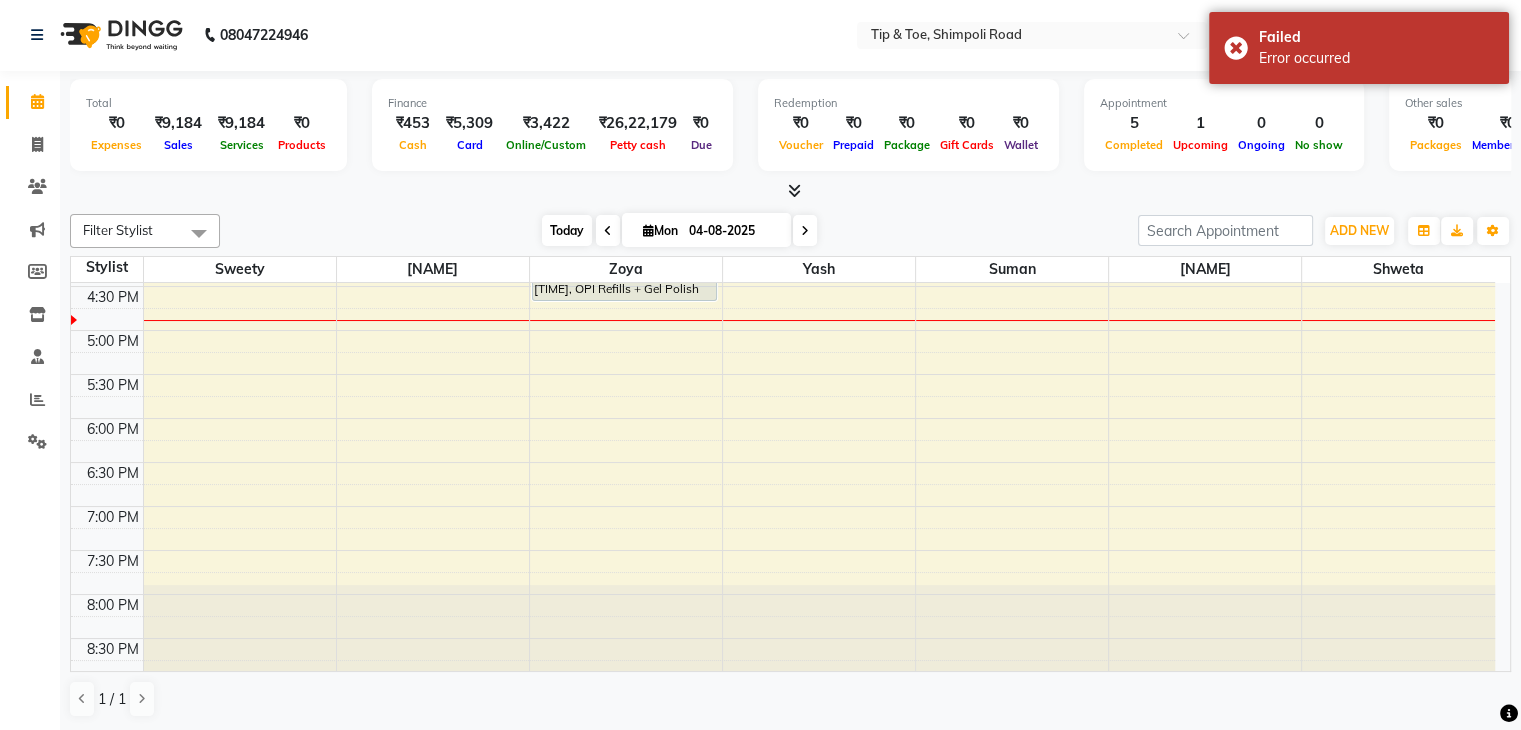 click on "Today" at bounding box center (567, 230) 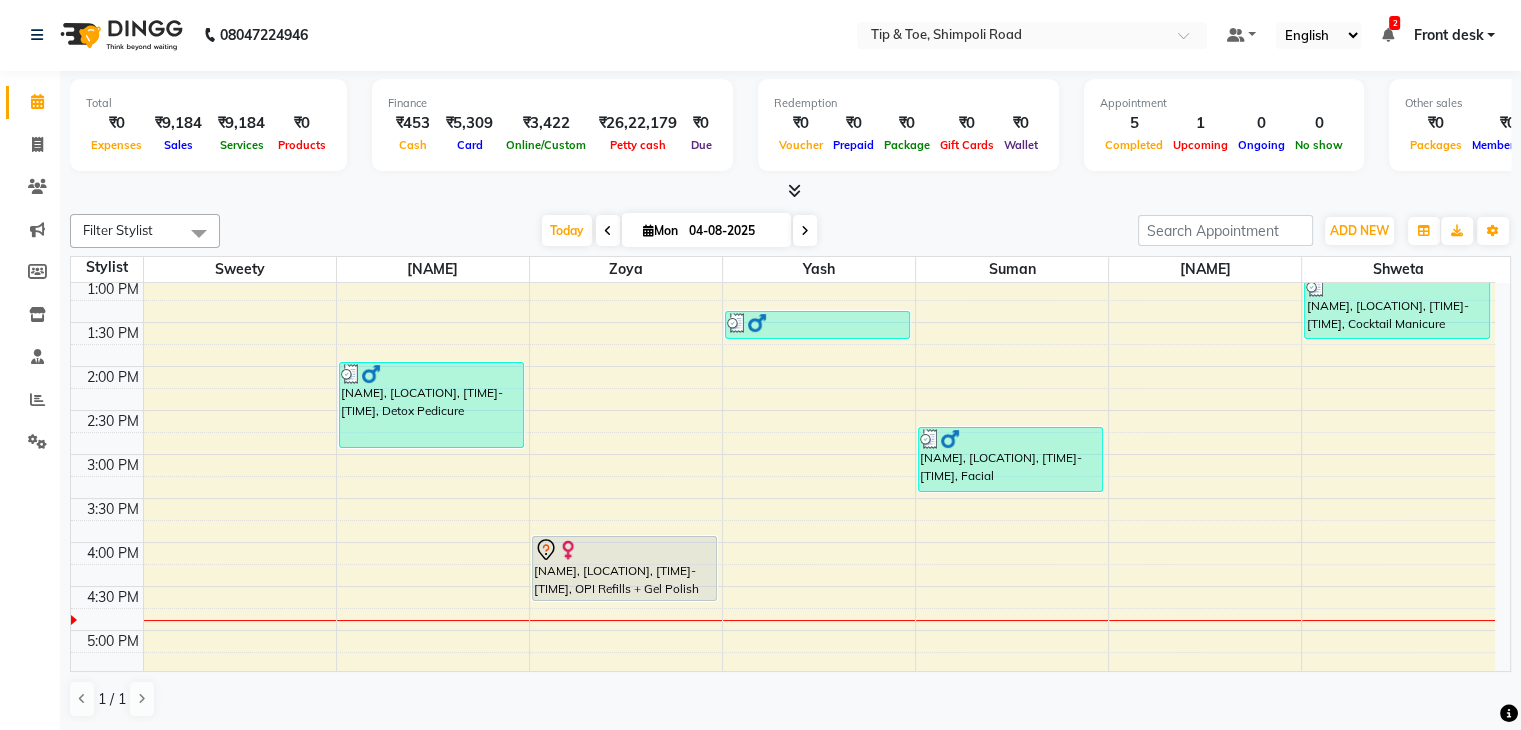 scroll, scrollTop: 344, scrollLeft: 0, axis: vertical 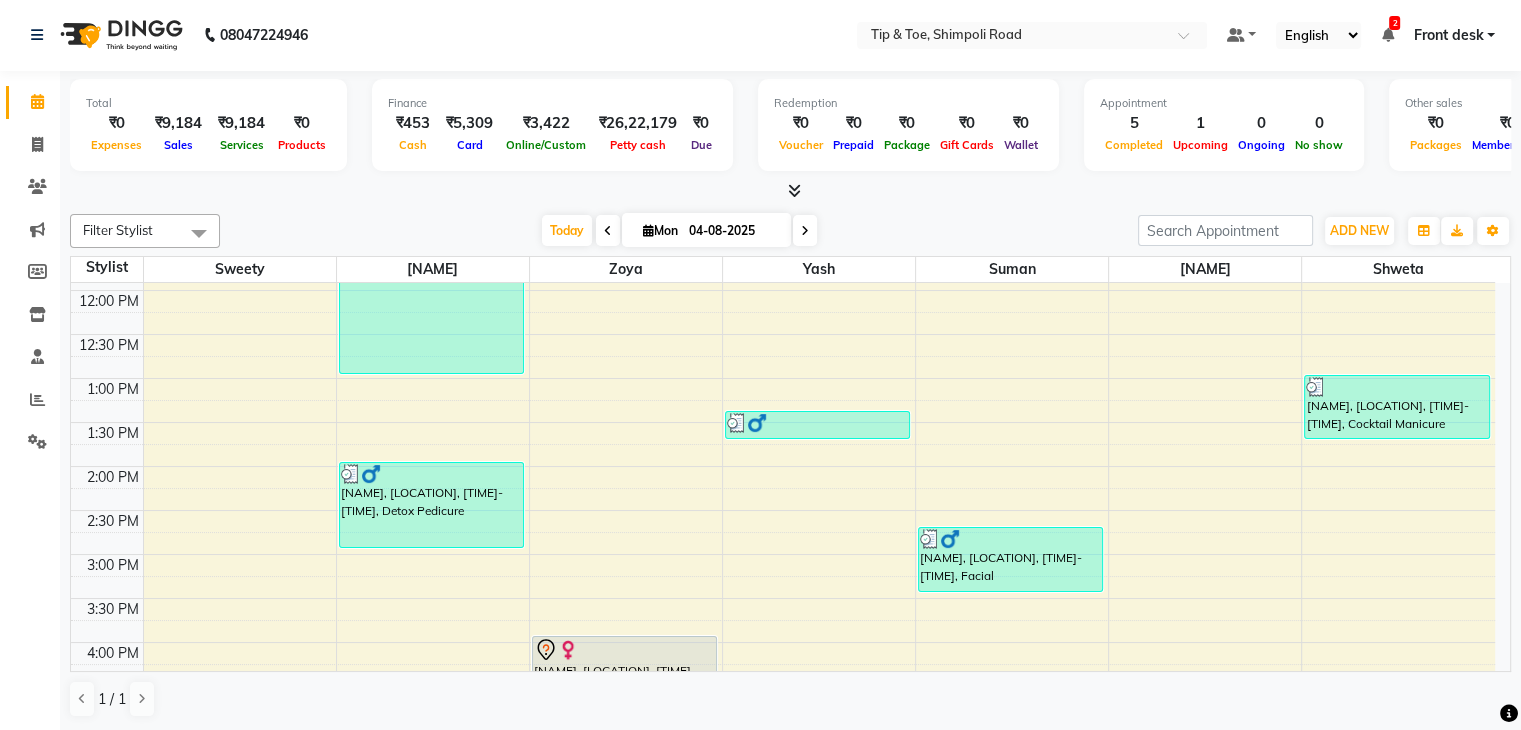 click on "04-08-2025" at bounding box center [733, 231] 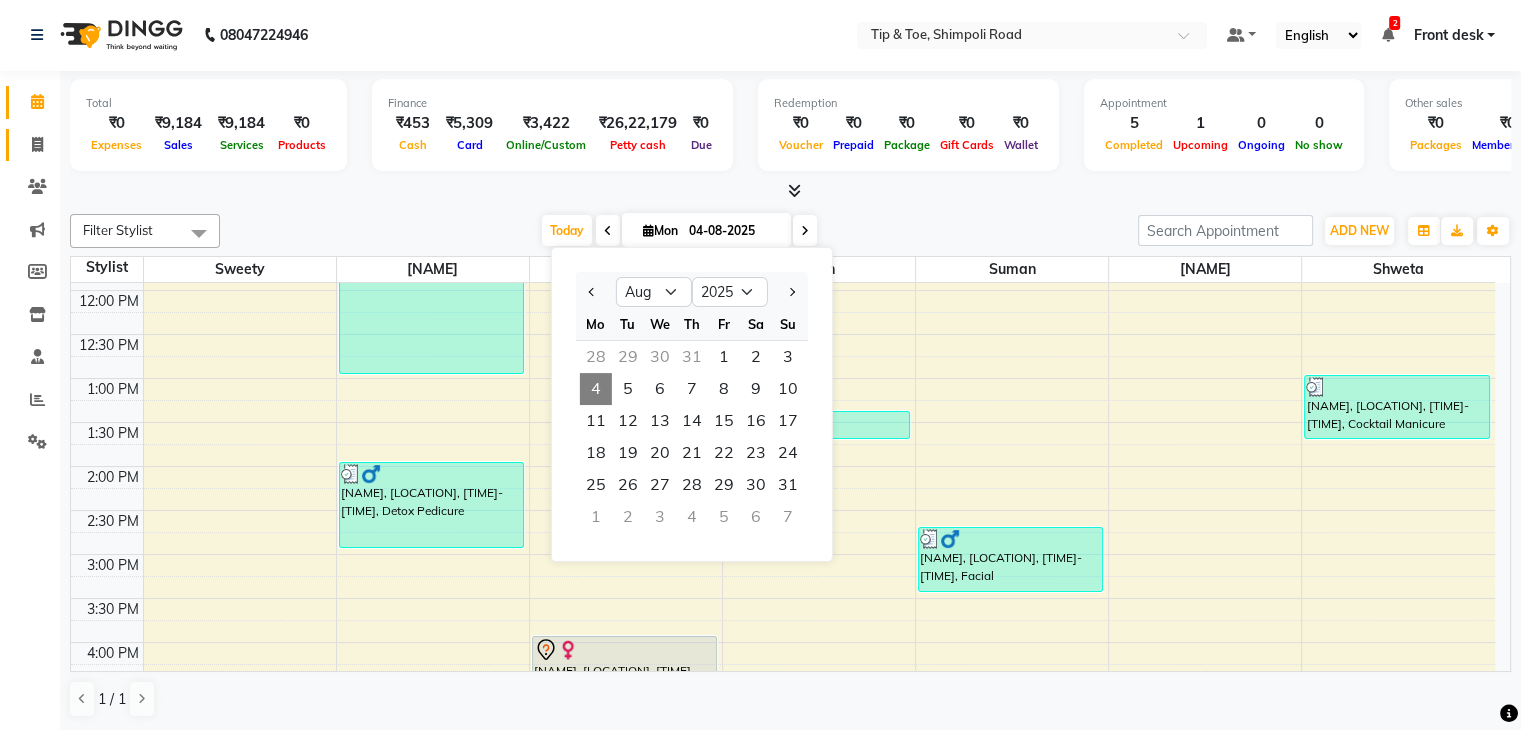 click on "Invoice" 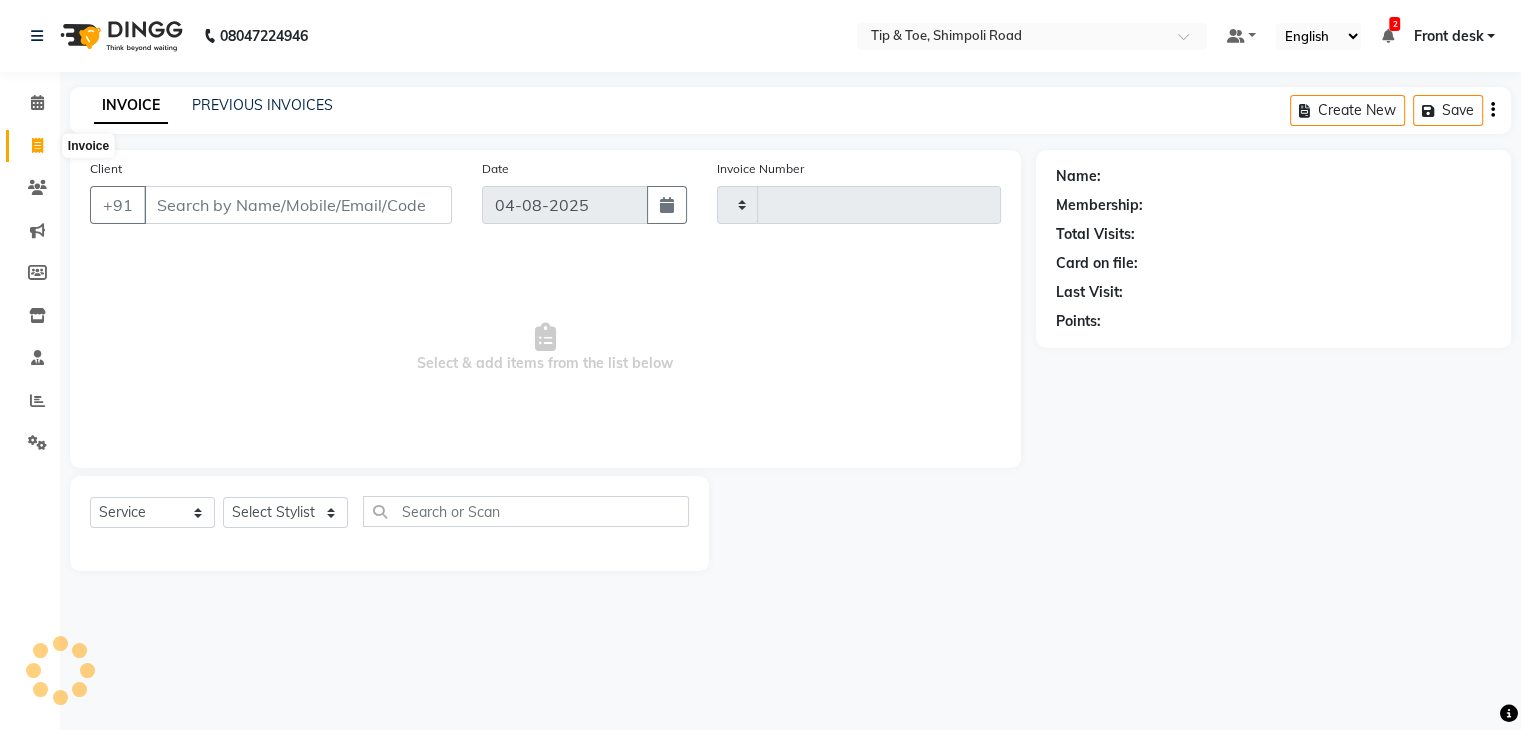 scroll, scrollTop: 0, scrollLeft: 0, axis: both 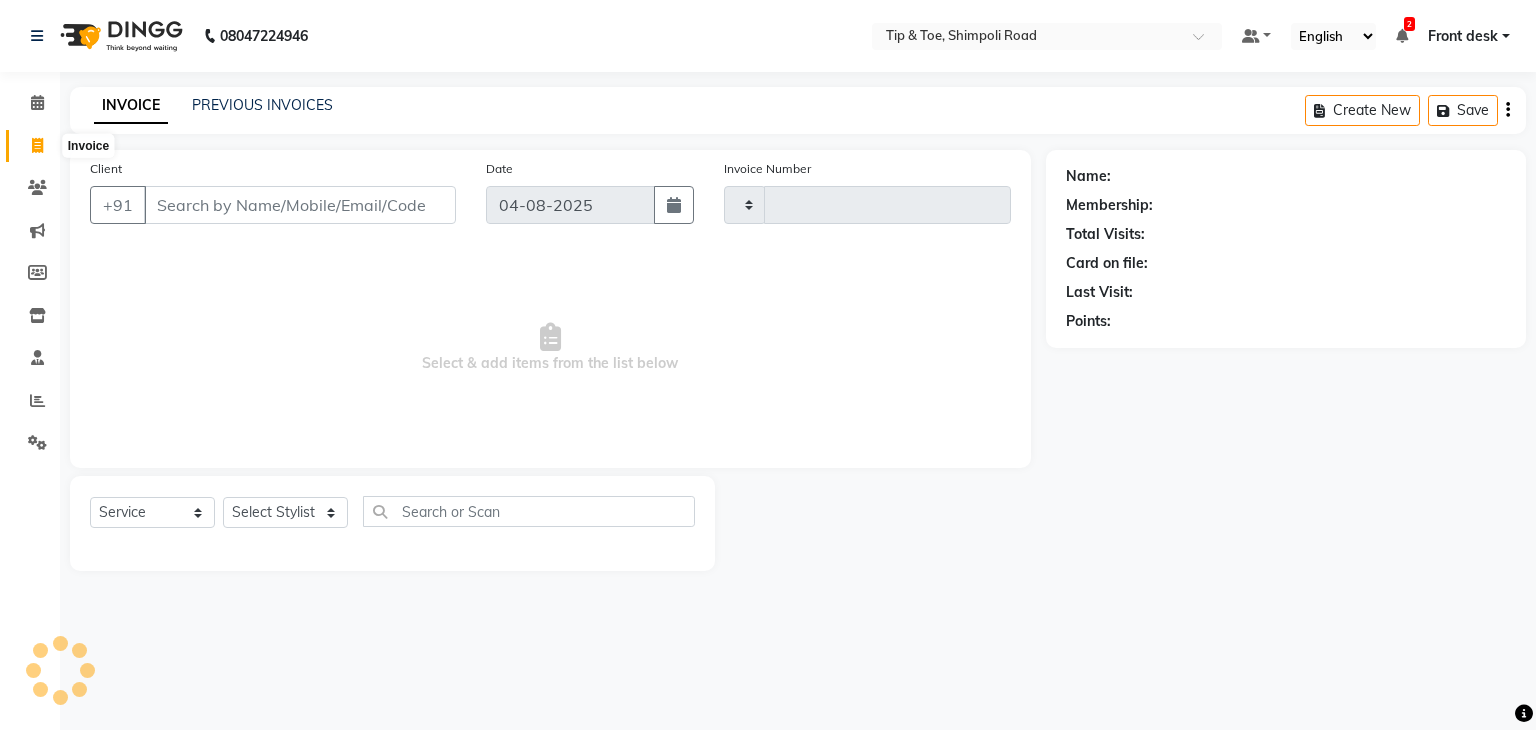 type on "0877" 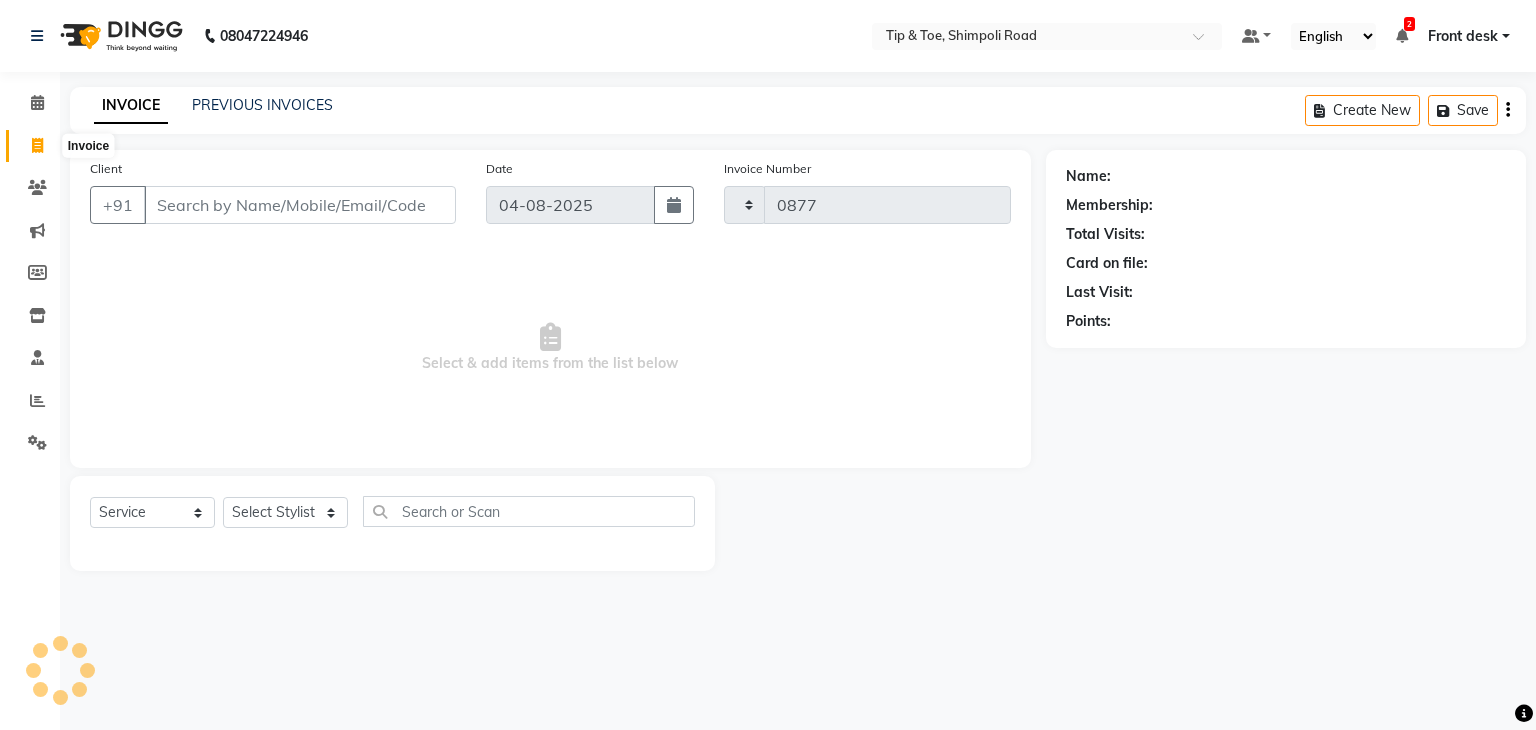 select on "5942" 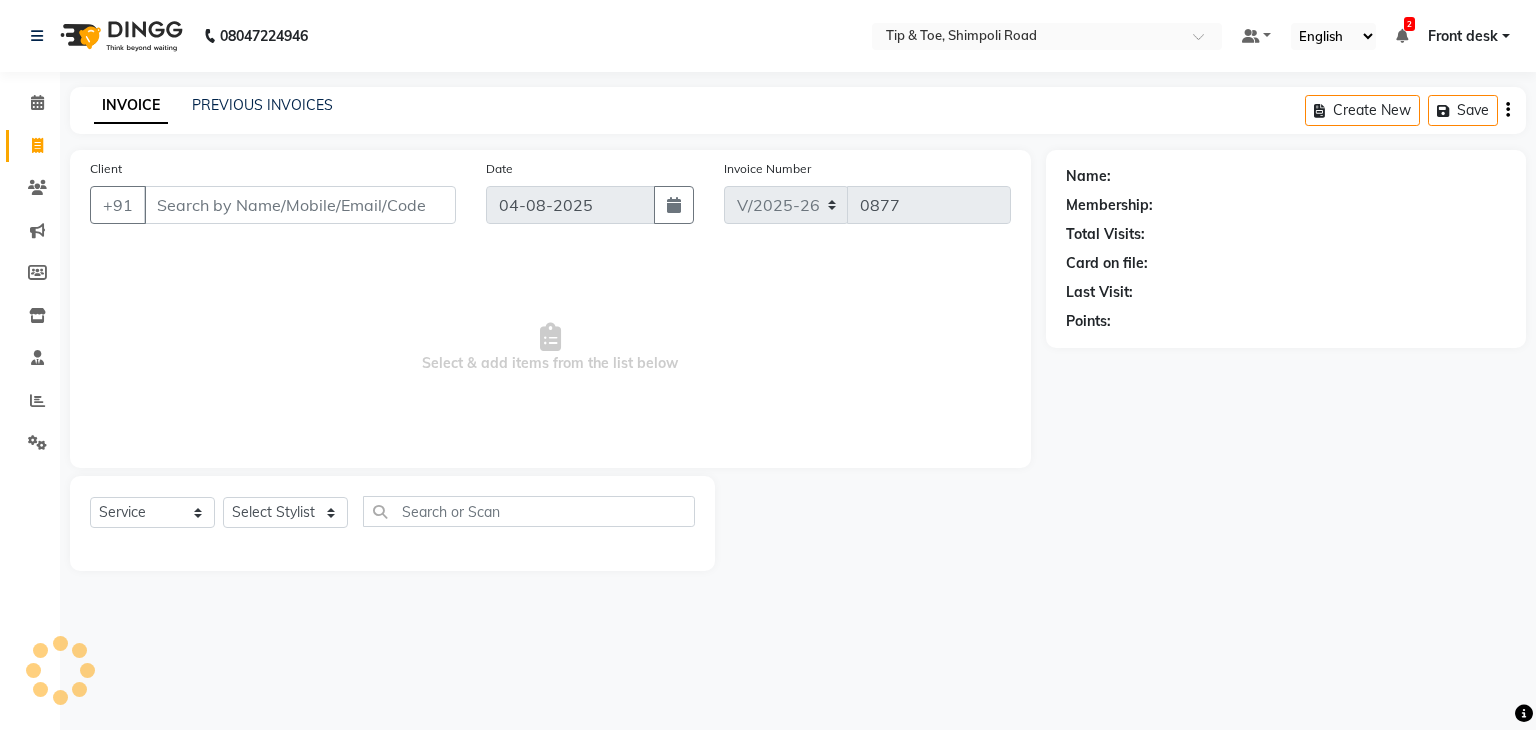 click on "Client" at bounding box center (300, 205) 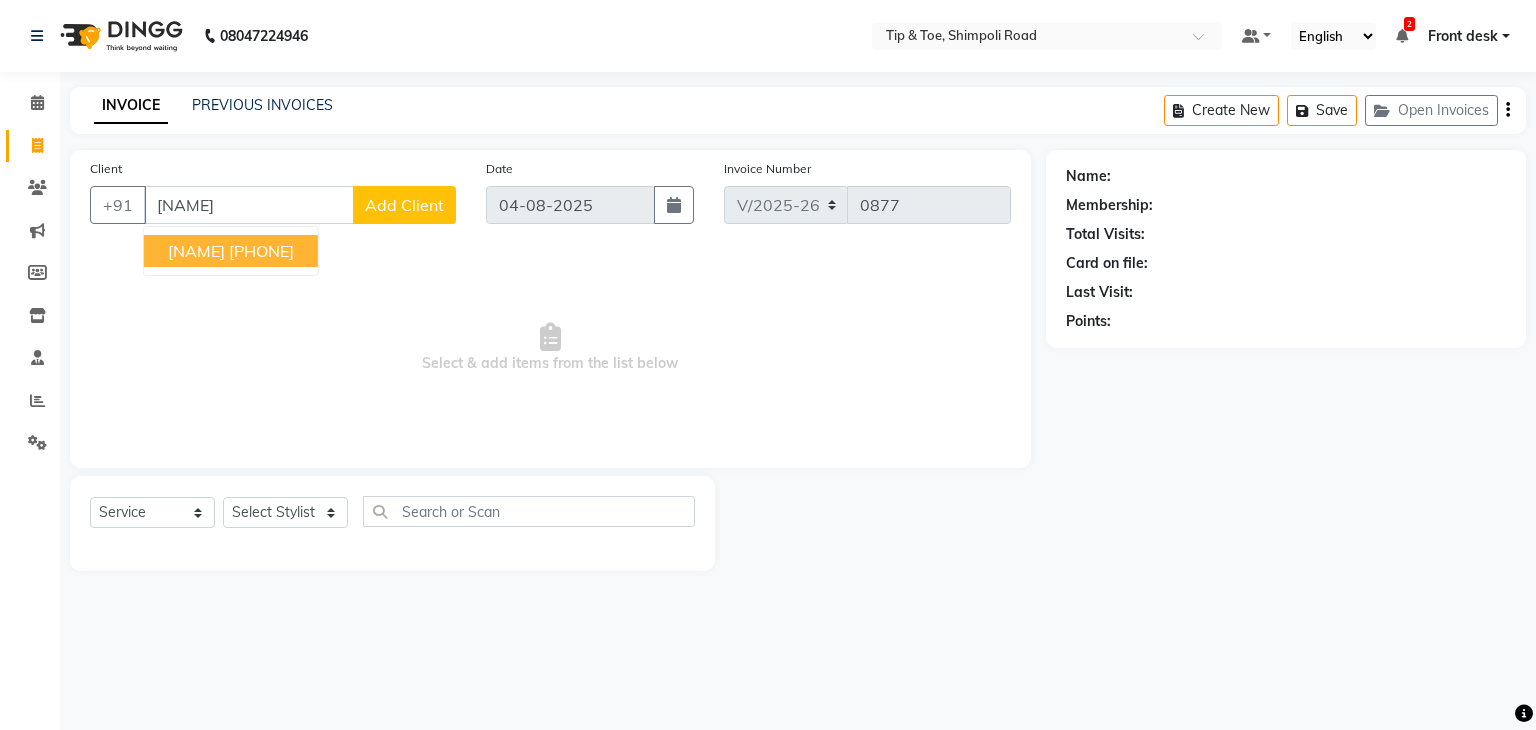 click on "[PHONE]" at bounding box center [261, 251] 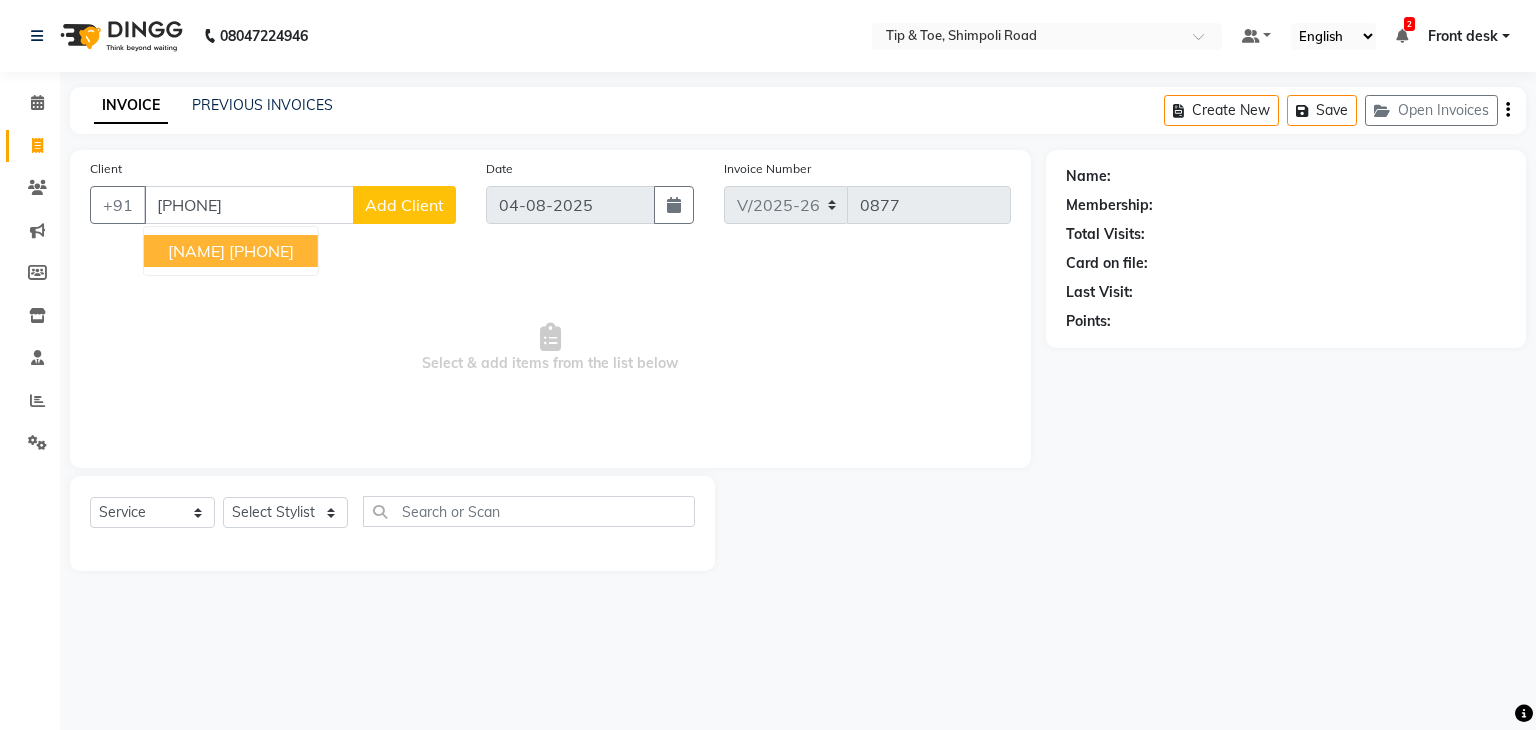 type on "[PHONE]" 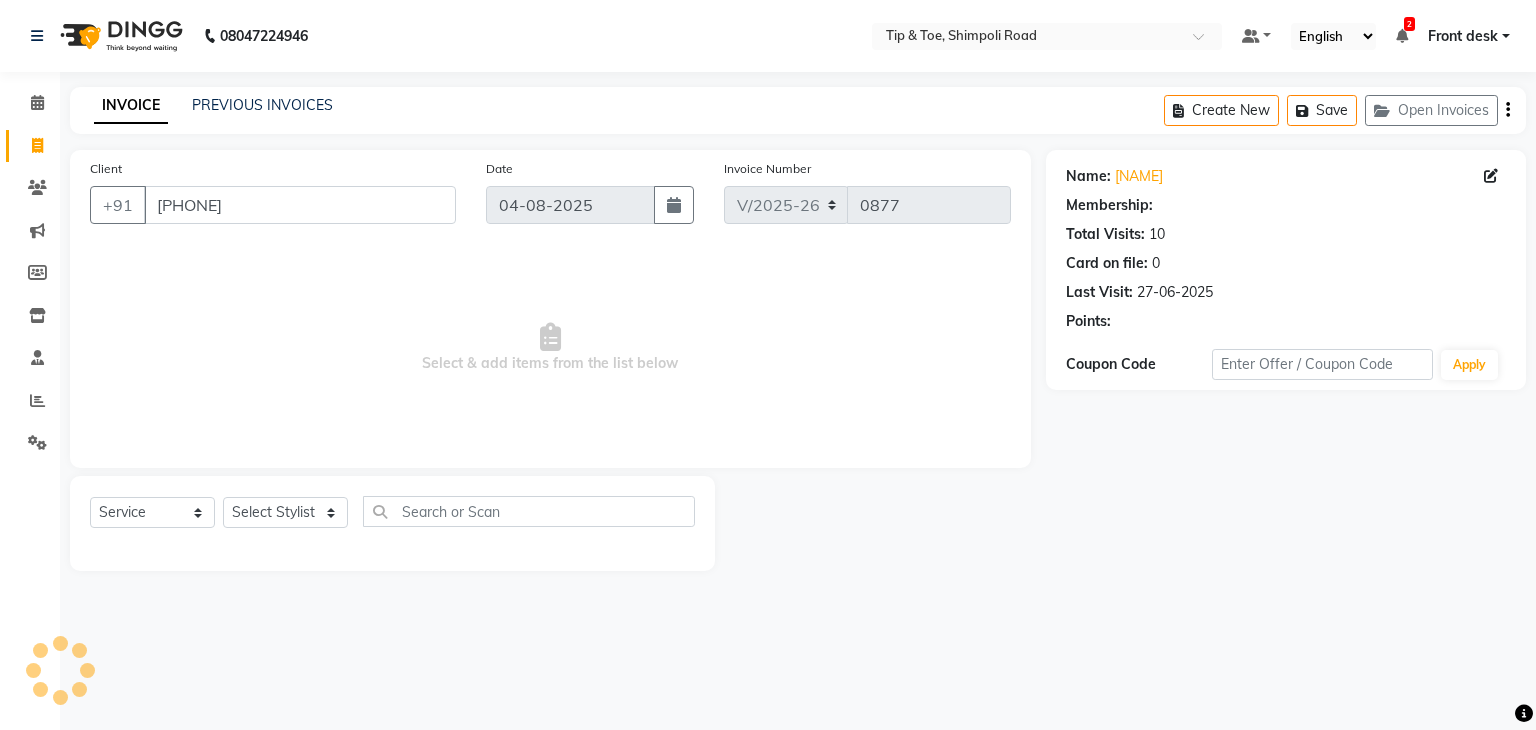 select on "1: Object" 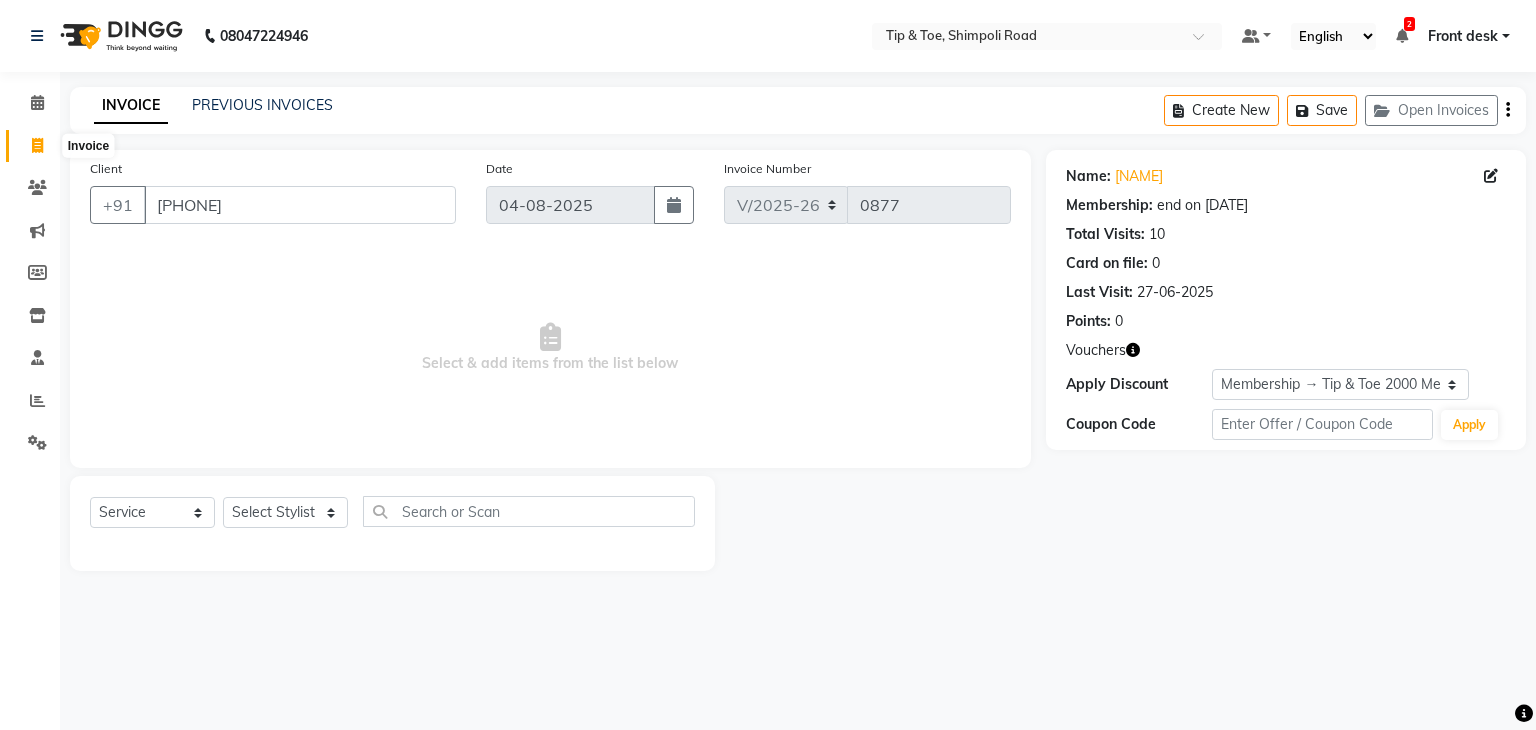 click 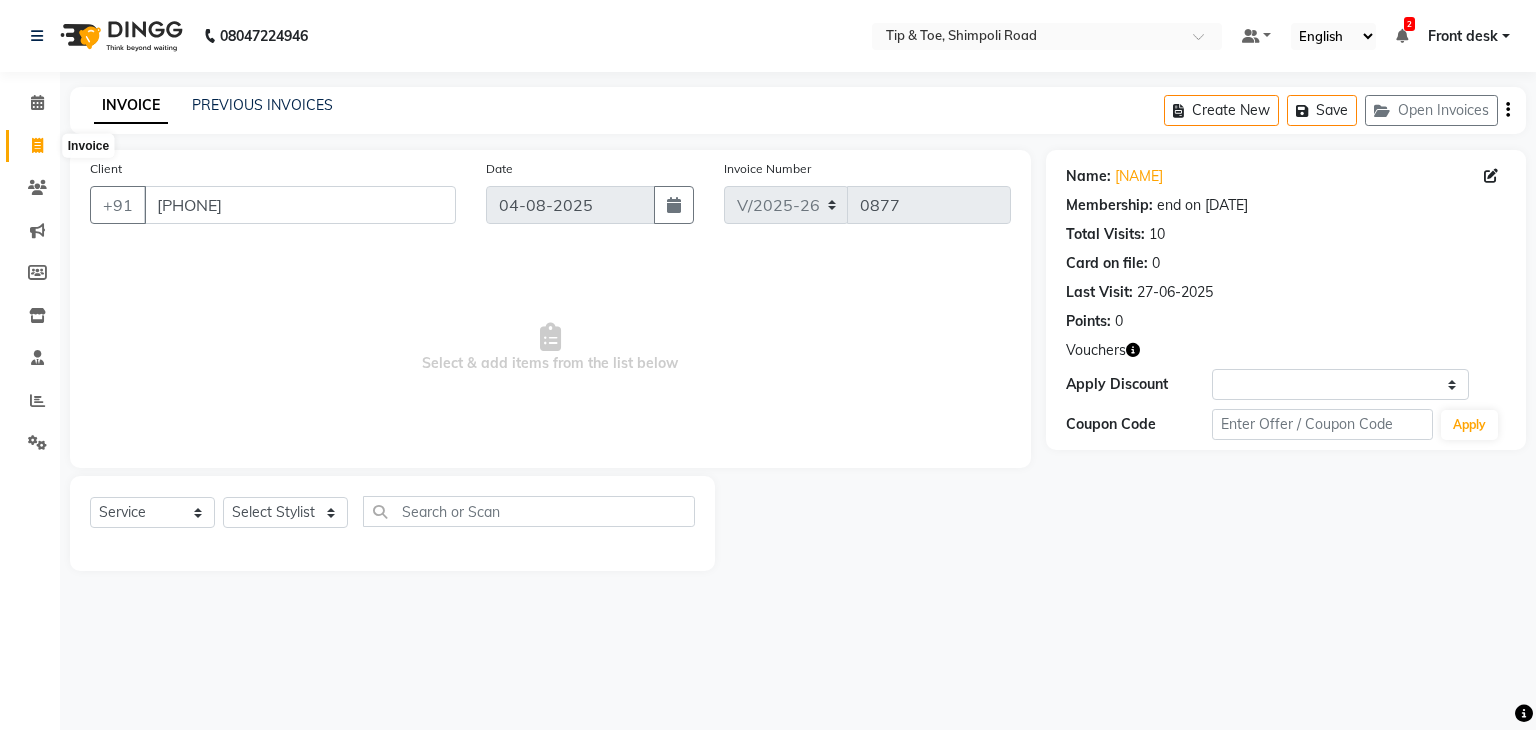 select on "service" 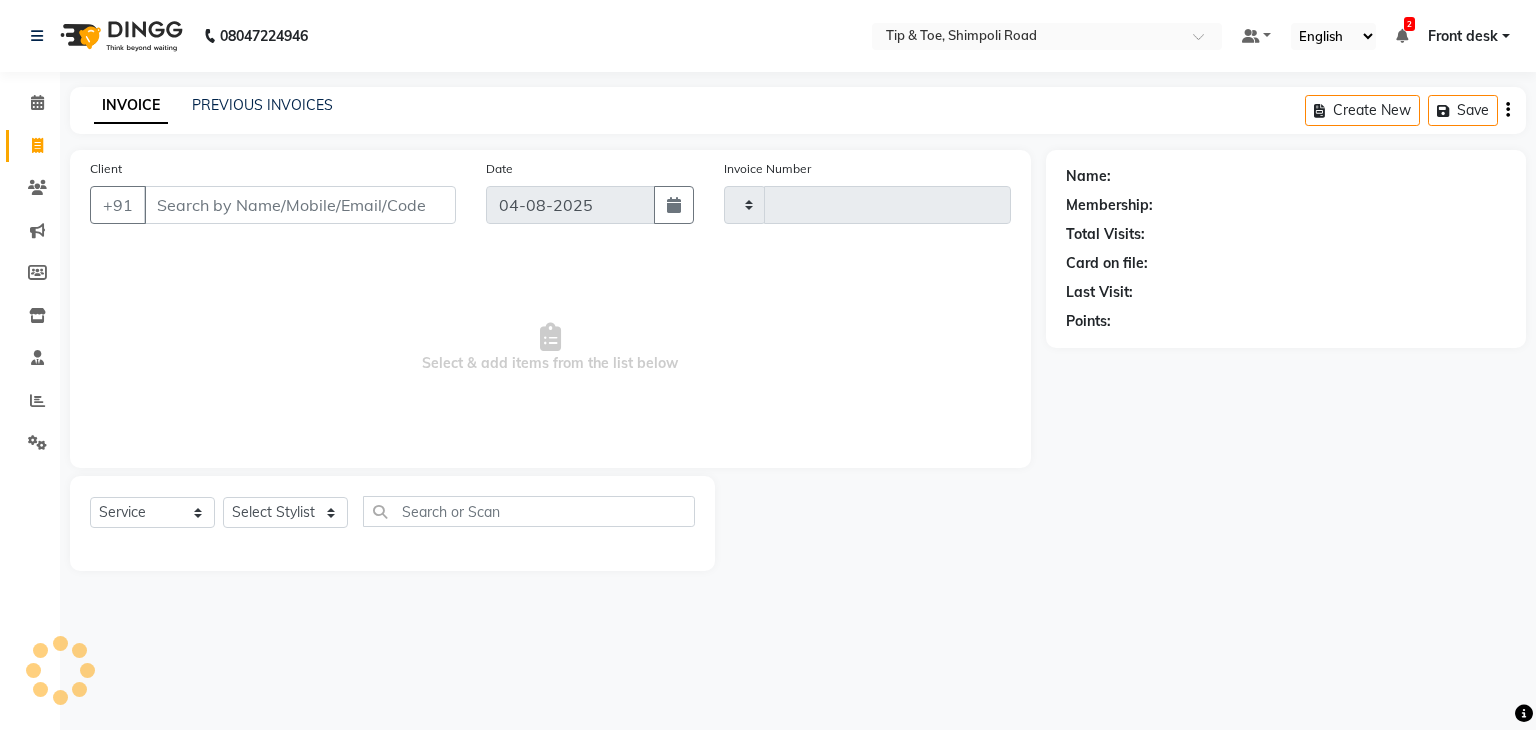 type on "0877" 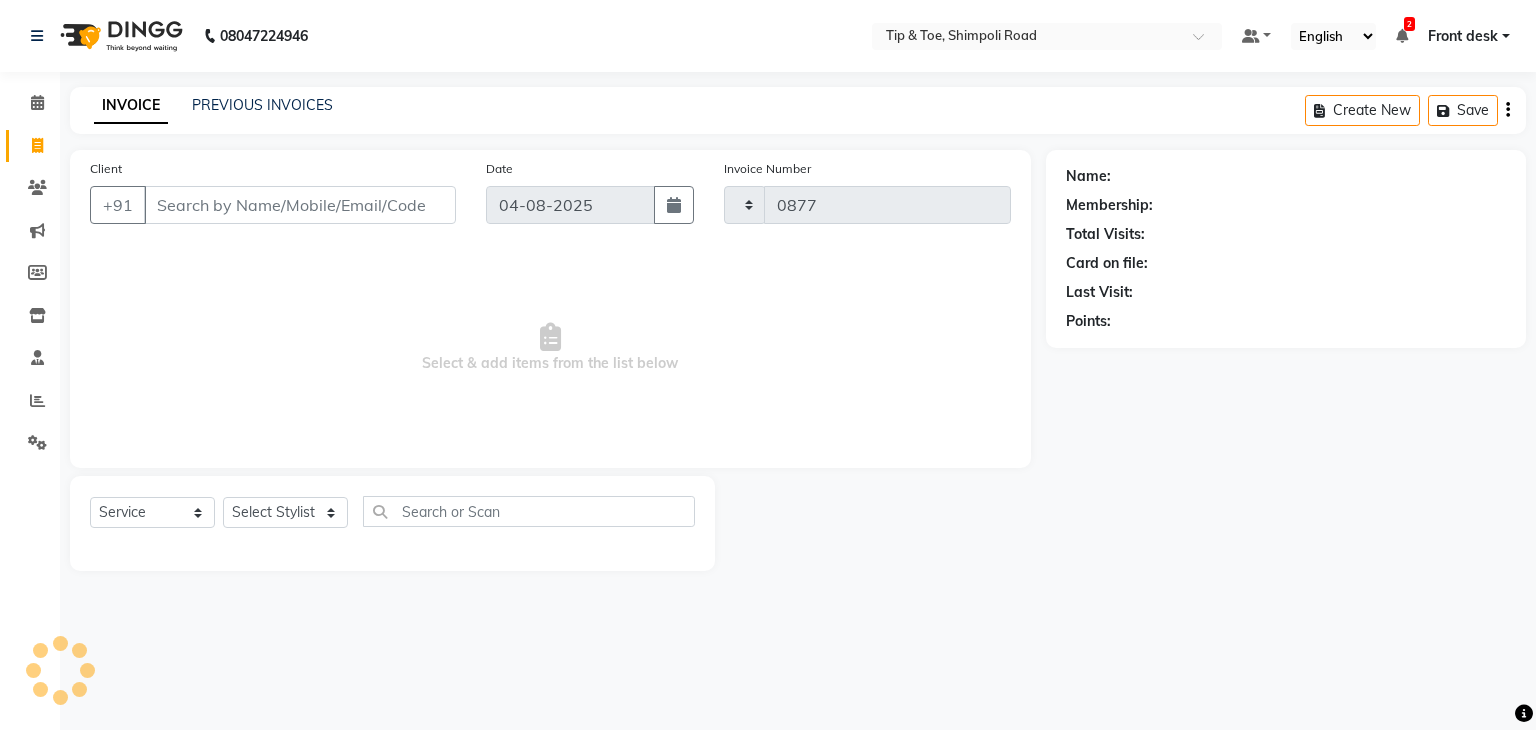 select on "5942" 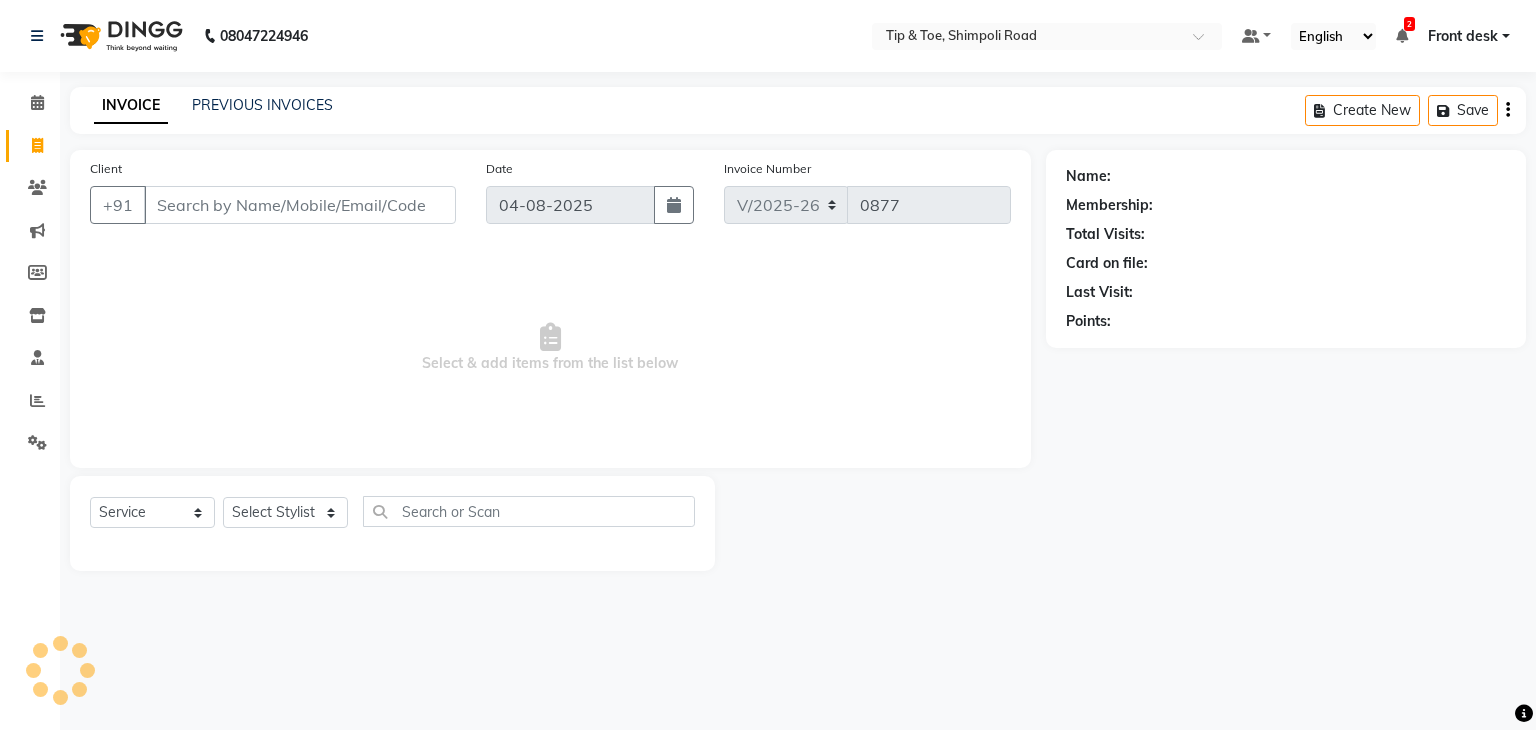 click on "PREVIOUS INVOICES" 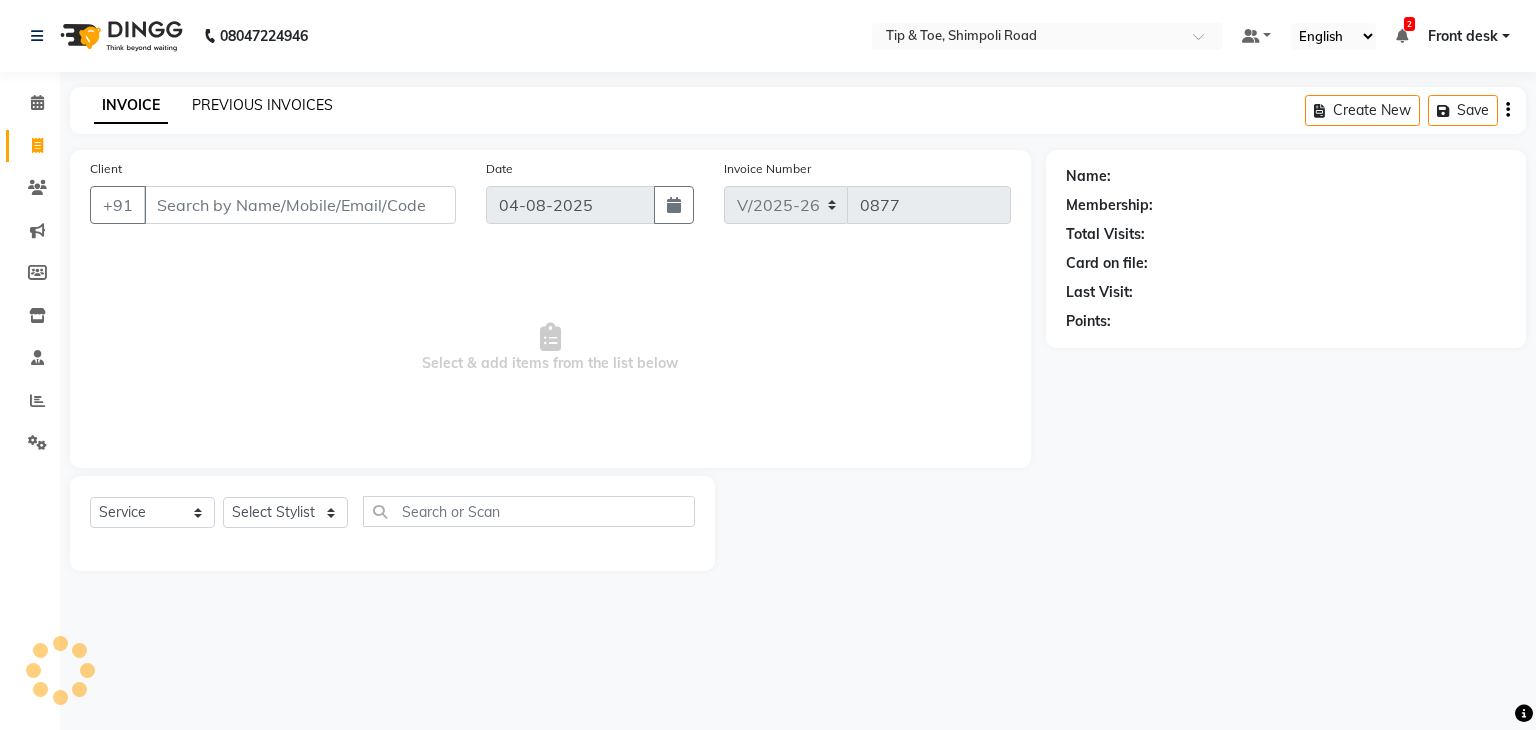 click on "PREVIOUS INVOICES" 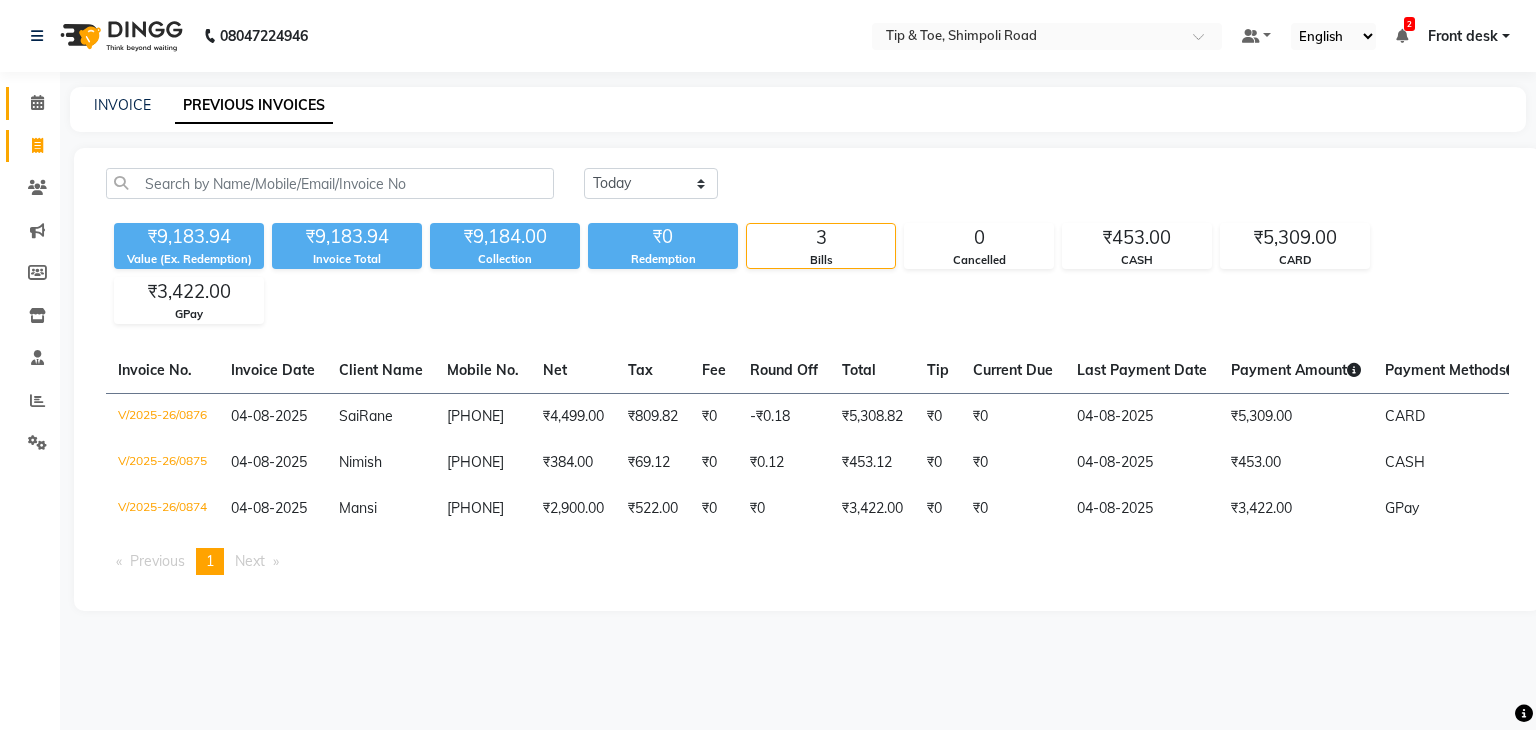 click on "Calendar" 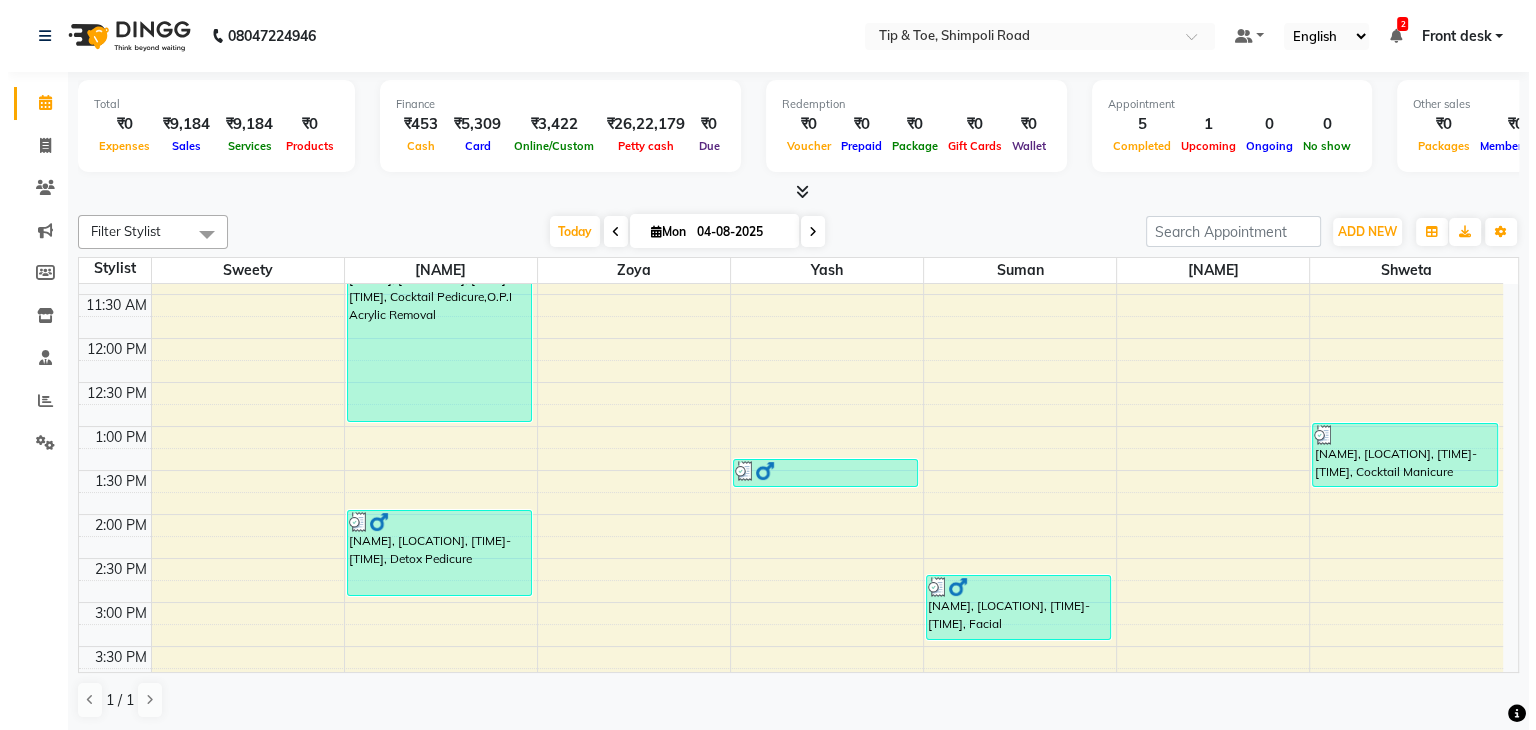 scroll, scrollTop: 300, scrollLeft: 0, axis: vertical 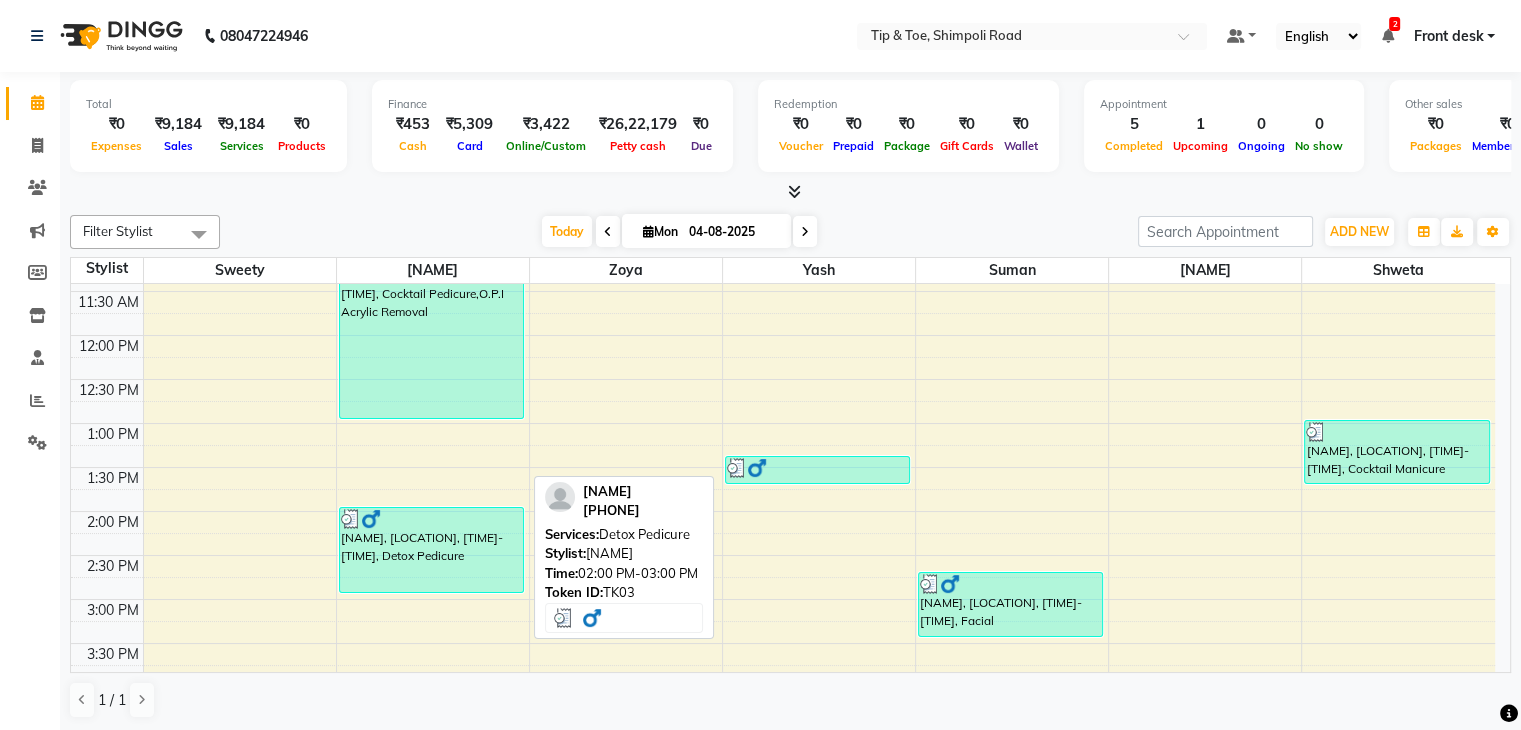 click on "[NAME], [LOCATION], [TIME]-[TIME], Detox Pedicure" at bounding box center [431, 550] 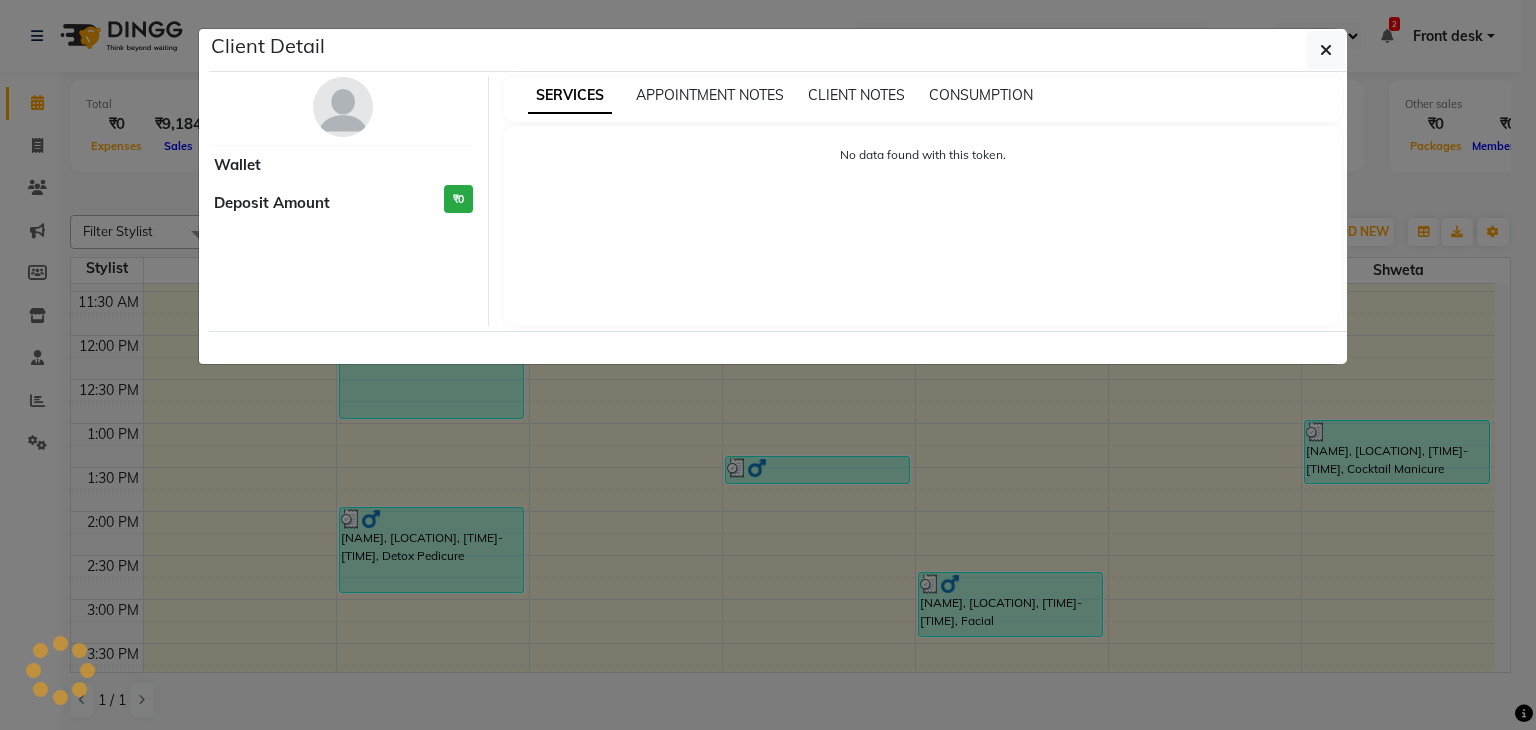 select on "3" 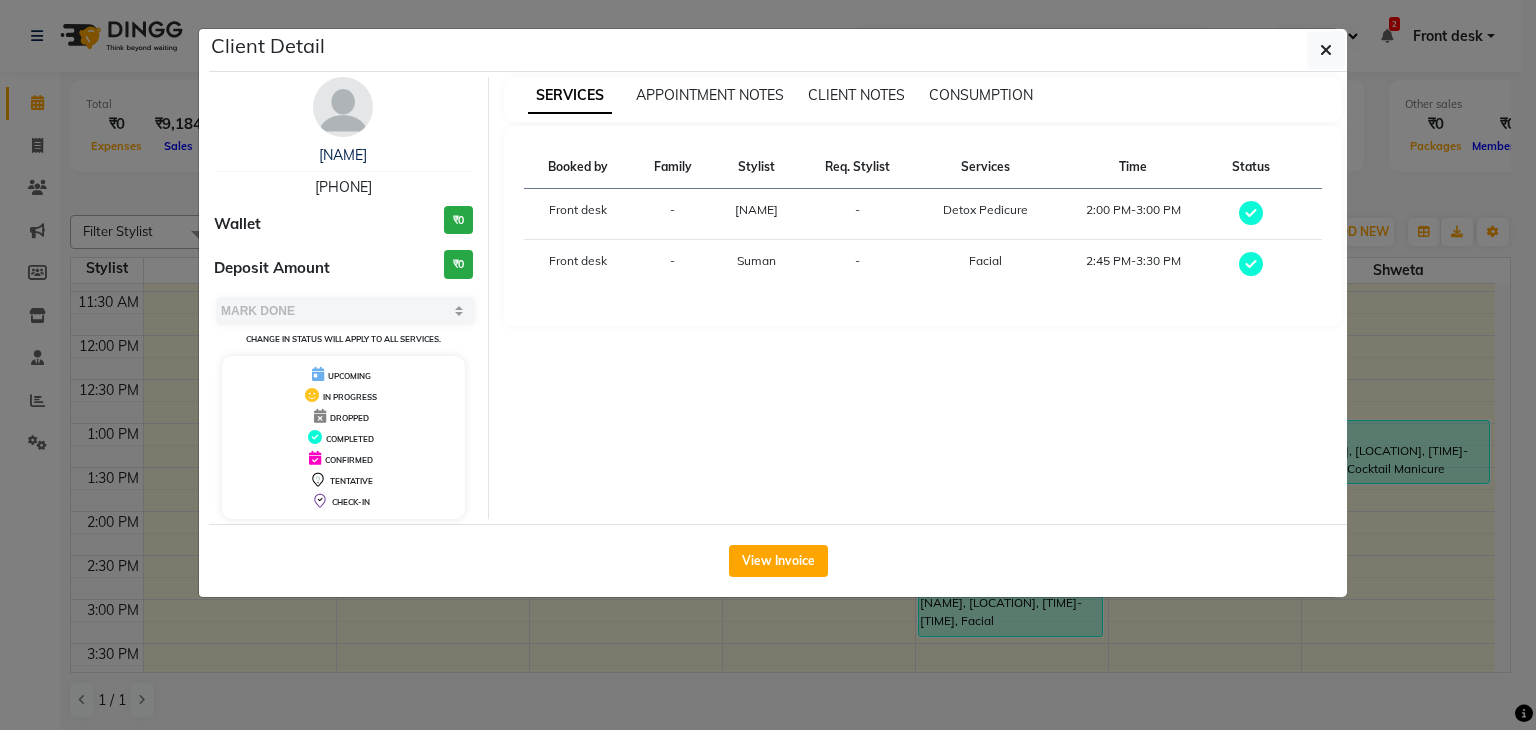 click on "Detox Pedicure" at bounding box center (985, 210) 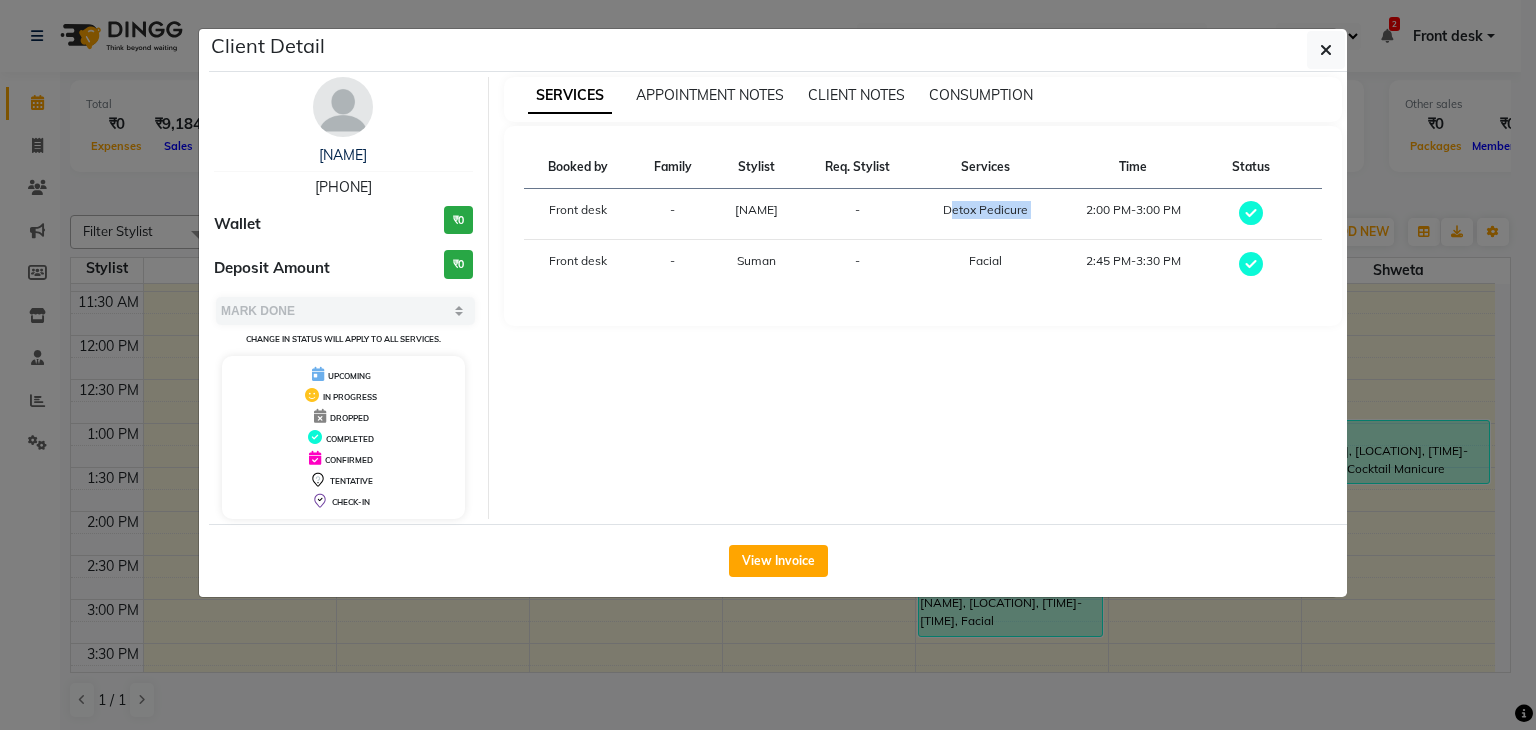 click on "Detox Pedicure" at bounding box center [985, 210] 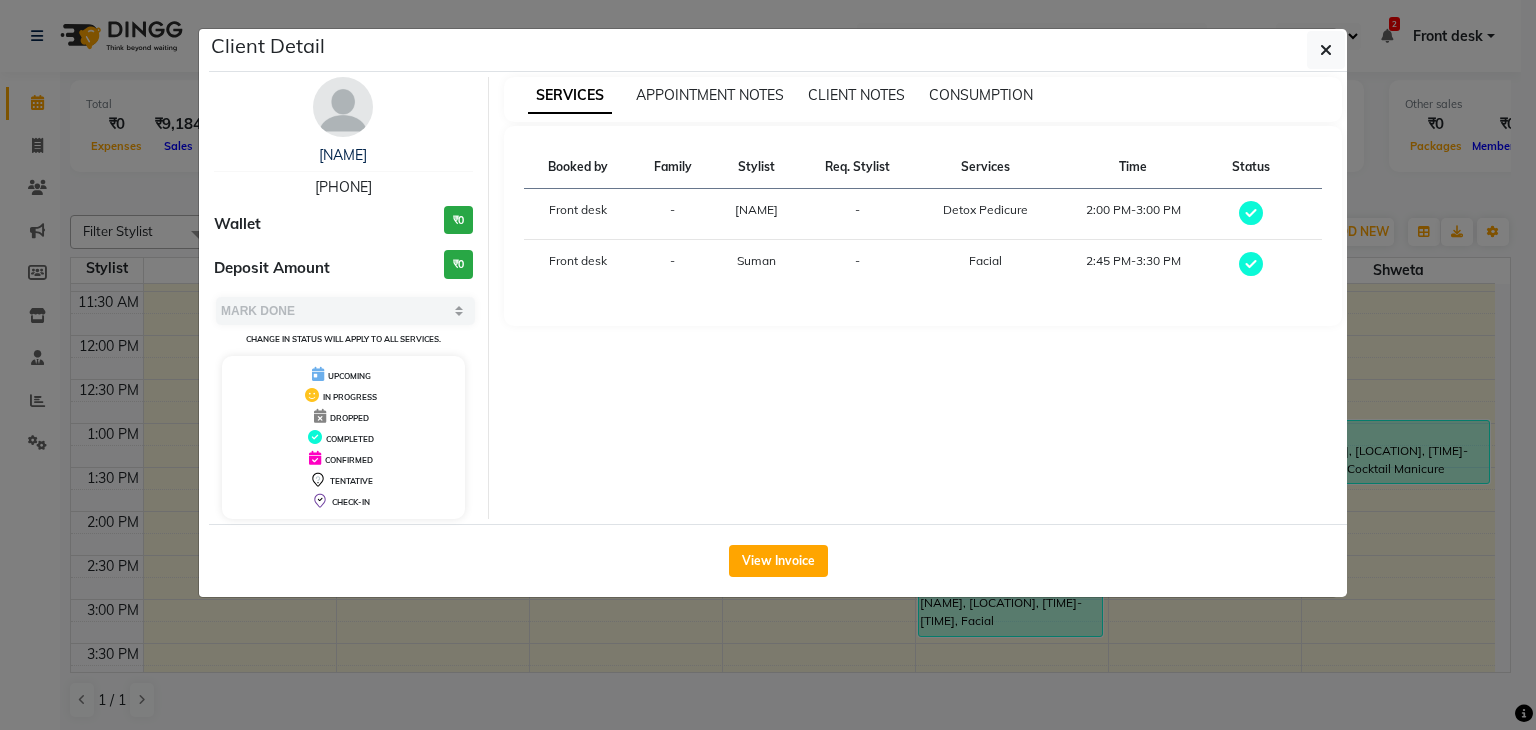 click on "Facial" at bounding box center (985, 261) 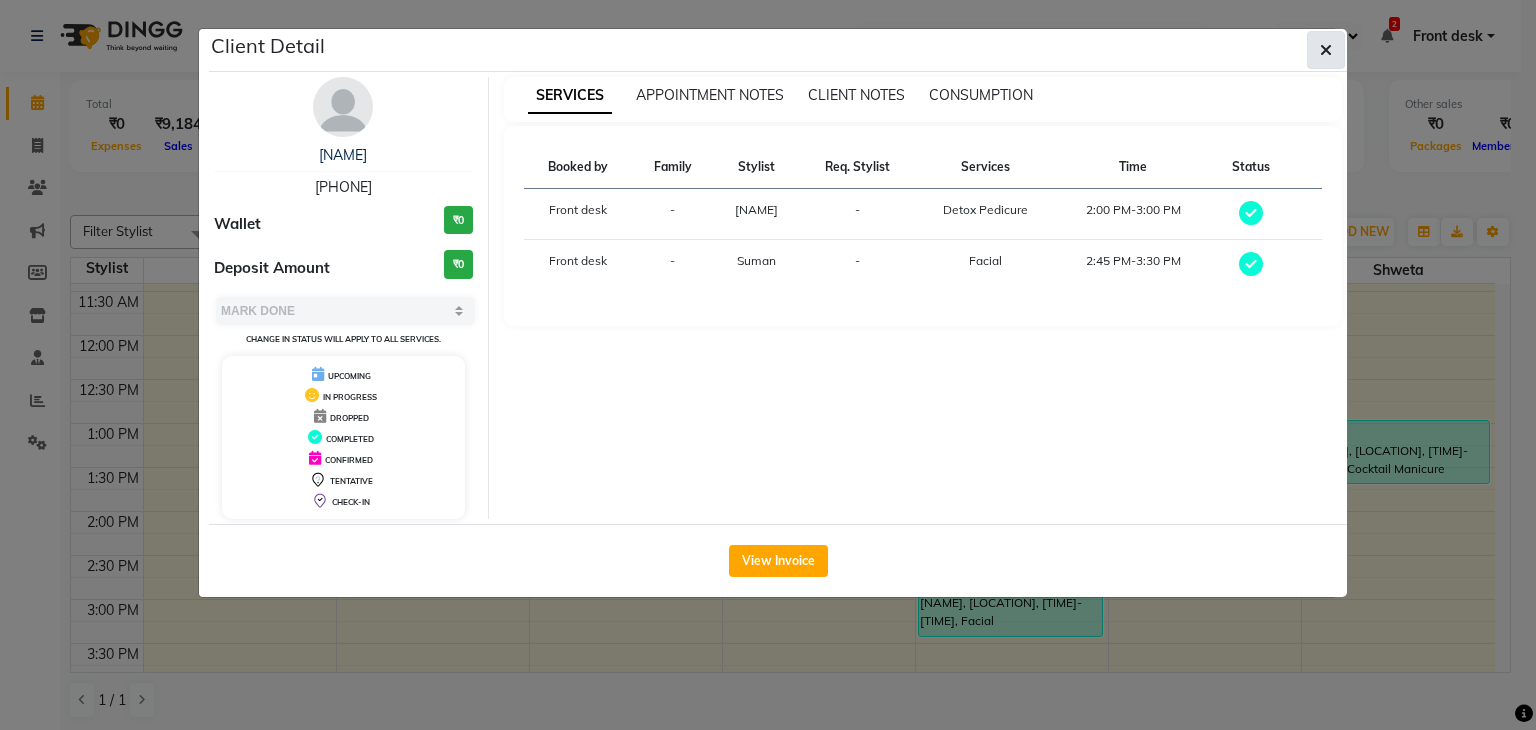 click 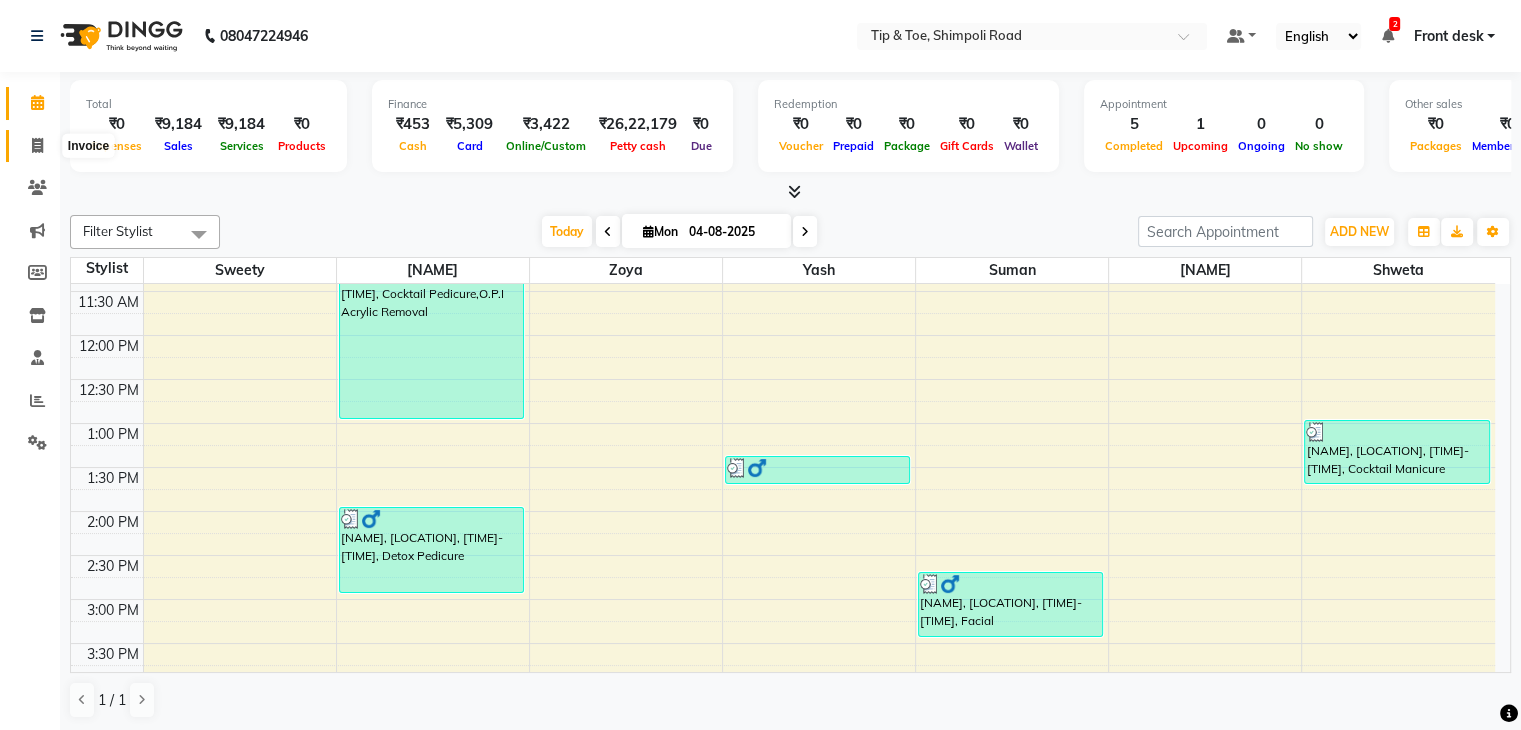 click 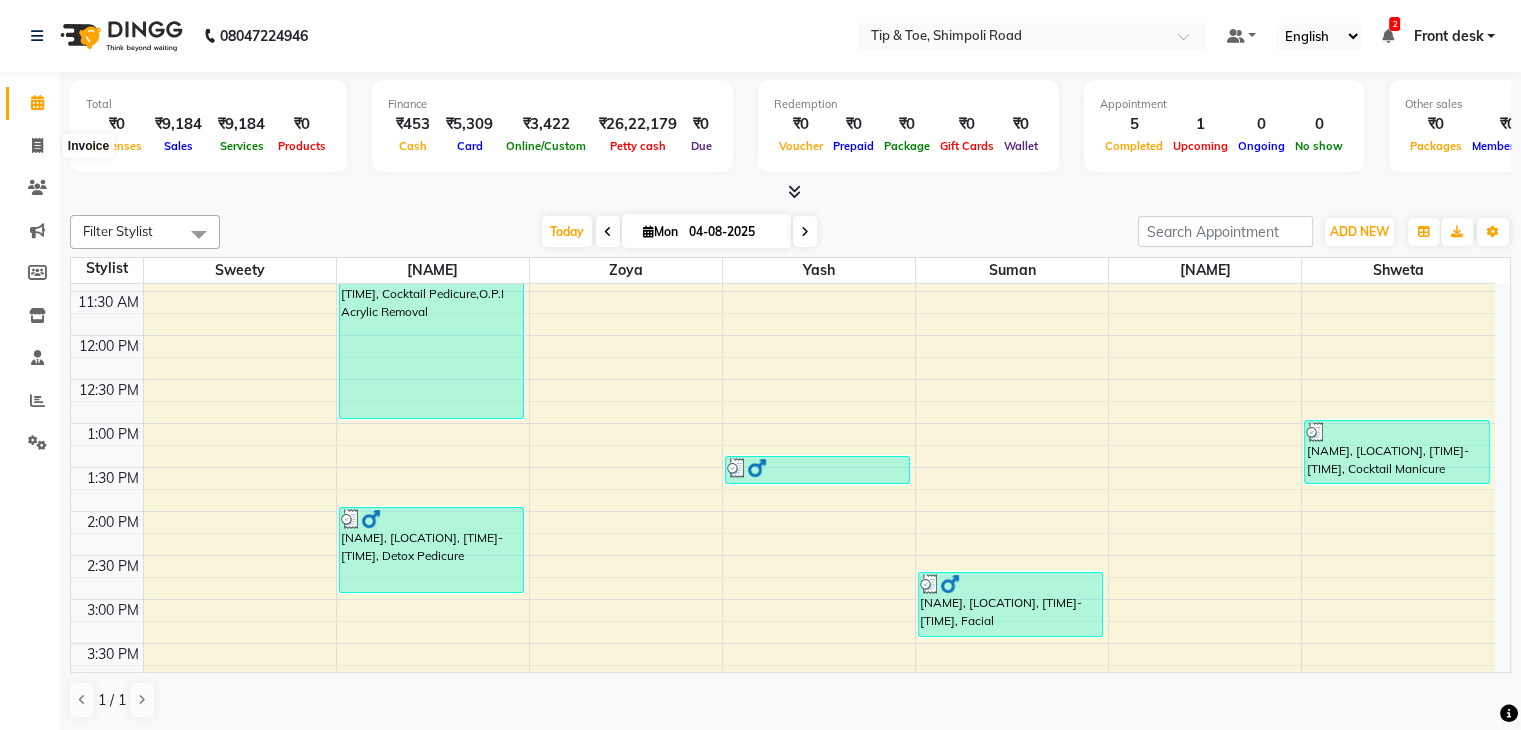 select on "service" 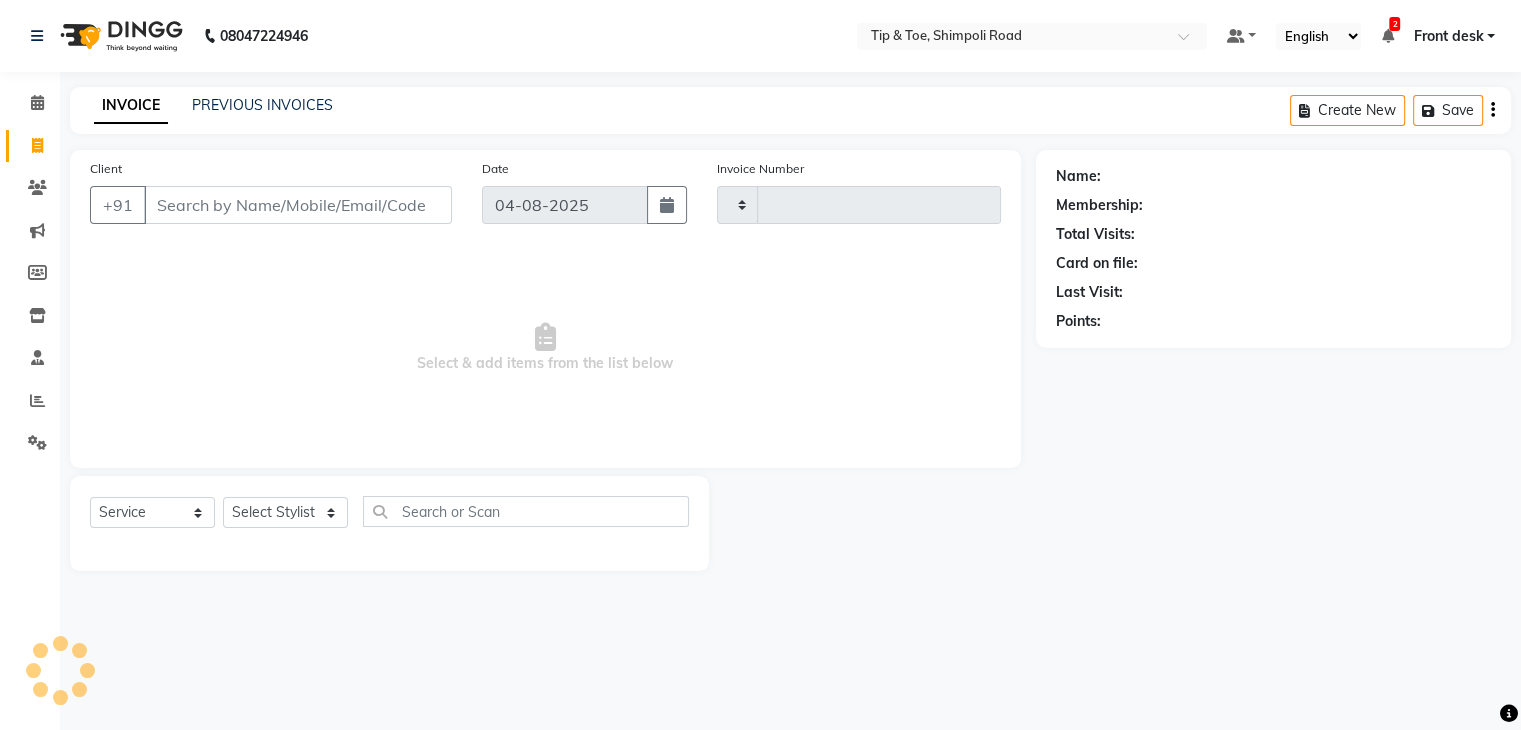 type on "0877" 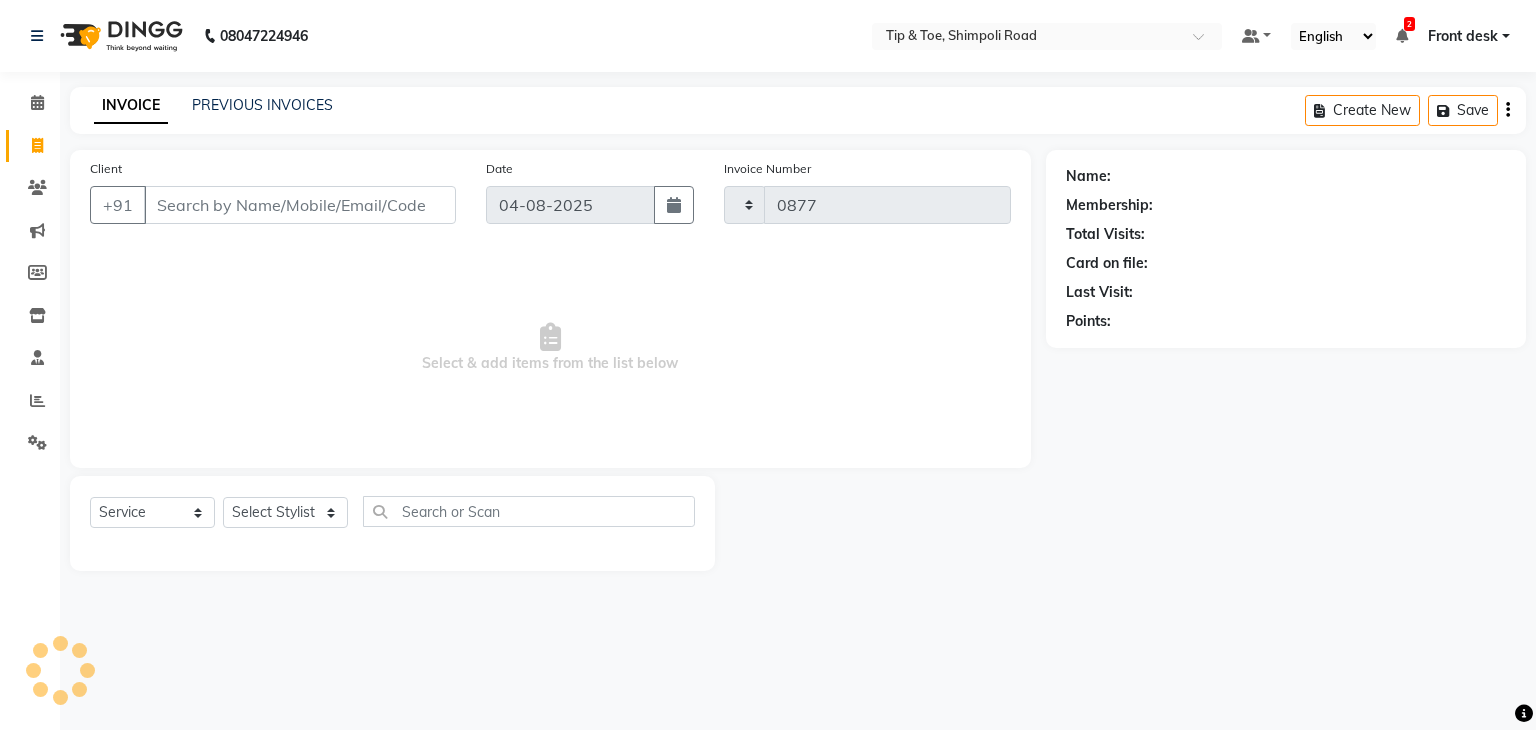 select on "5942" 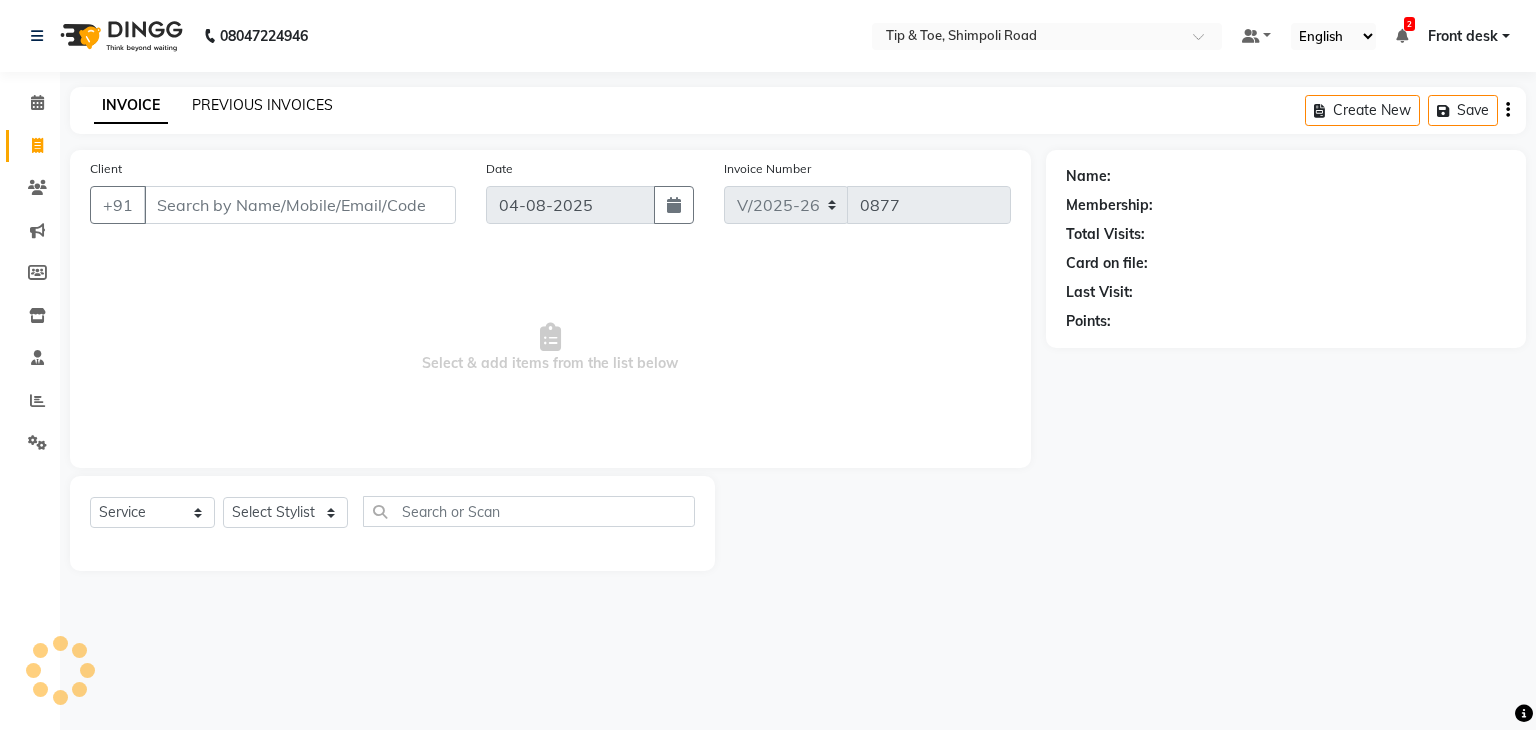 click on "PREVIOUS INVOICES" 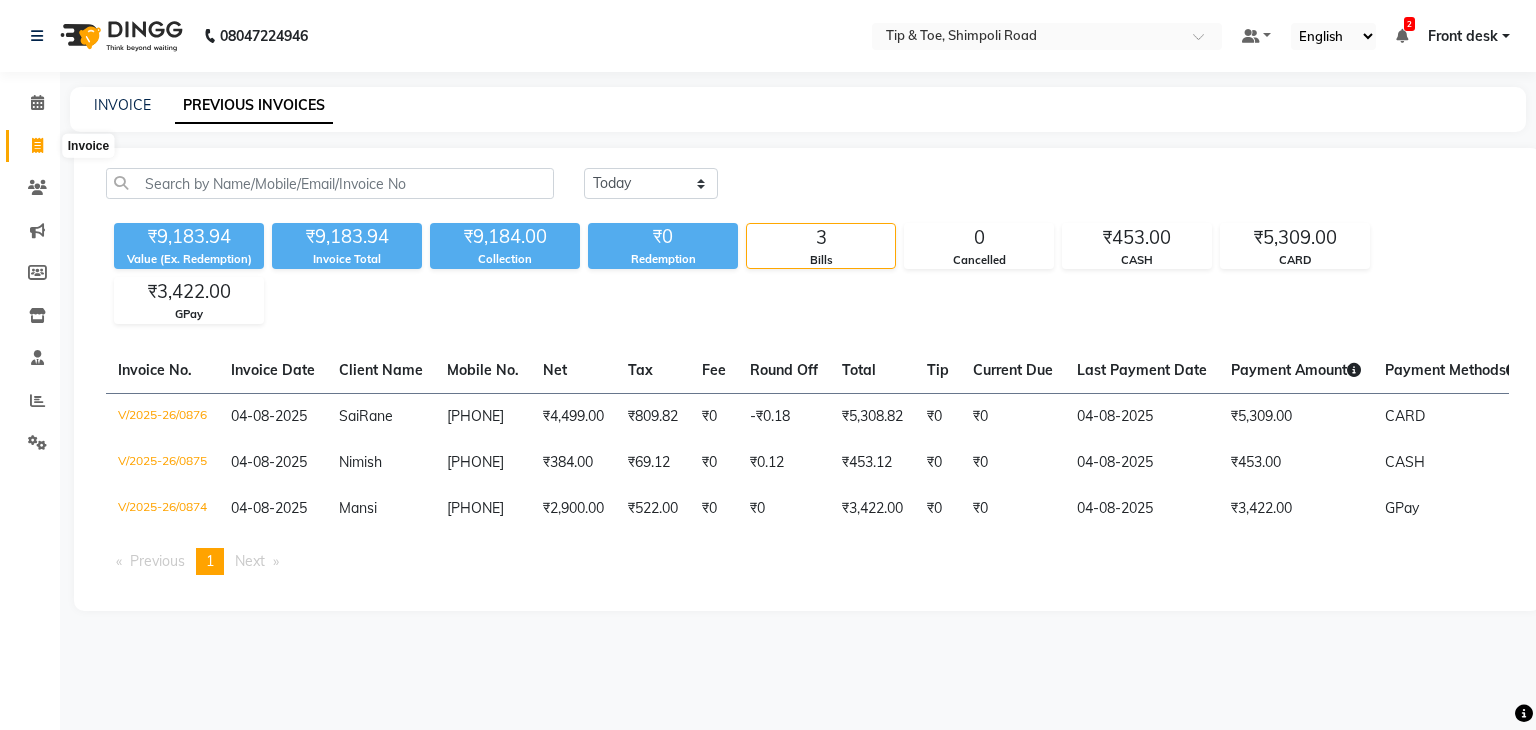 click 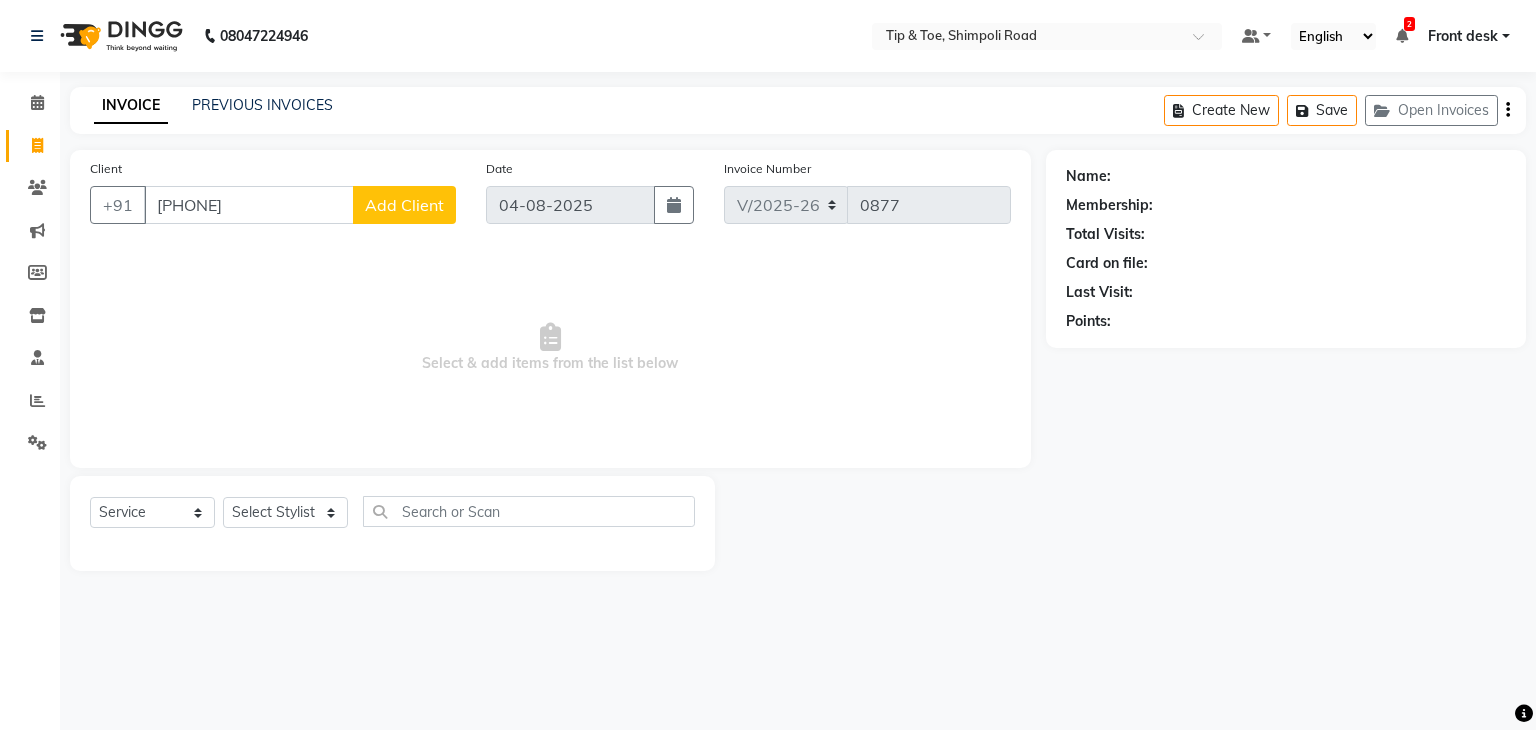 type on "[PHONE]" 